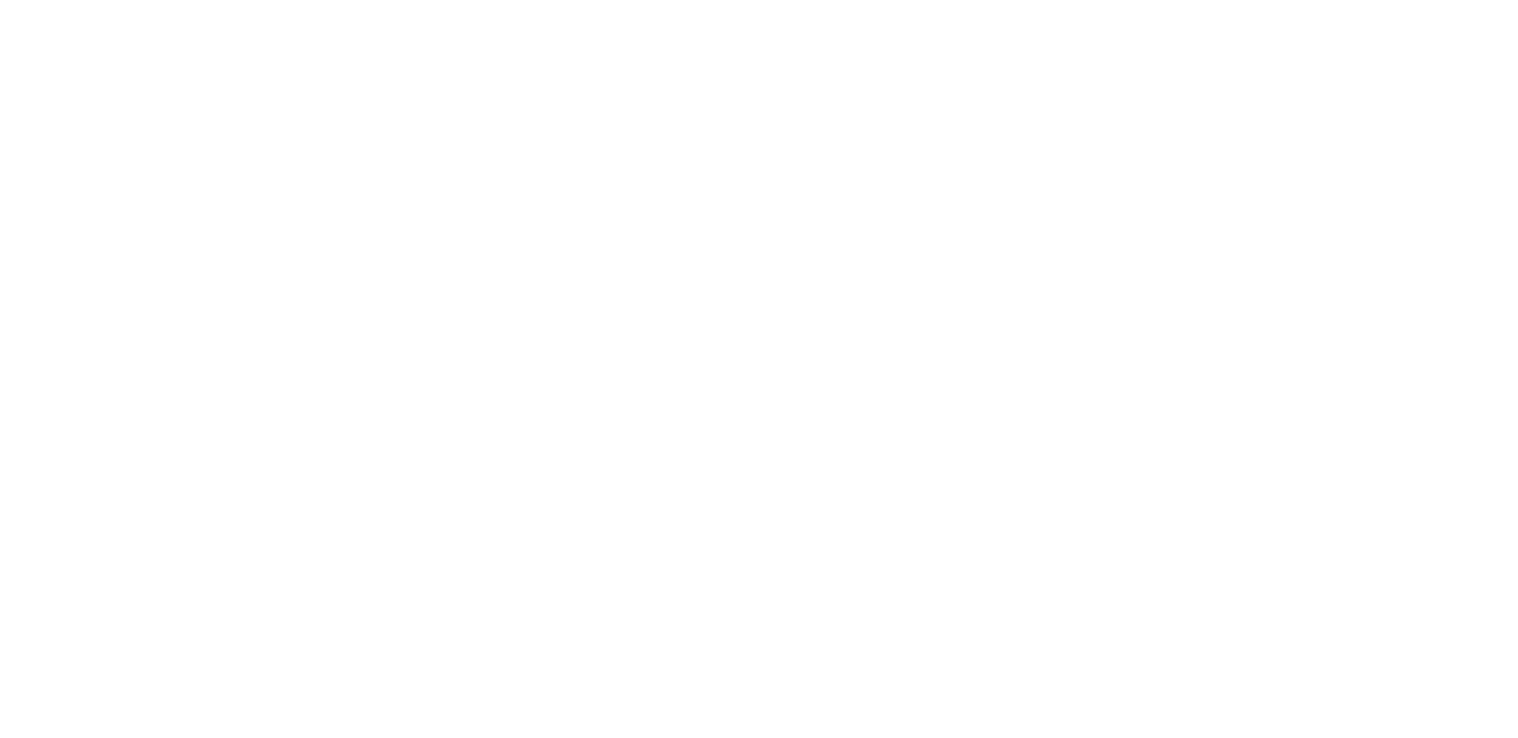 scroll, scrollTop: 0, scrollLeft: 0, axis: both 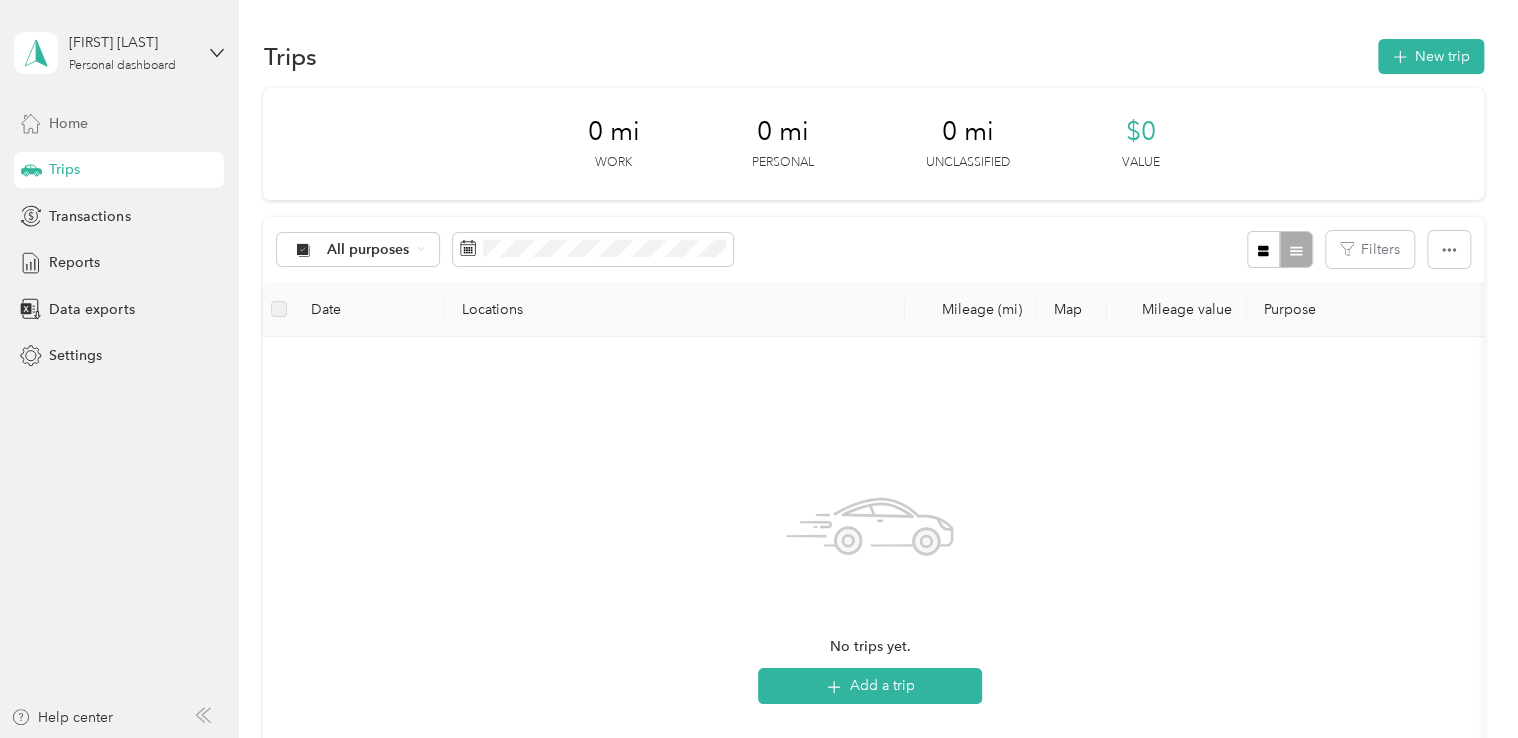 click on "Home" at bounding box center [119, 123] 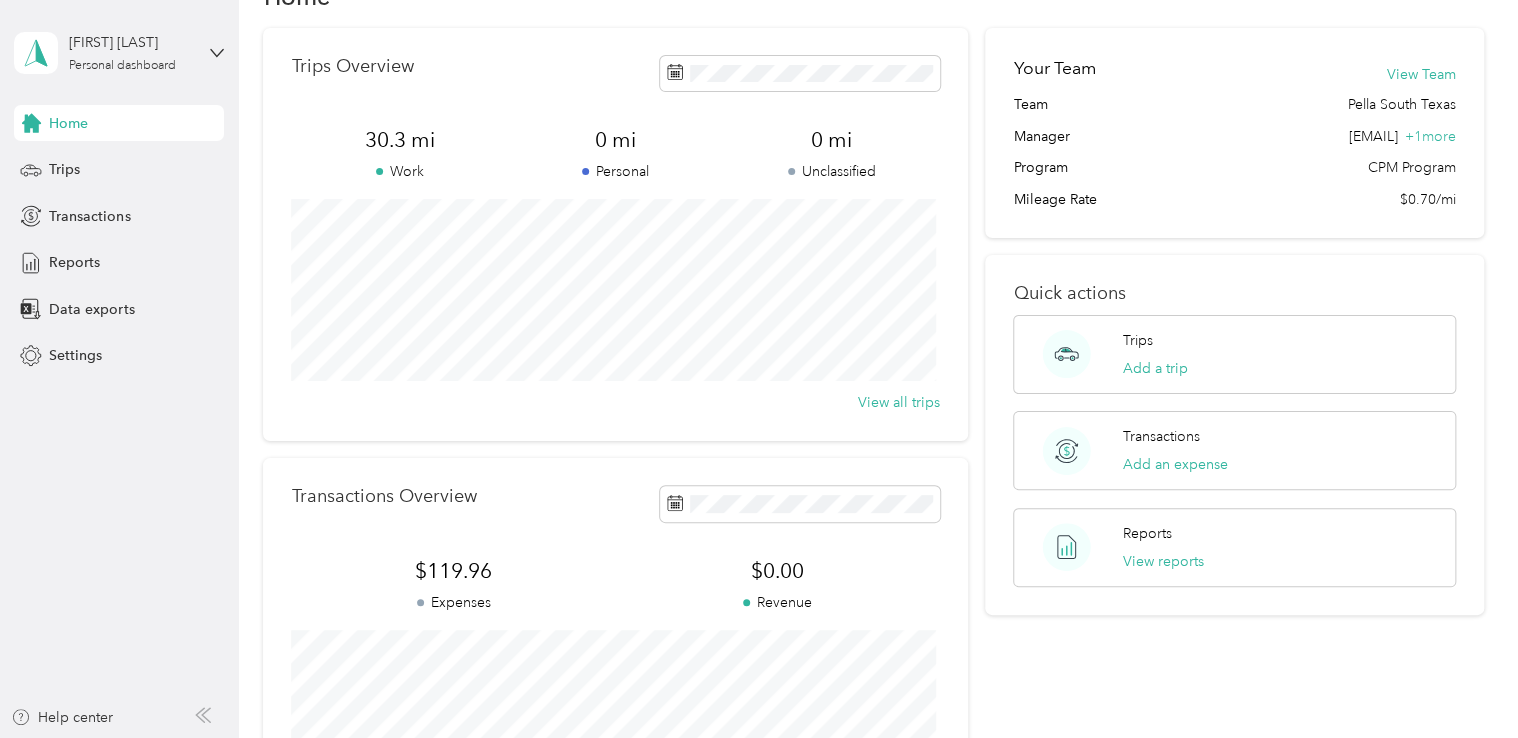 scroll, scrollTop: 51, scrollLeft: 0, axis: vertical 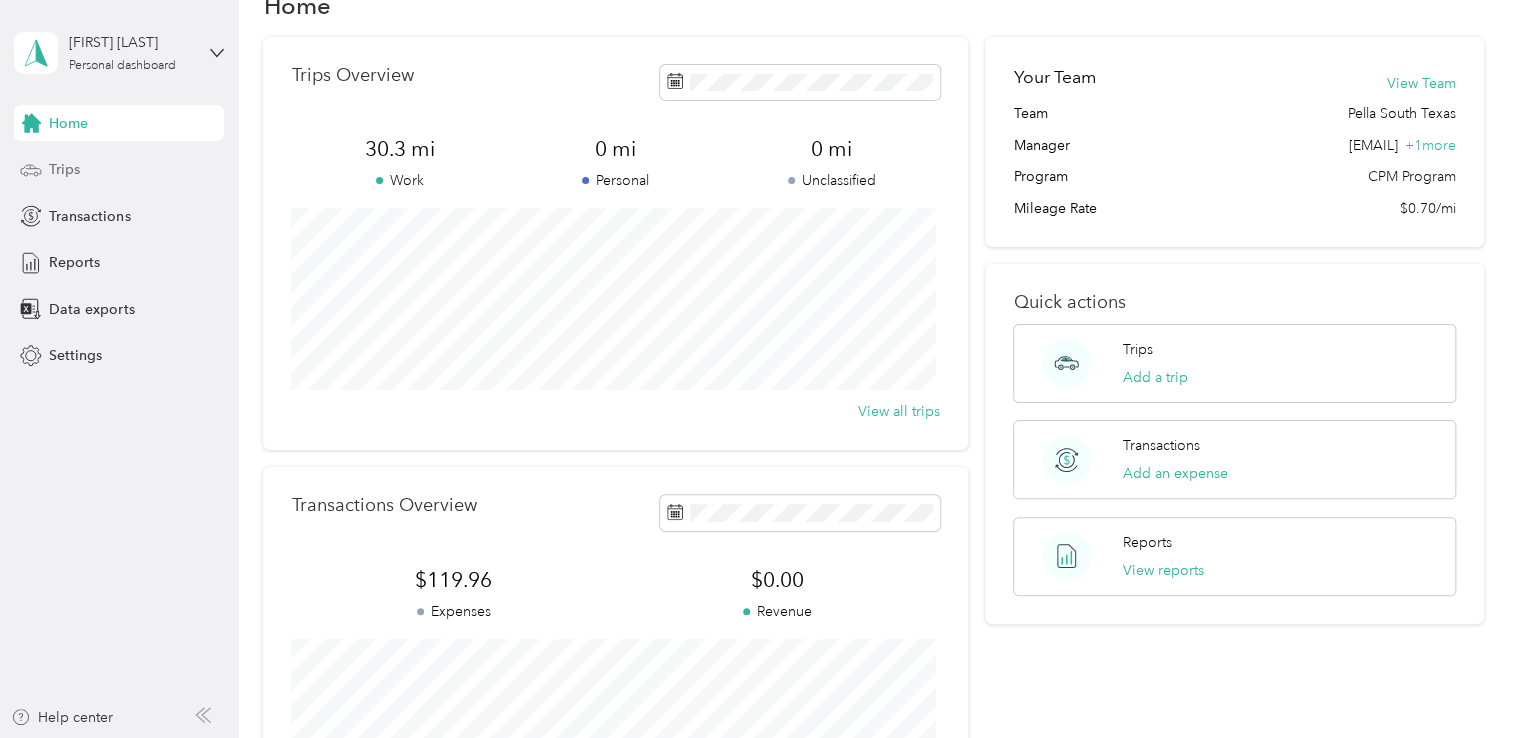 click on "Trips" at bounding box center [119, 170] 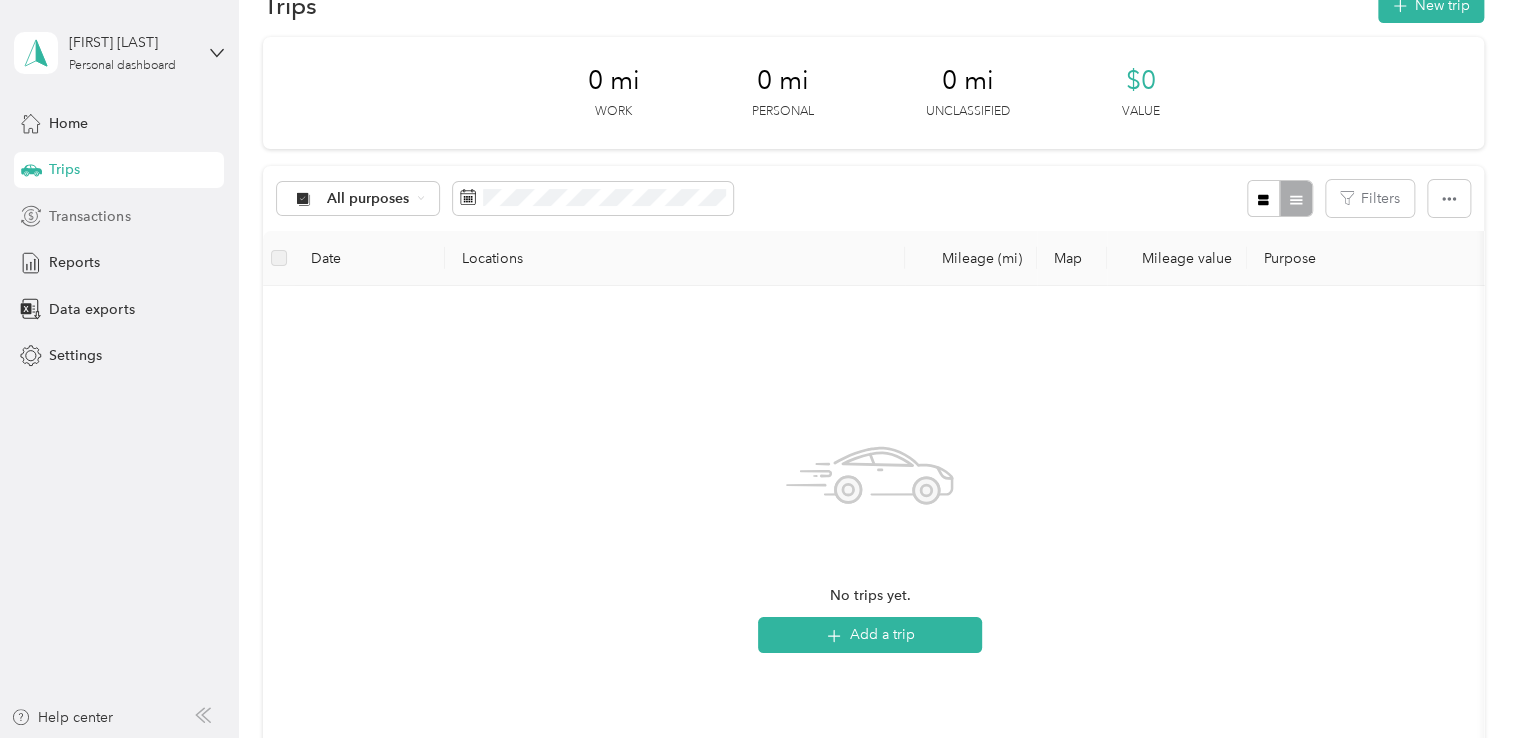 click on "Transactions" at bounding box center [89, 216] 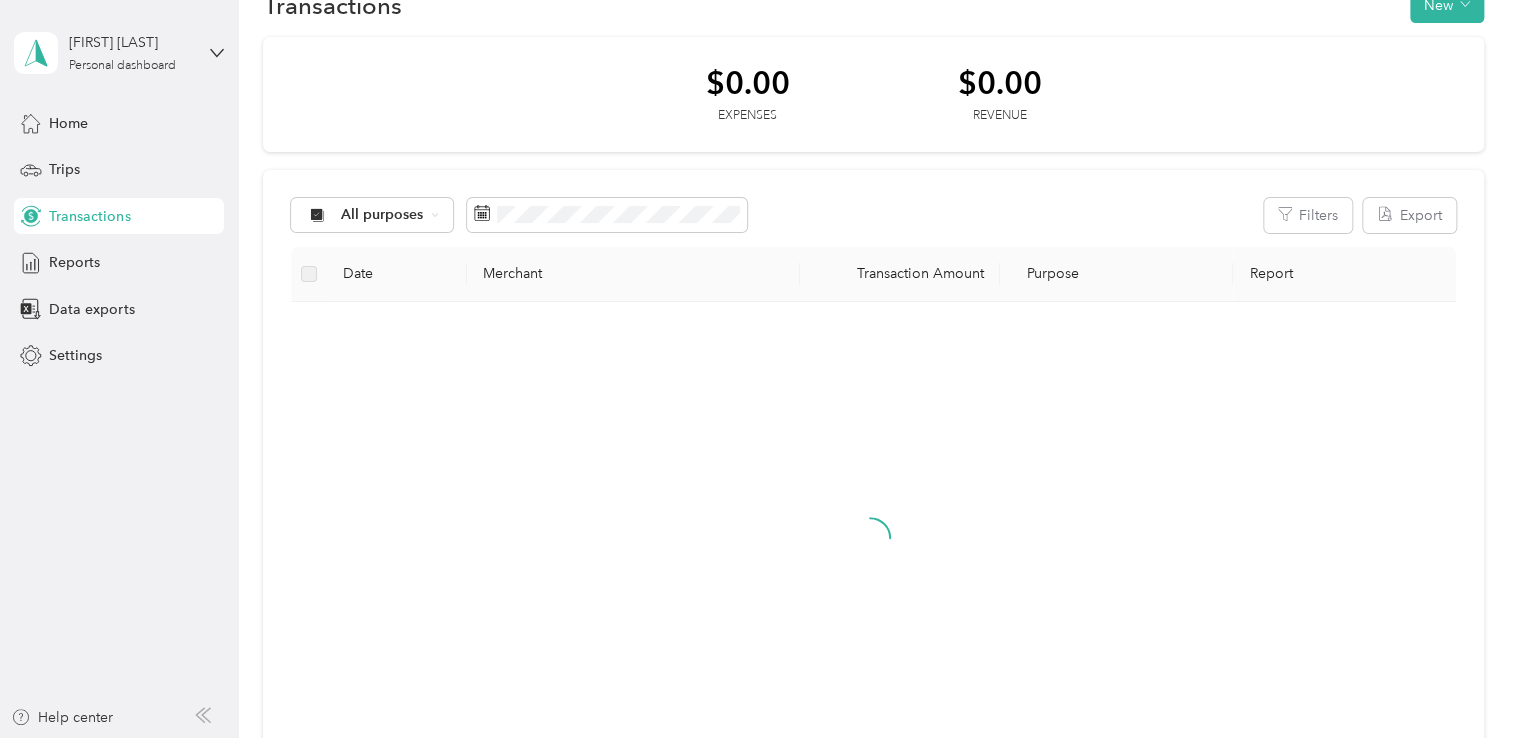 scroll, scrollTop: 39, scrollLeft: 0, axis: vertical 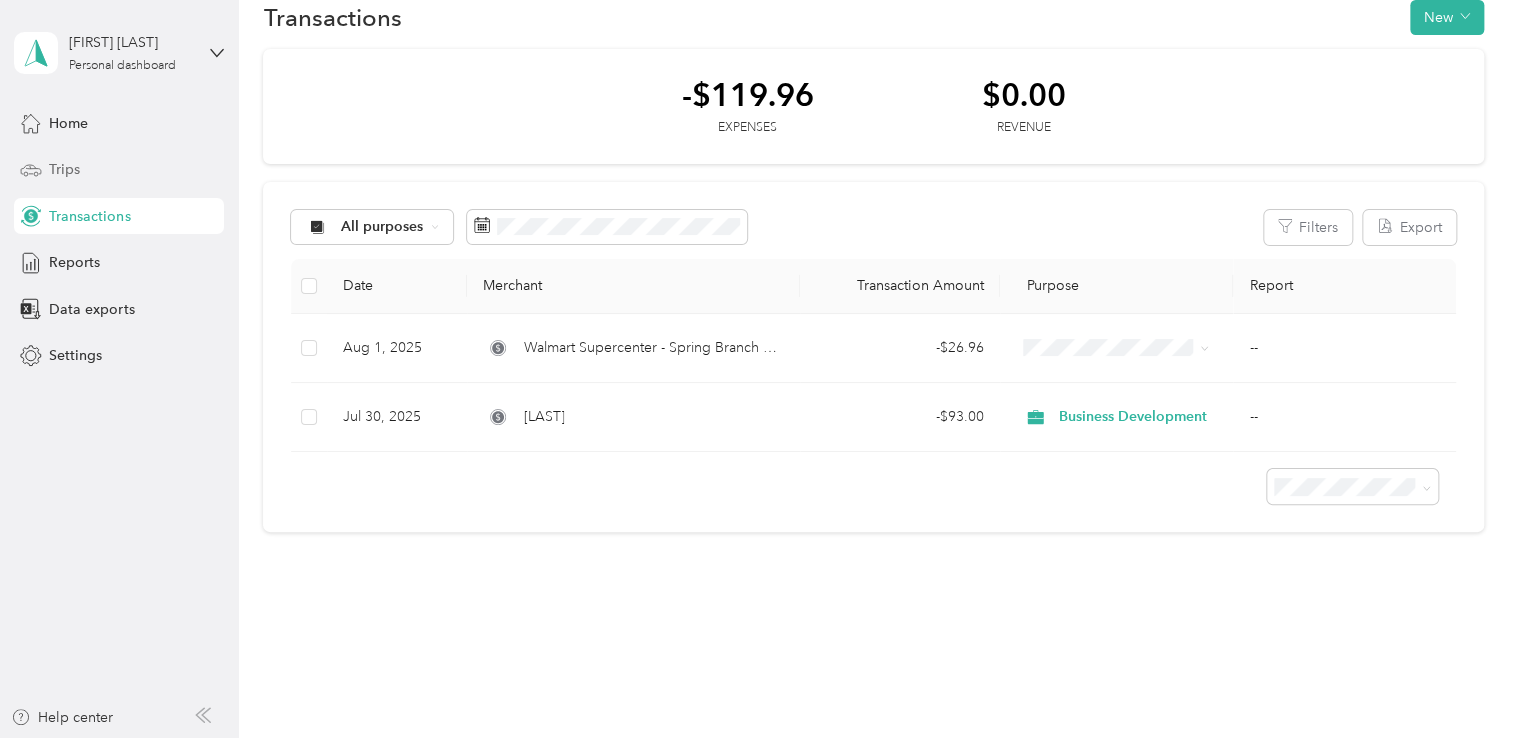 click on "Trips" at bounding box center [119, 170] 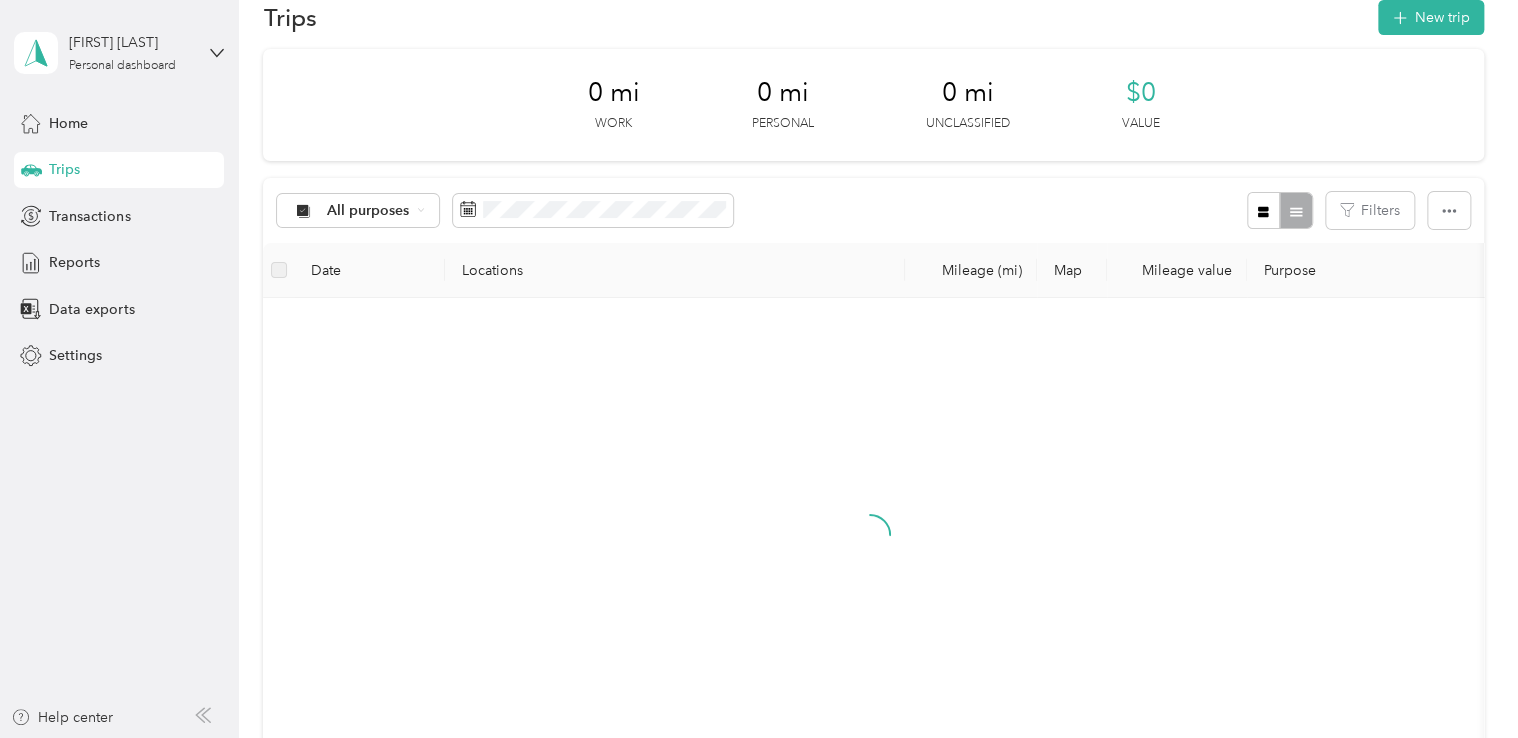 scroll, scrollTop: 51, scrollLeft: 0, axis: vertical 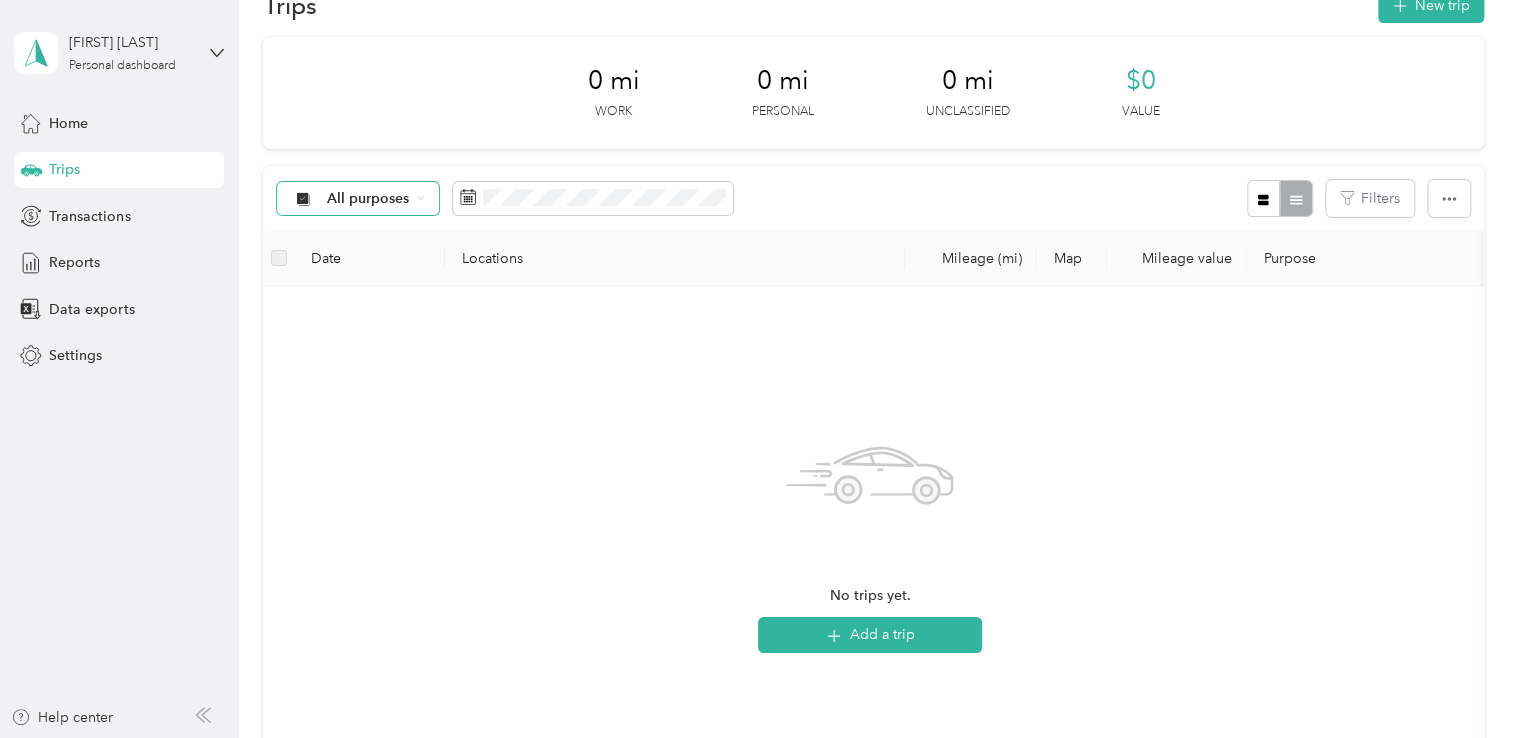 click on "All purposes" at bounding box center [358, 199] 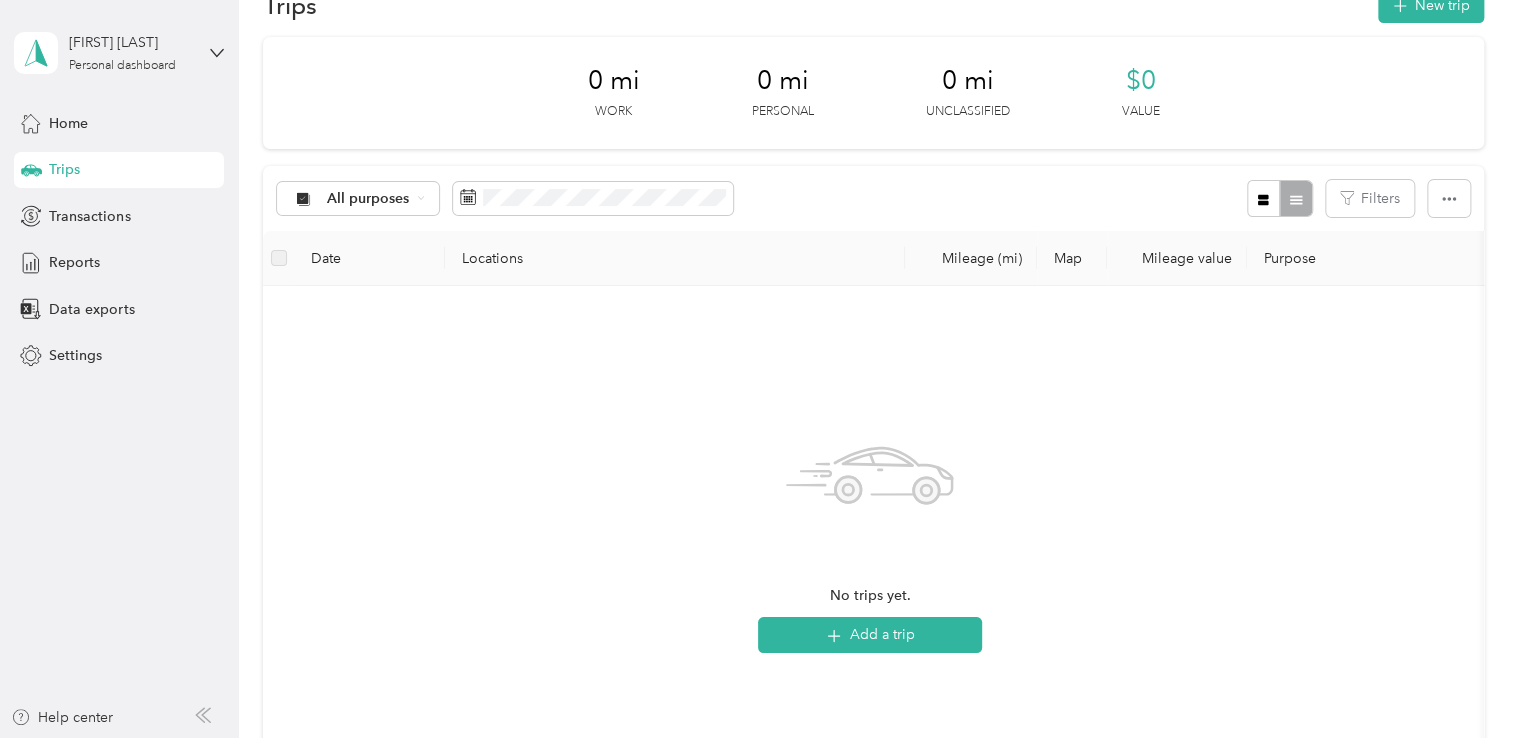 click on "All purposes" at bounding box center [401, 228] 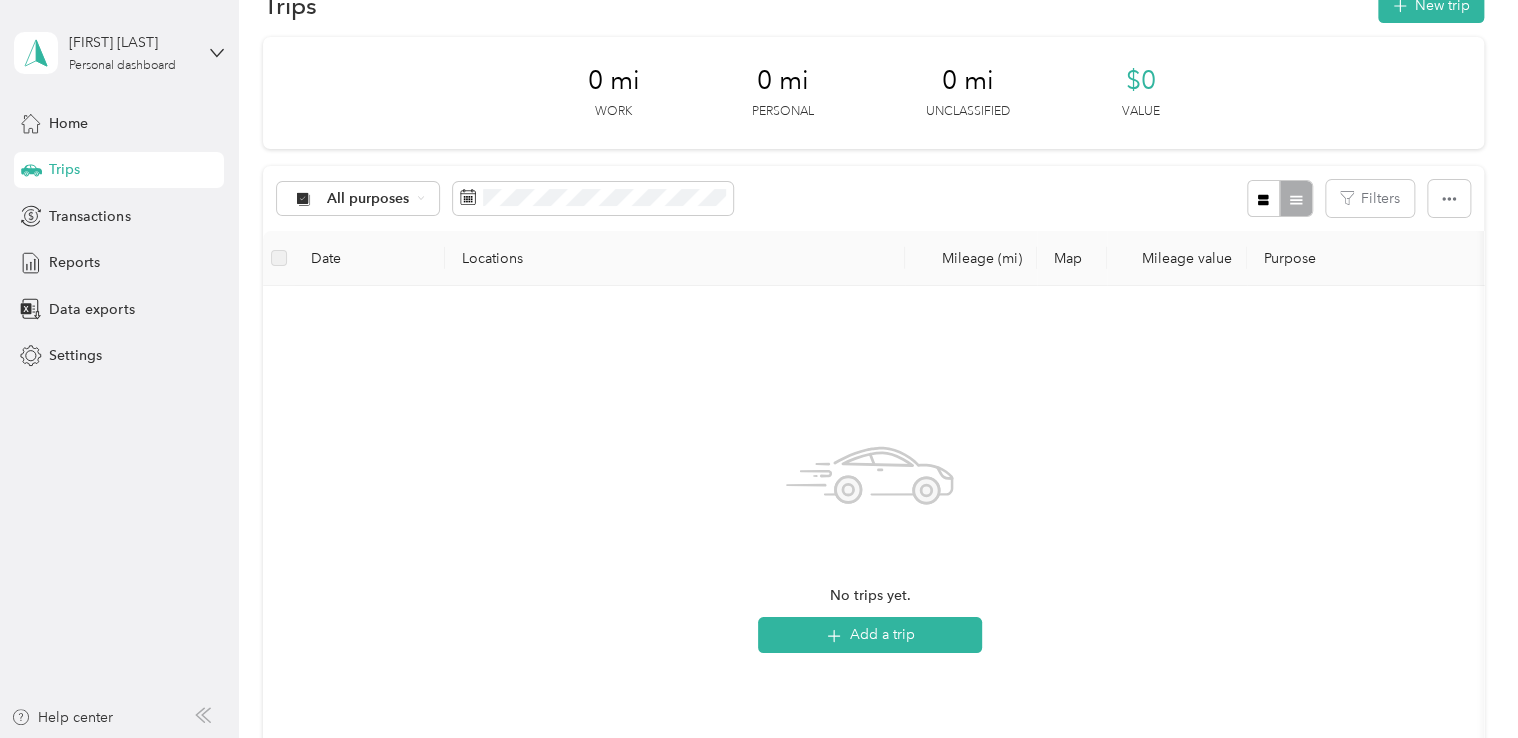 click on "All purposes Filters" at bounding box center (873, 198) 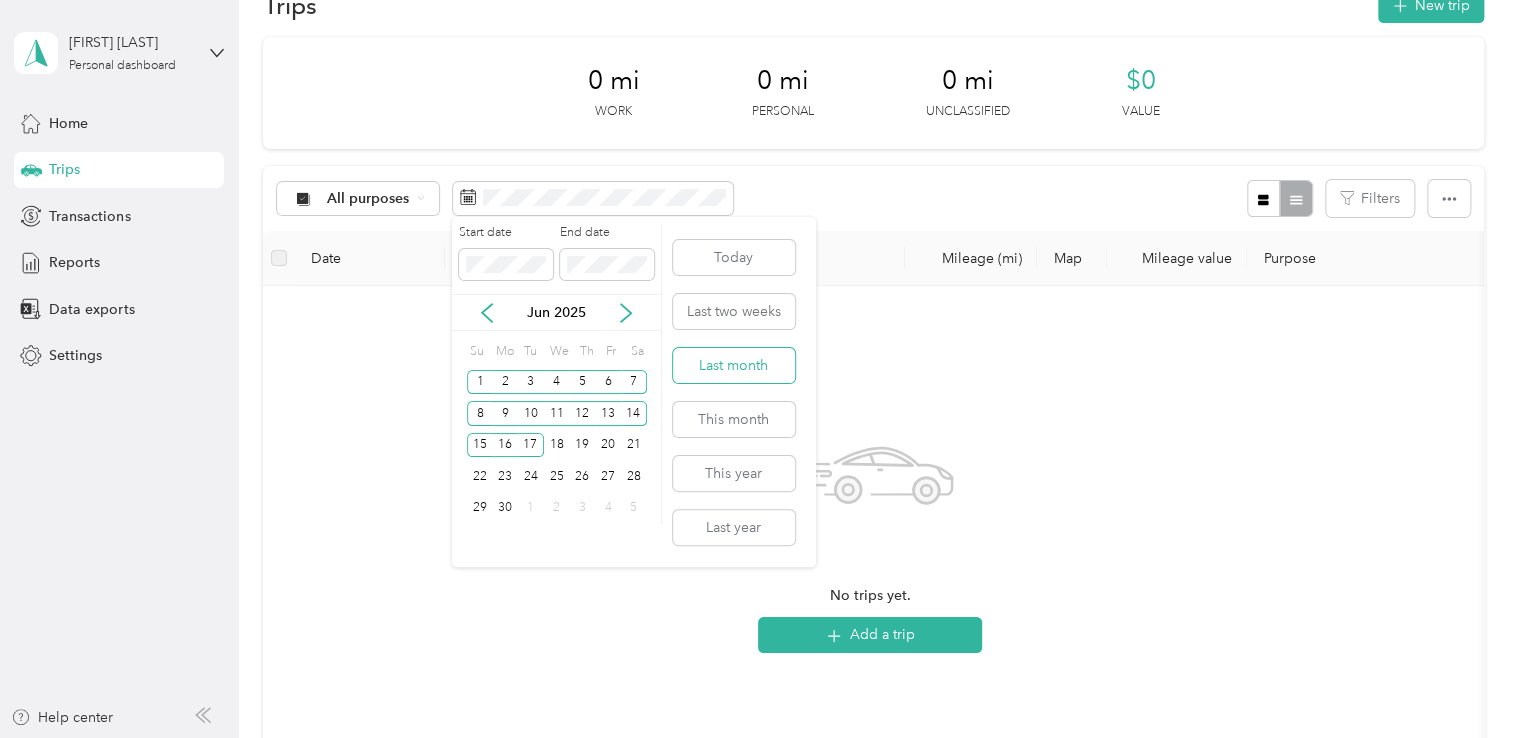 click on "Last month" at bounding box center (734, 365) 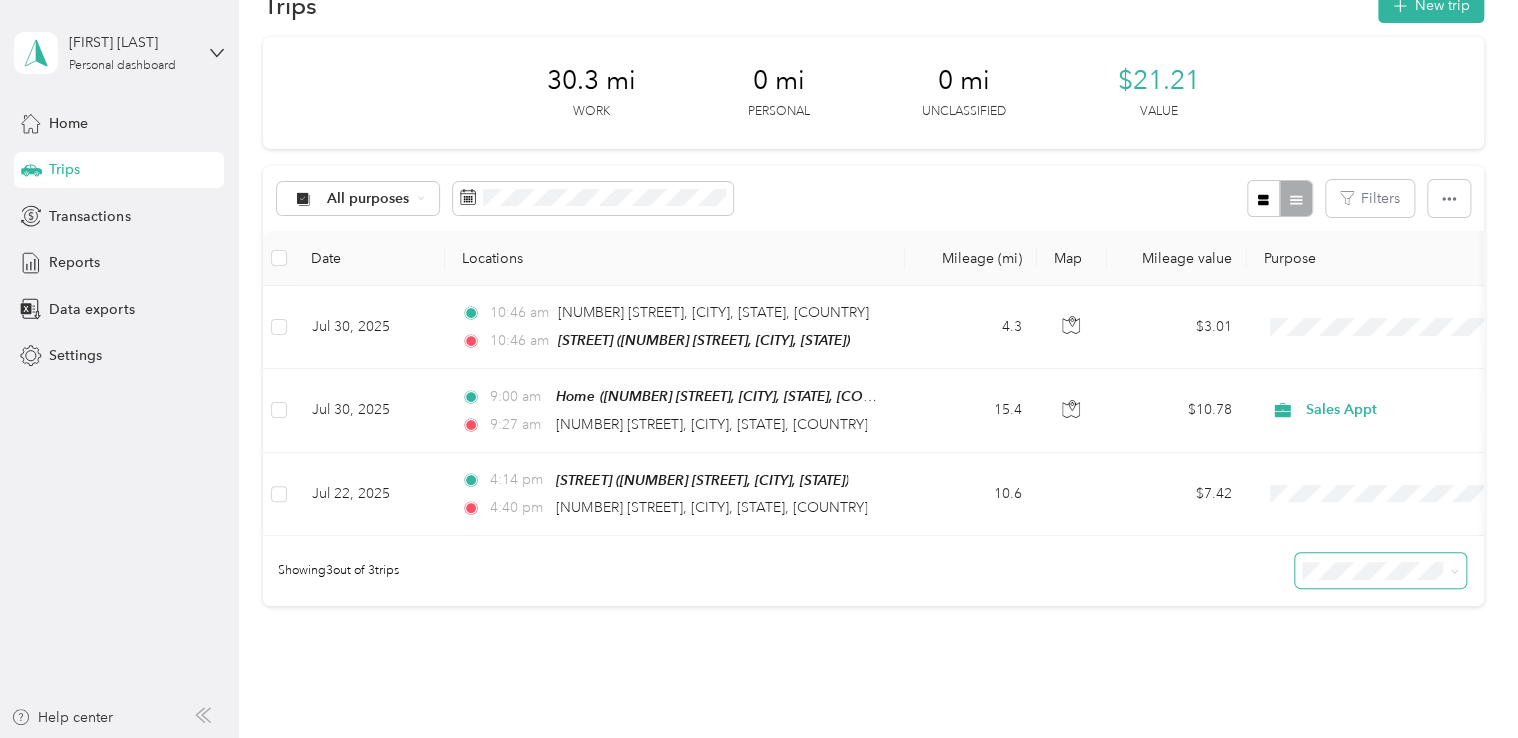 click 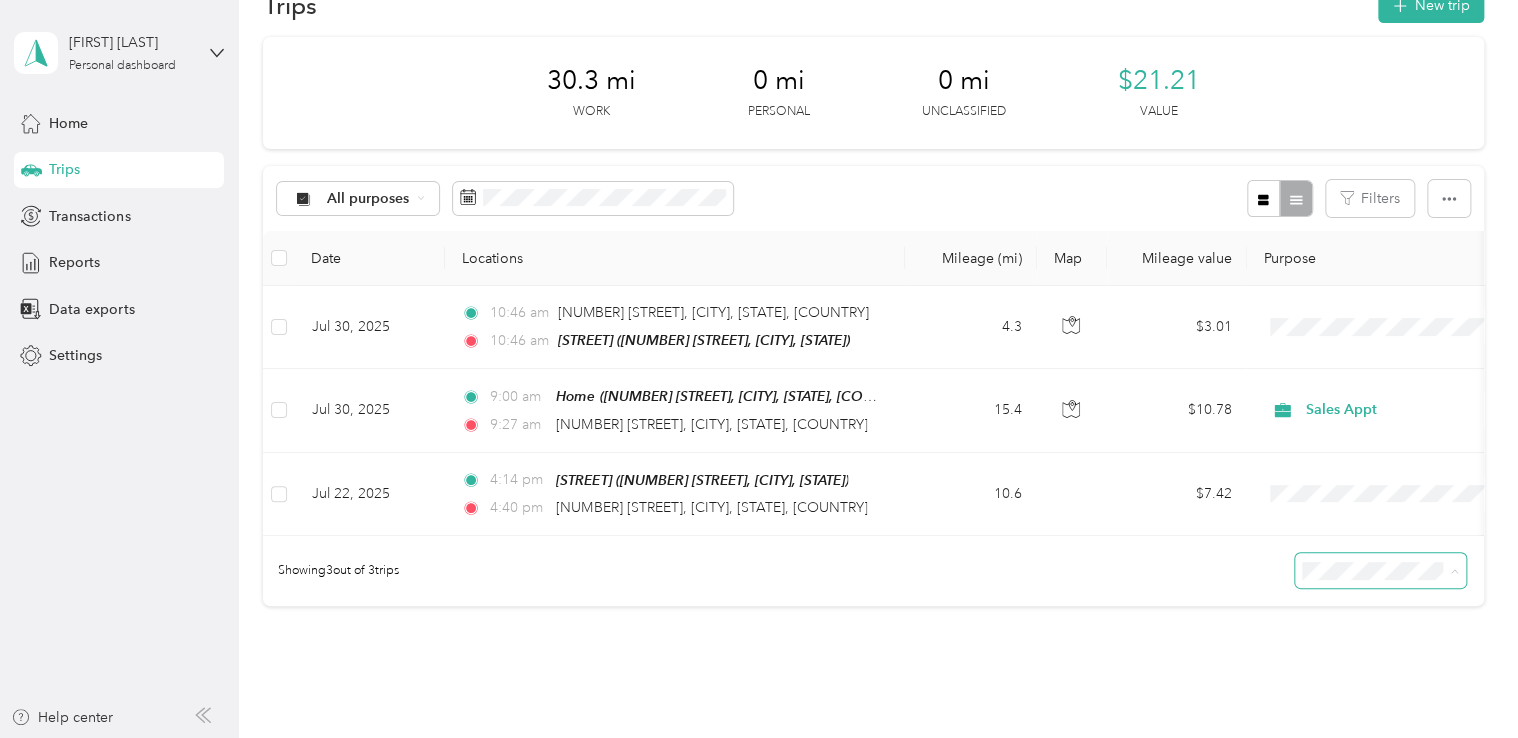 click on "100 per load" at bounding box center (1375, 688) 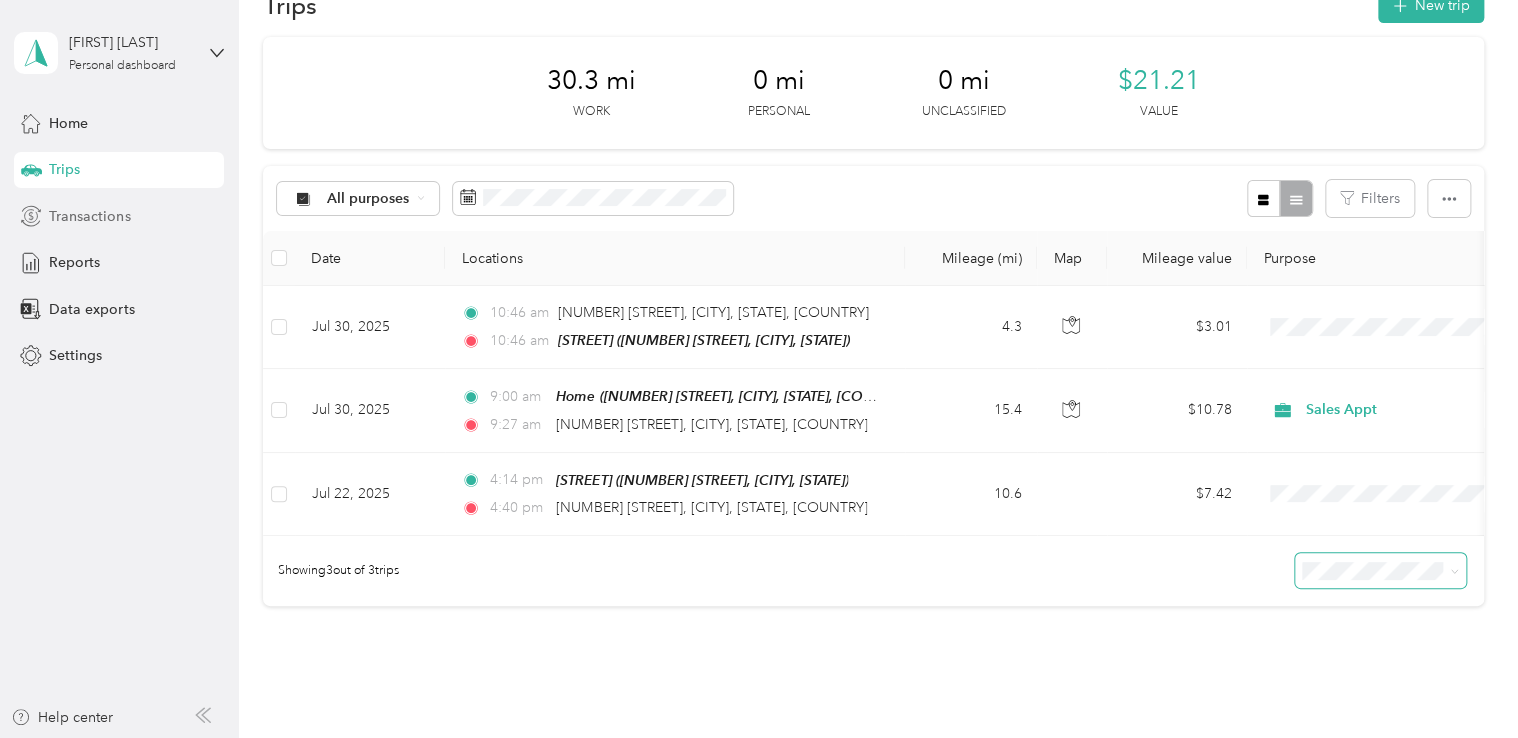 click on "Transactions" at bounding box center (89, 216) 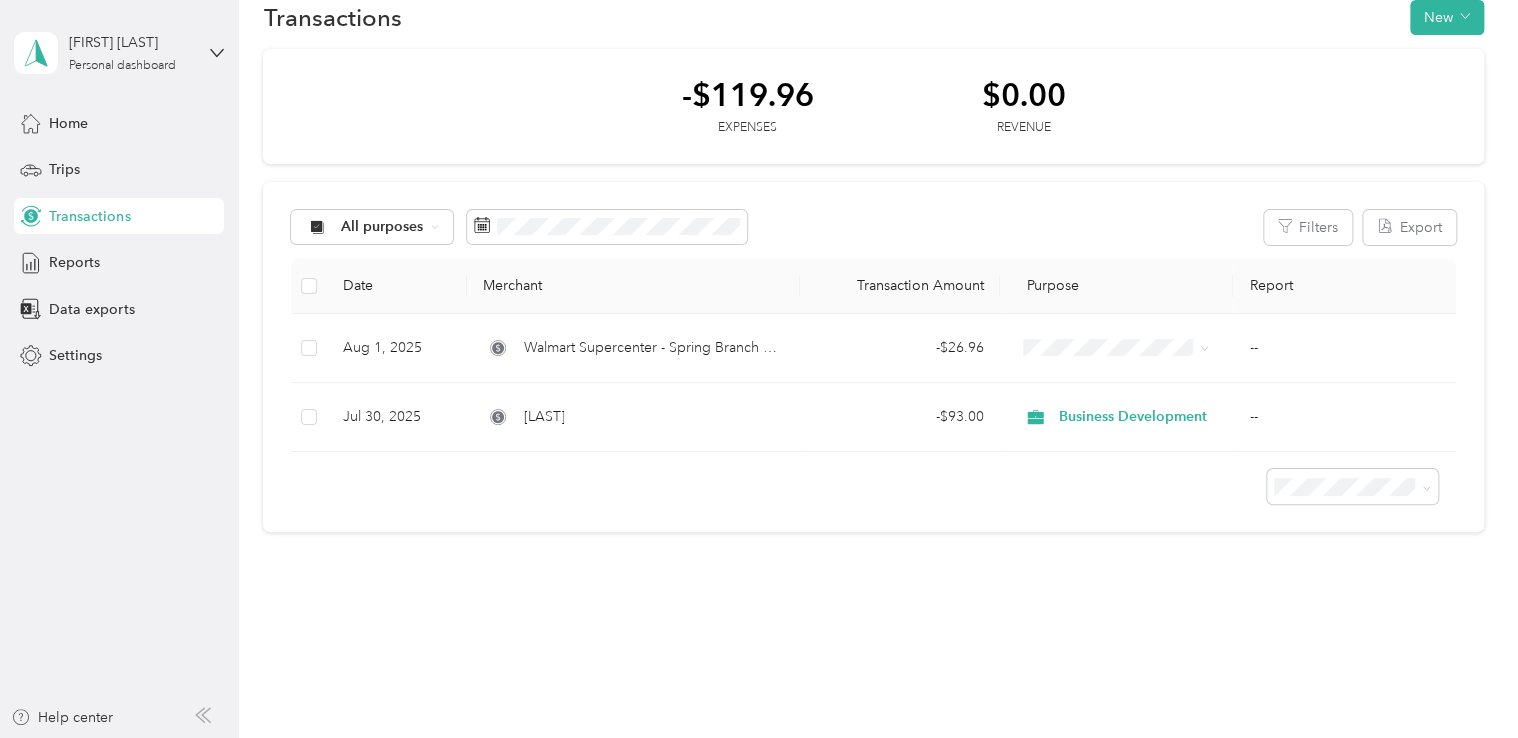 scroll, scrollTop: 0, scrollLeft: 0, axis: both 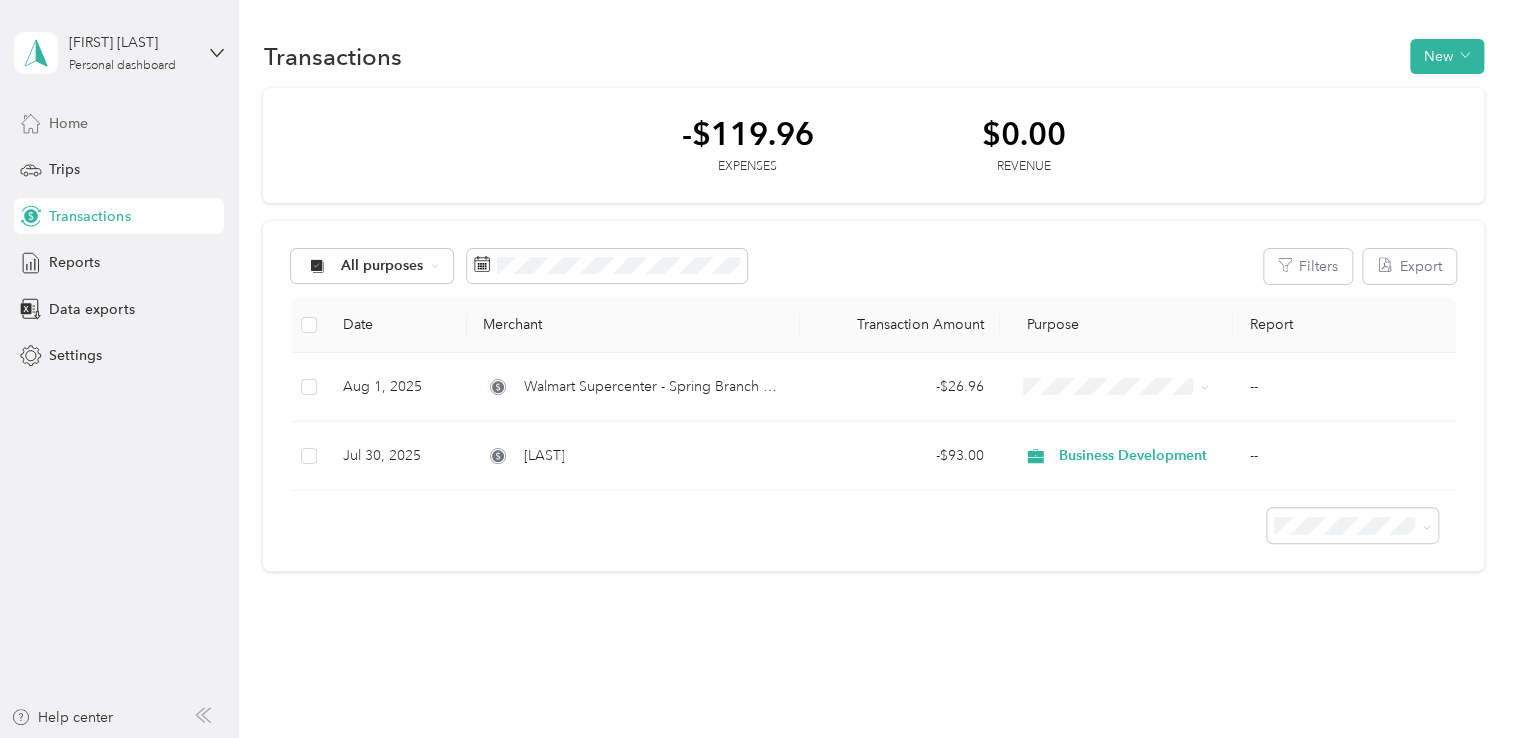 click on "Home" at bounding box center (68, 123) 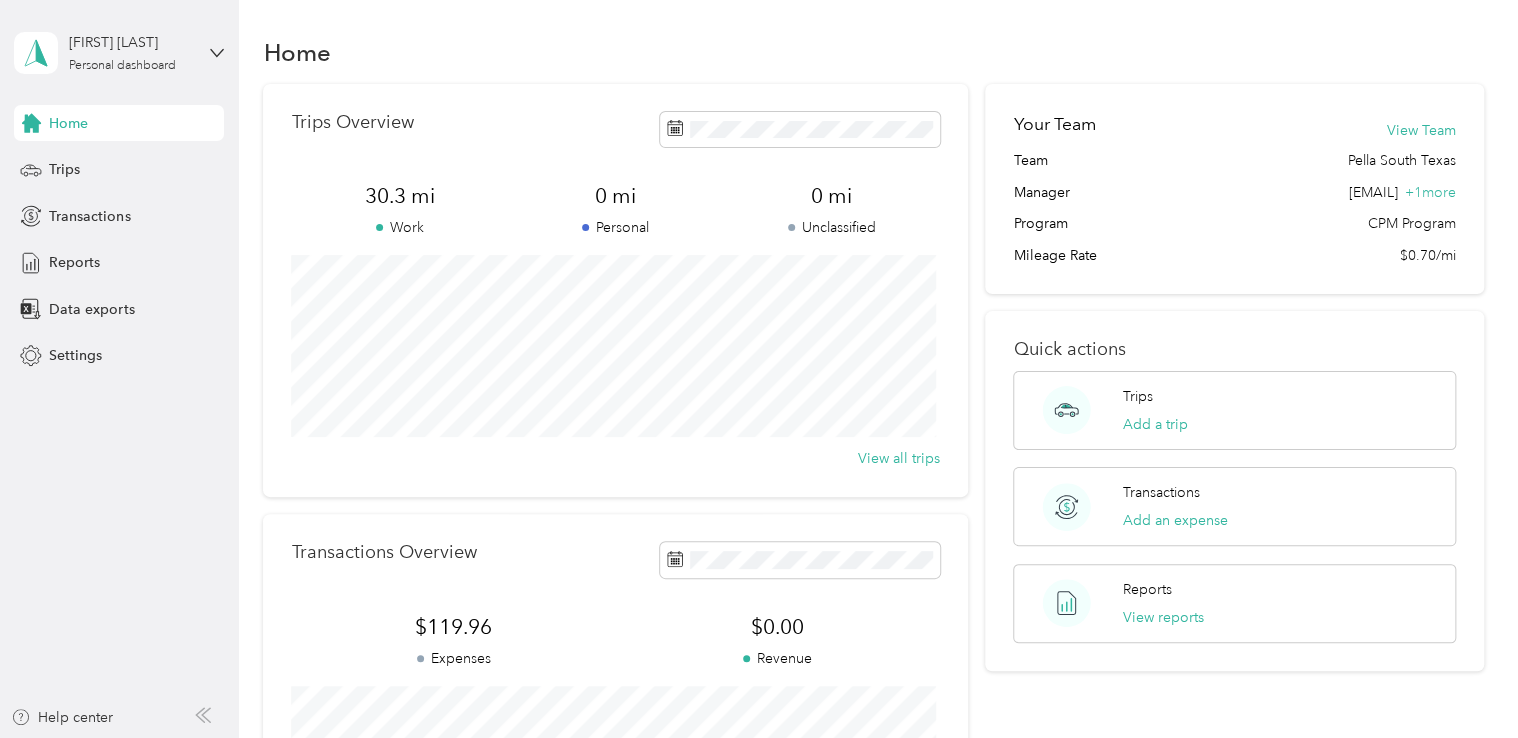 scroll, scrollTop: 0, scrollLeft: 0, axis: both 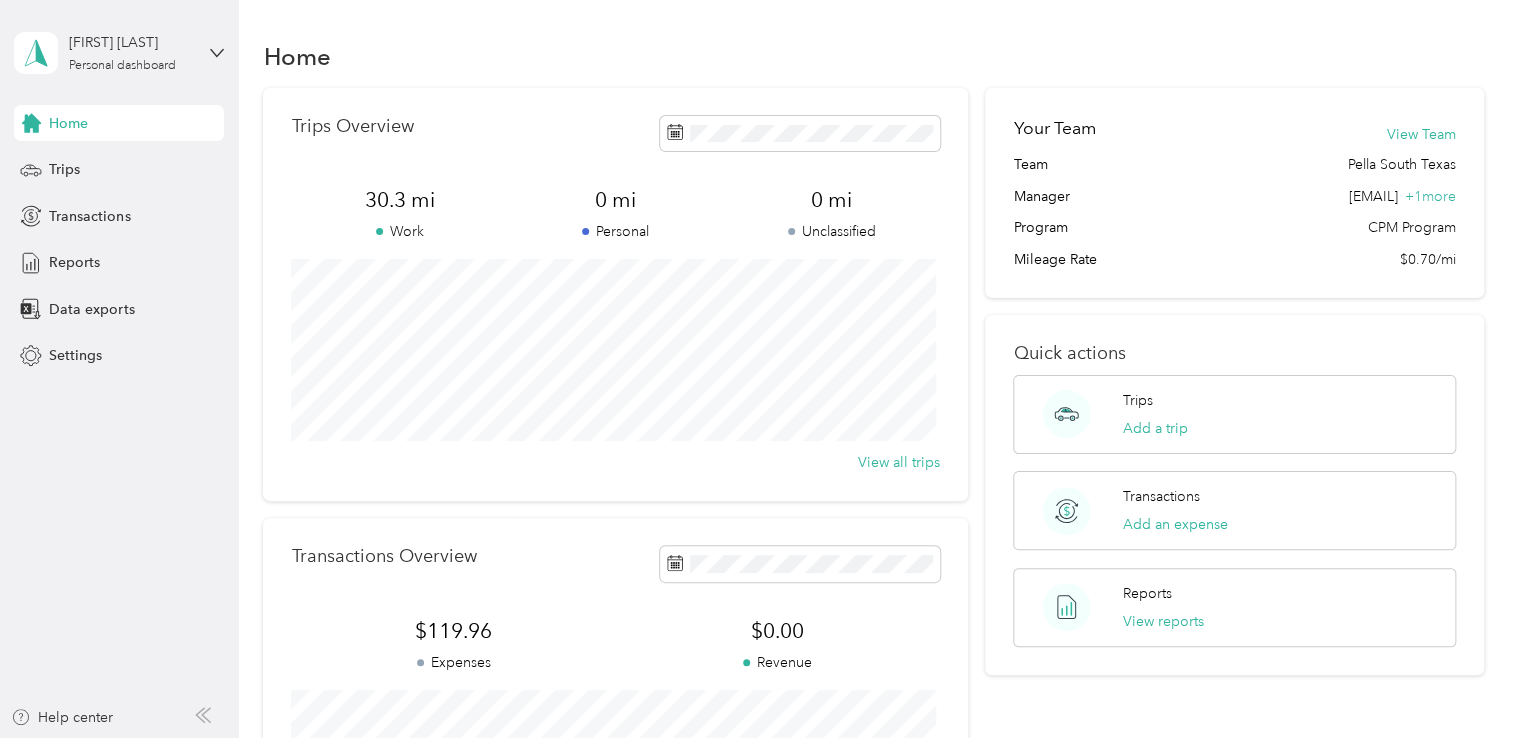 click on "Trips Overview 30.3   mi Work 0   mi Personal 0   mi Unclassified View all trips" at bounding box center [615, 294] 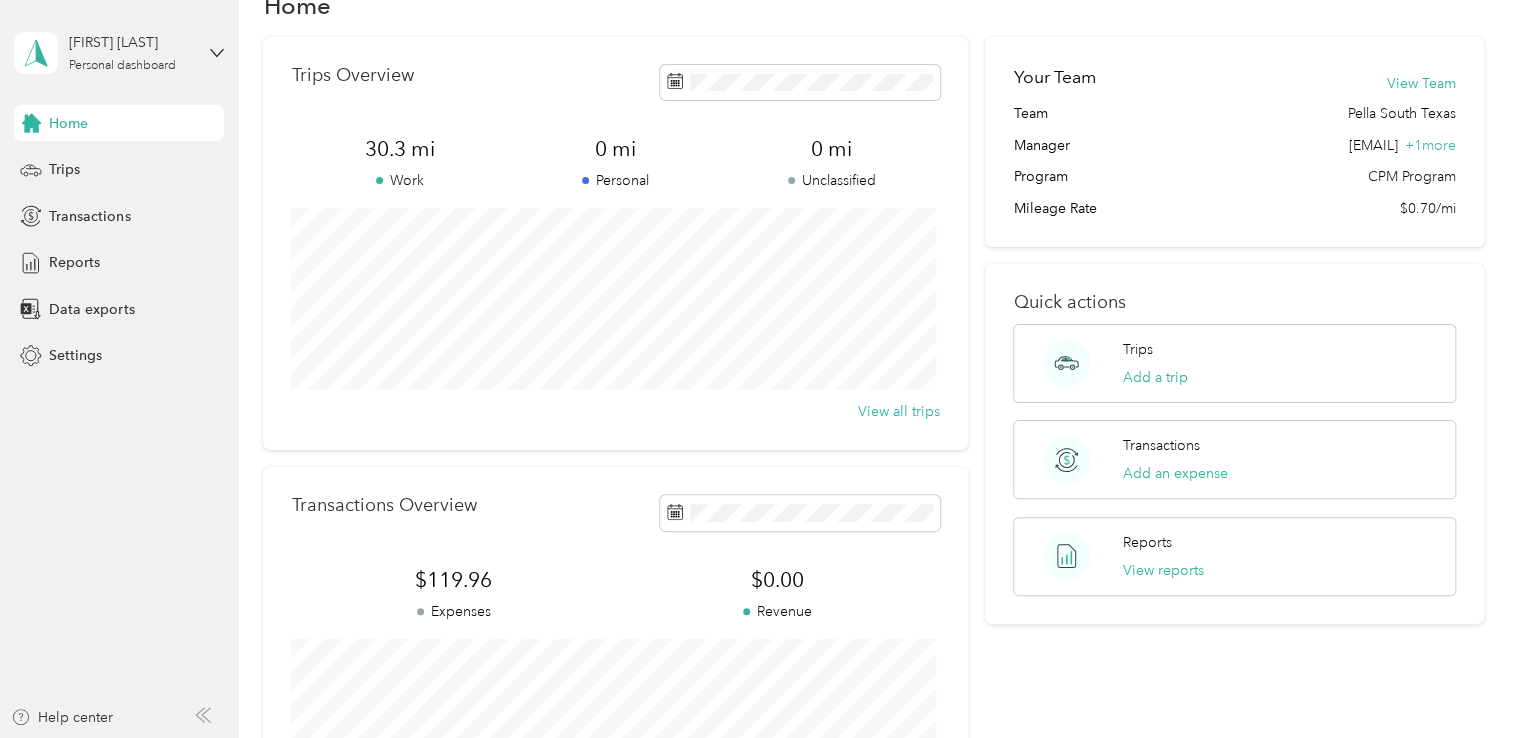 scroll, scrollTop: 50, scrollLeft: 0, axis: vertical 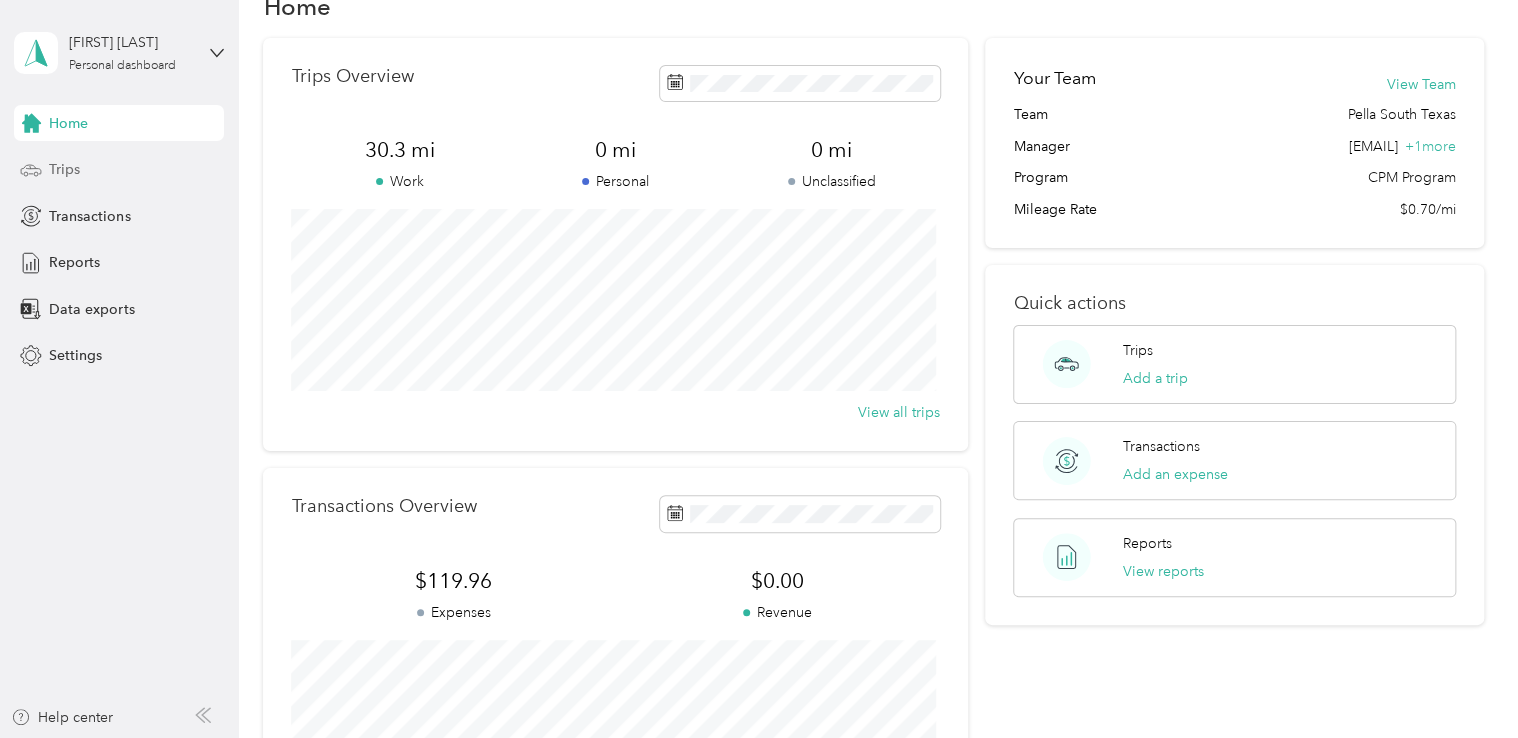 click on "Trips" at bounding box center (119, 170) 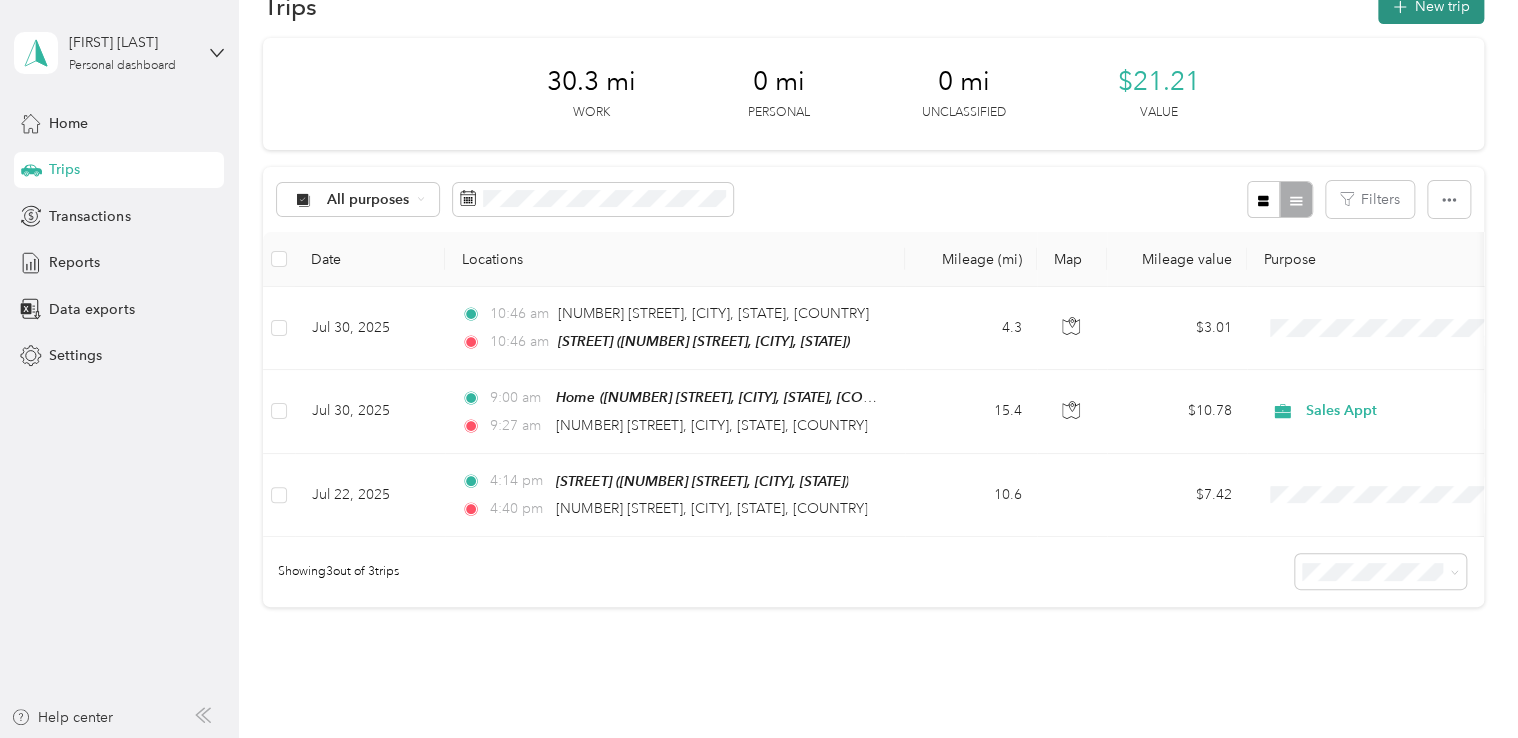 click on "New trip" at bounding box center [1431, 6] 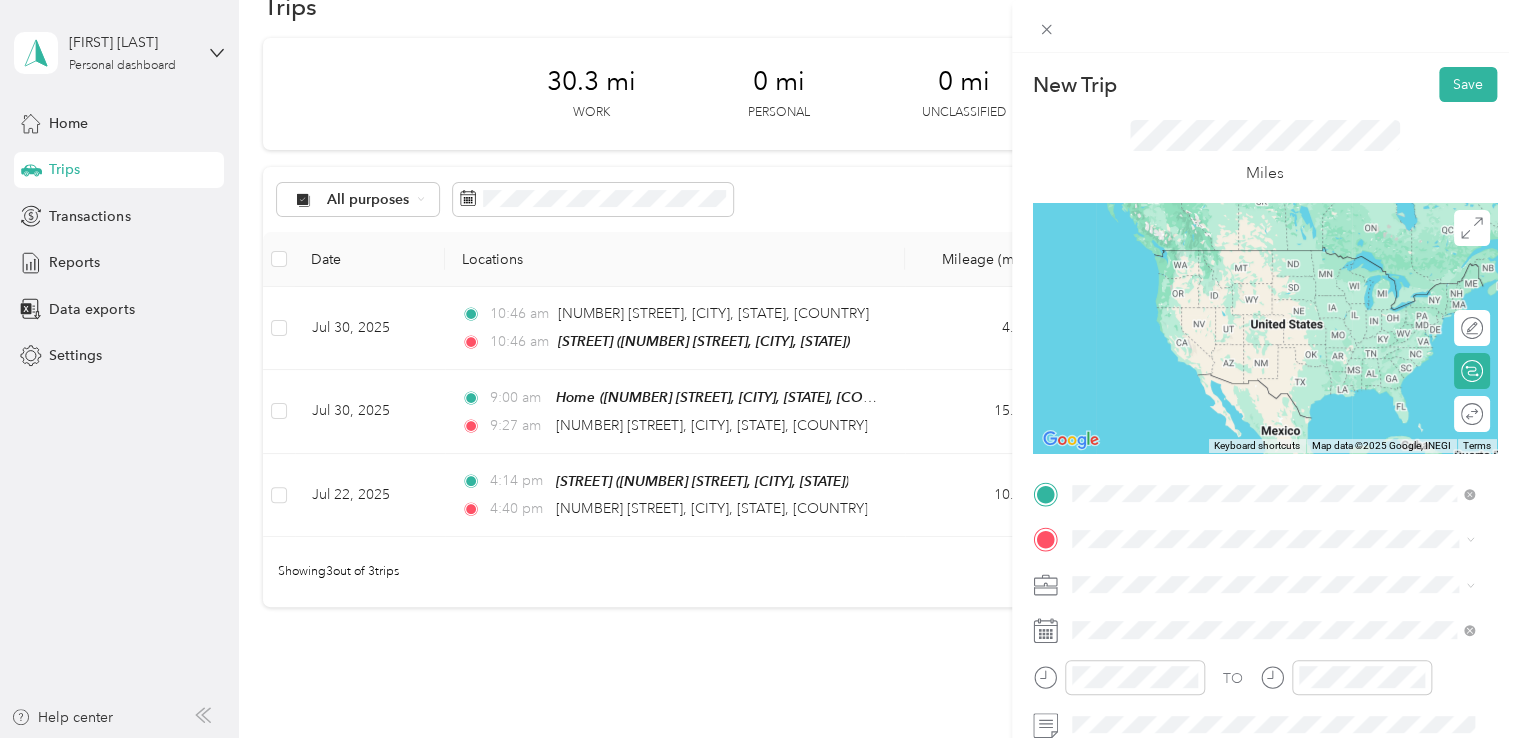 click on "[NUMBER] [STREET]
[CITY], [STATE] [POSTAL_CODE], [COUNTRY]" at bounding box center [1273, 574] 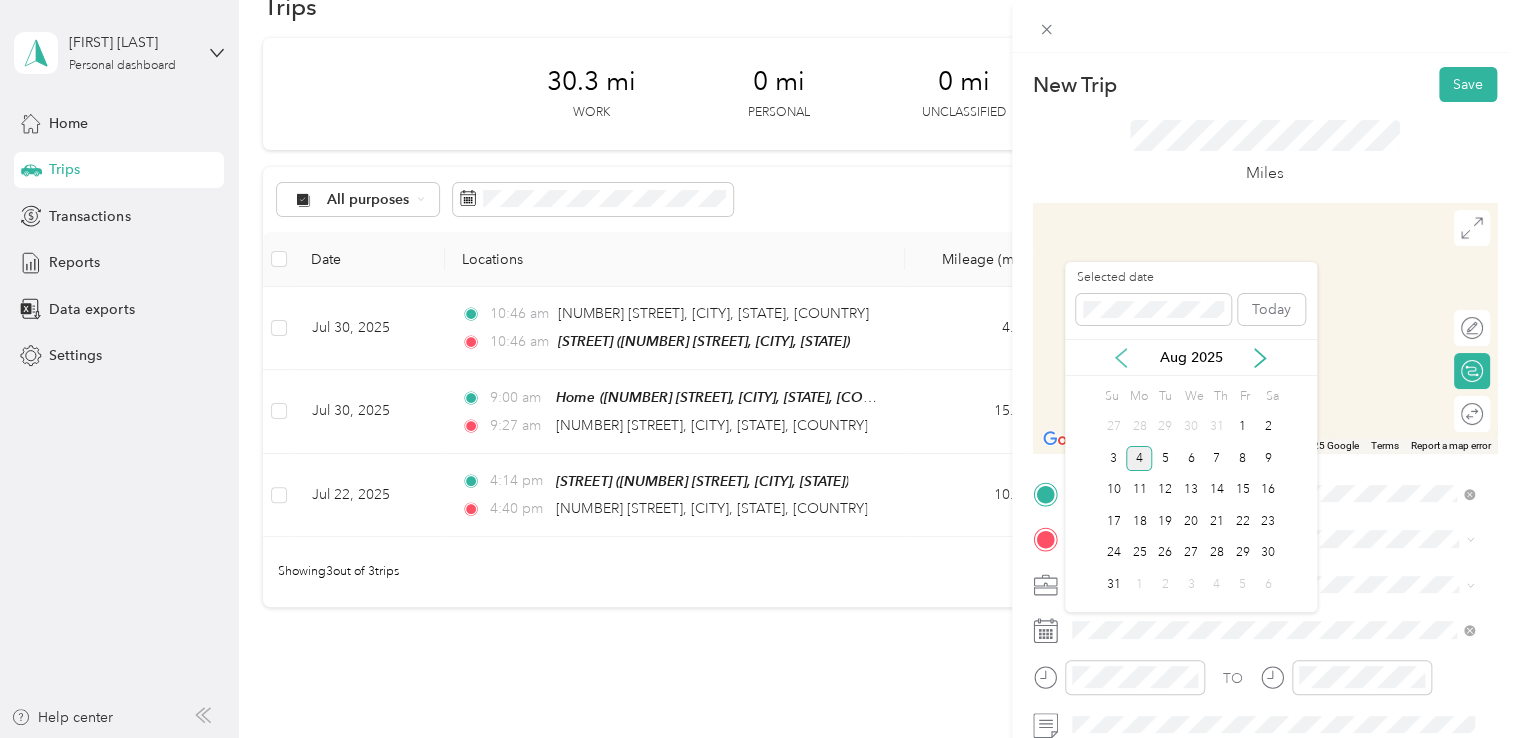 click 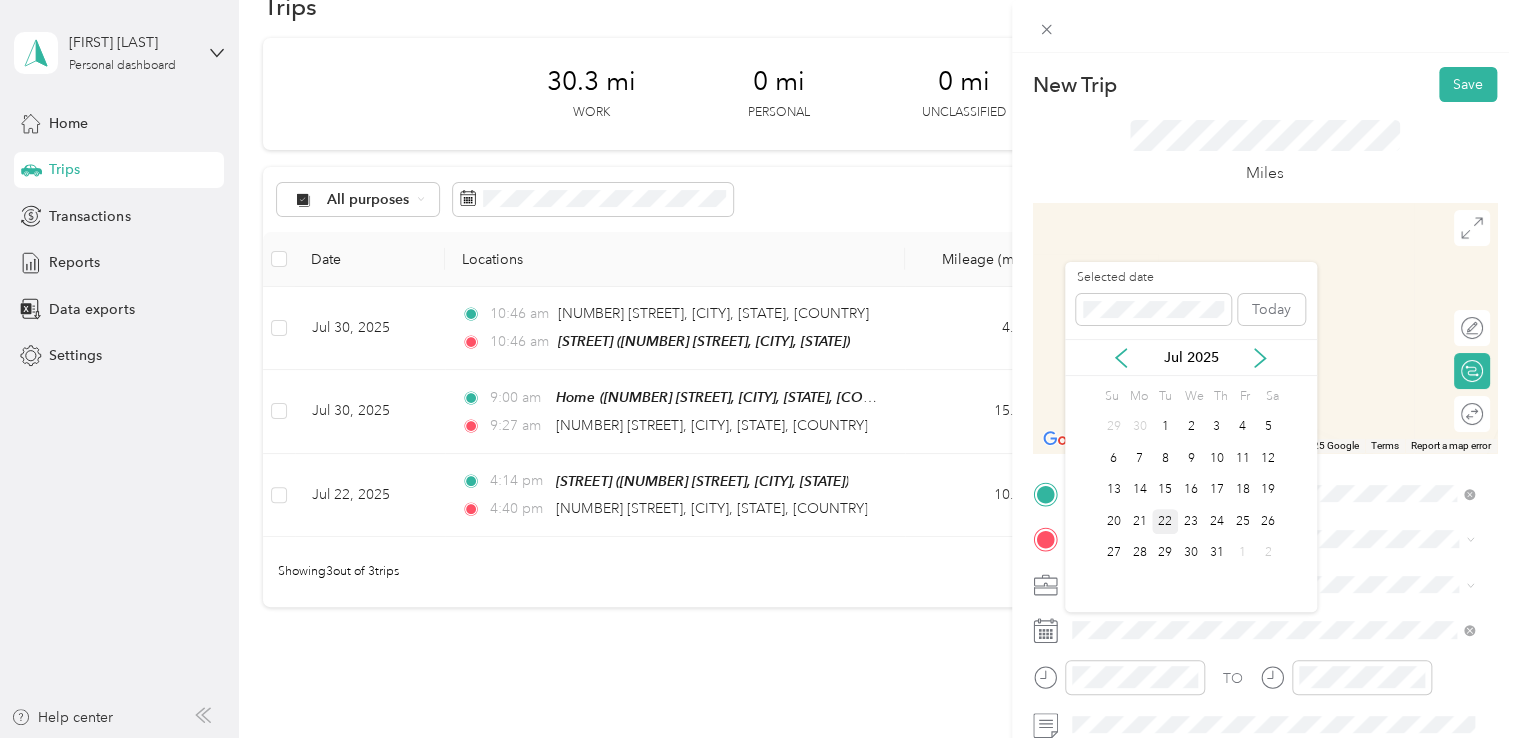 click on "22" at bounding box center [1165, 521] 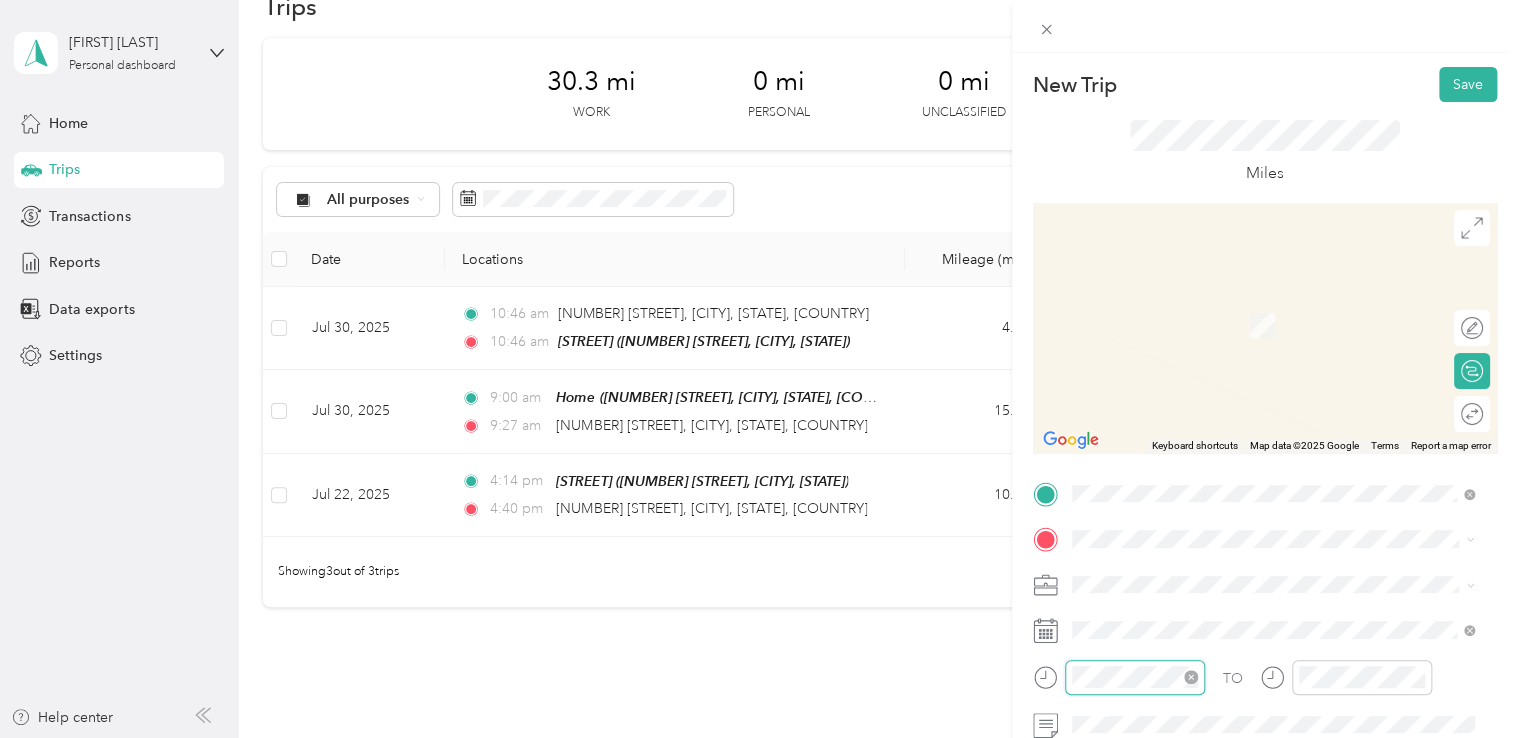 scroll, scrollTop: 308, scrollLeft: 0, axis: vertical 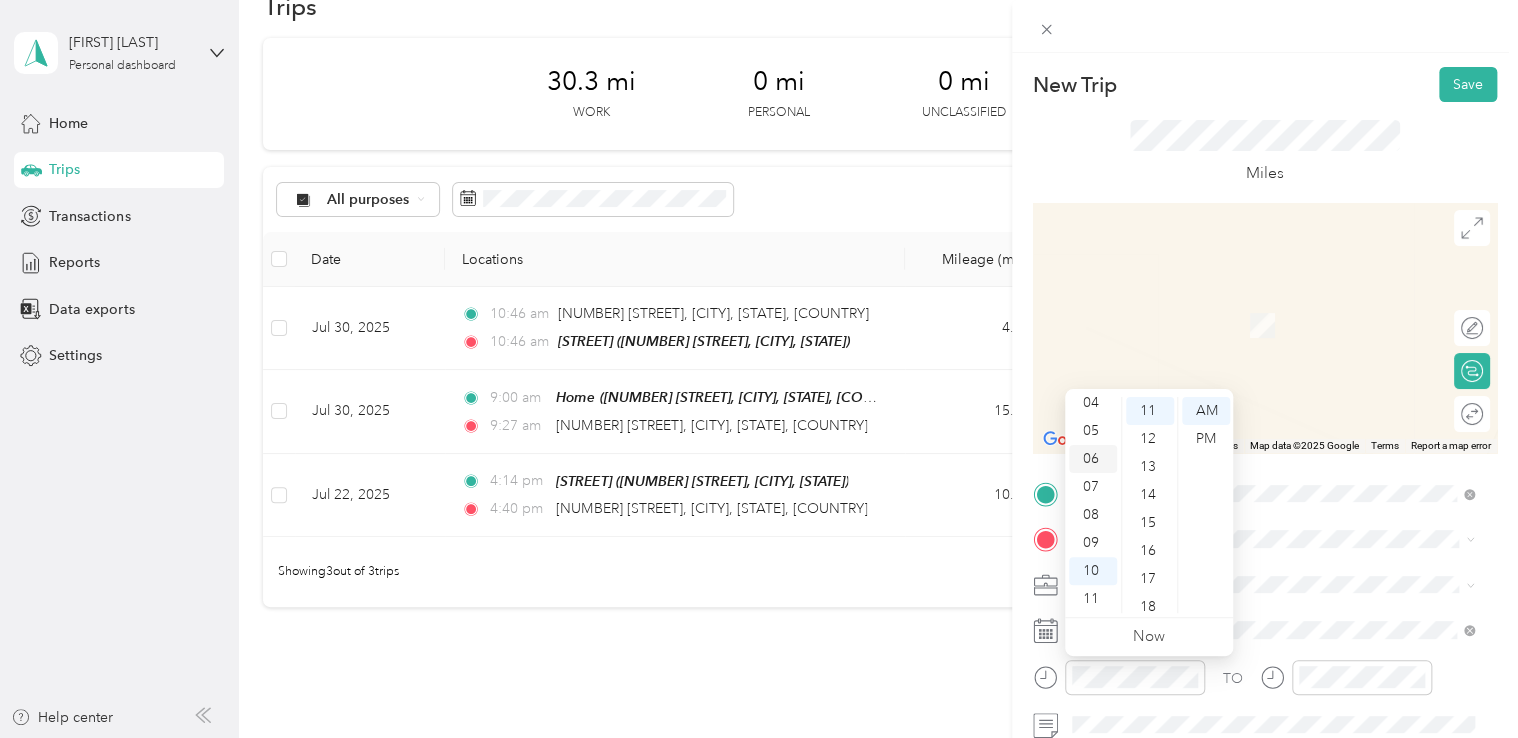 click on "06" at bounding box center (1093, 459) 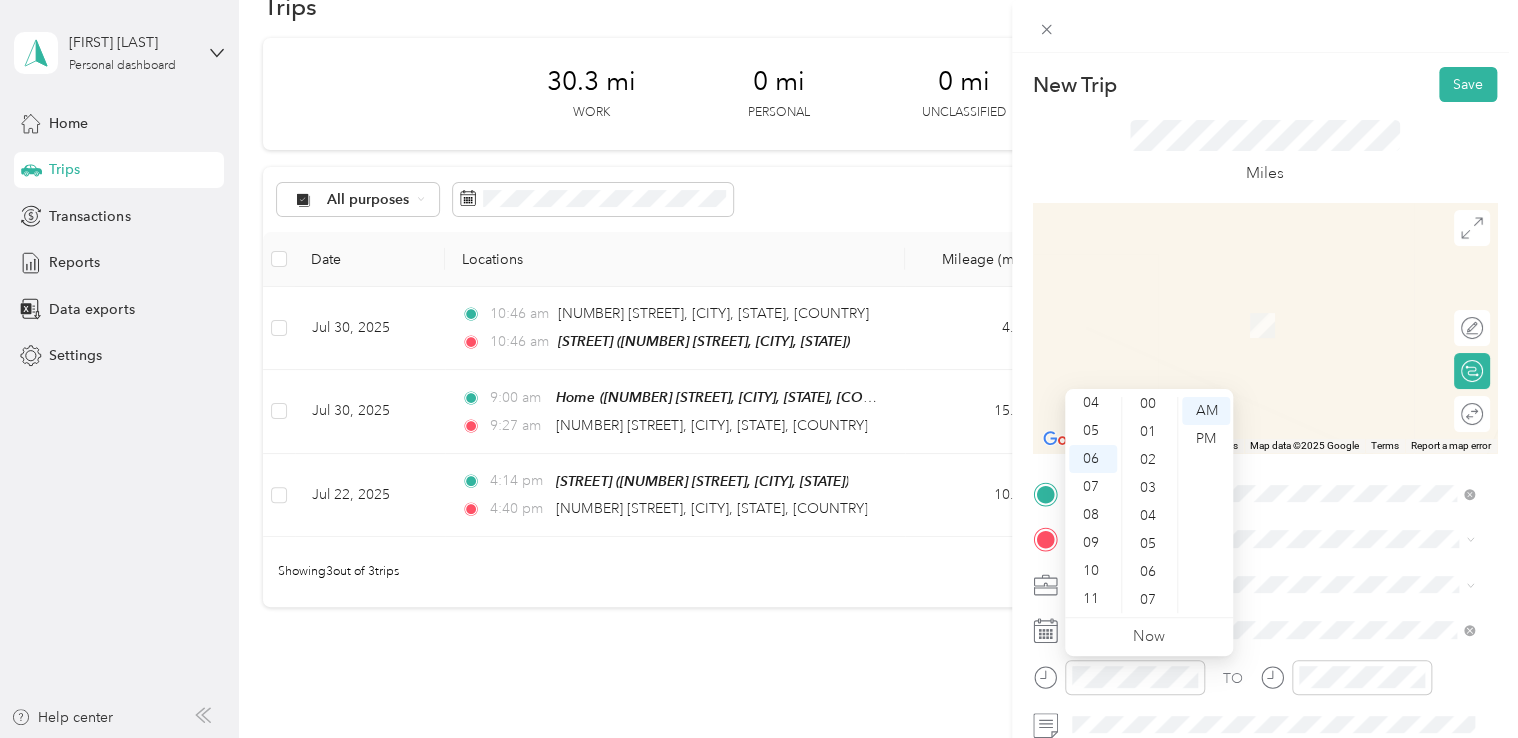 scroll, scrollTop: 0, scrollLeft: 0, axis: both 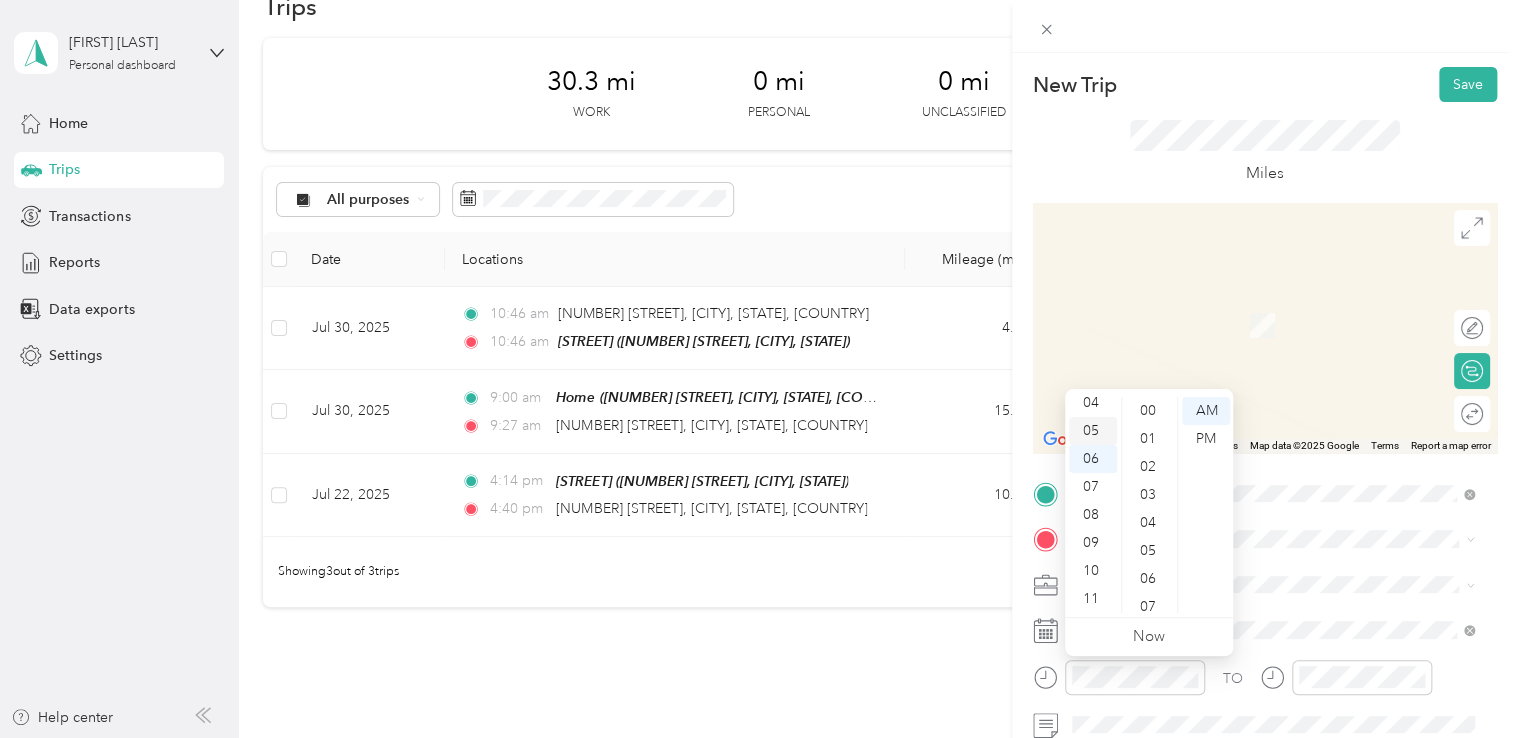 click on "05" at bounding box center (1093, 431) 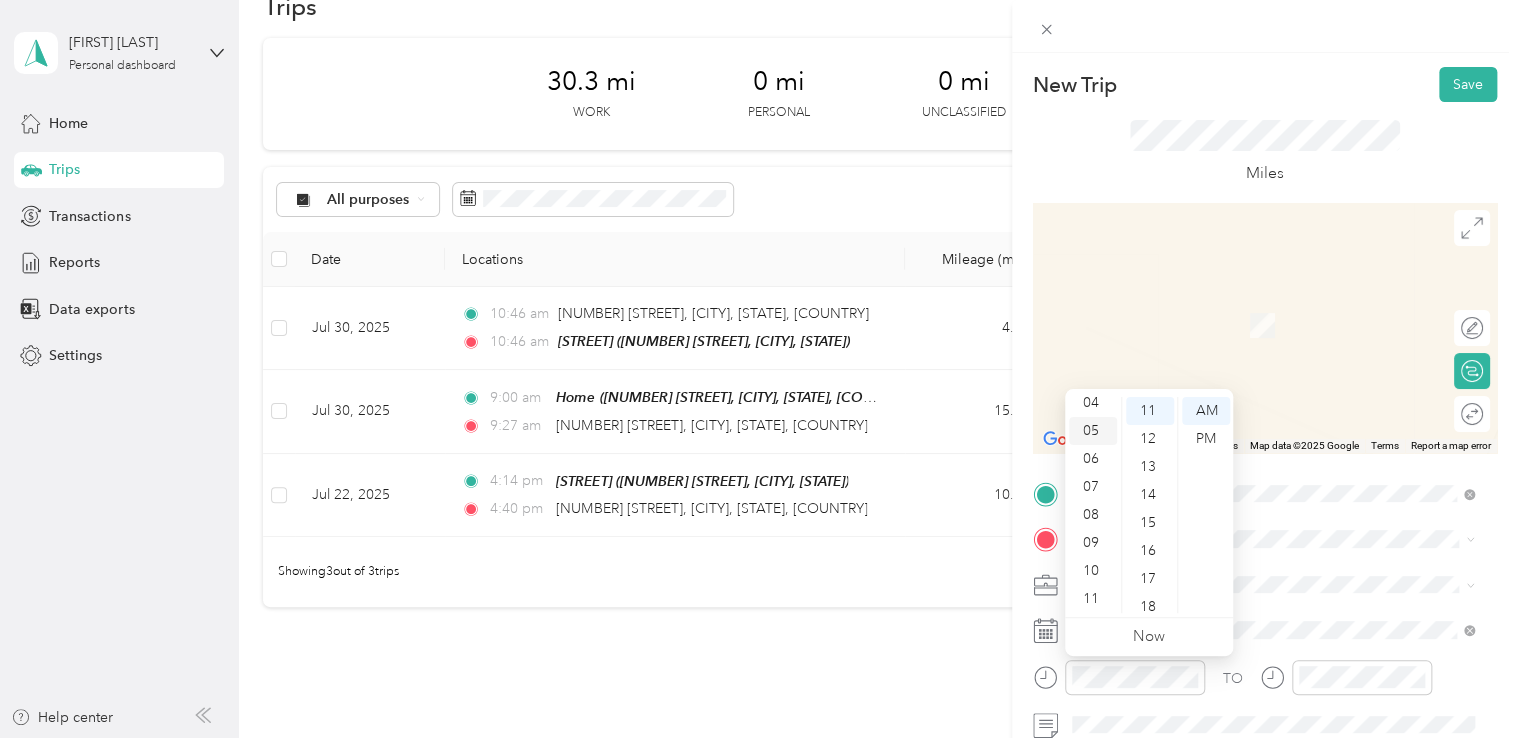 scroll, scrollTop: 308, scrollLeft: 0, axis: vertical 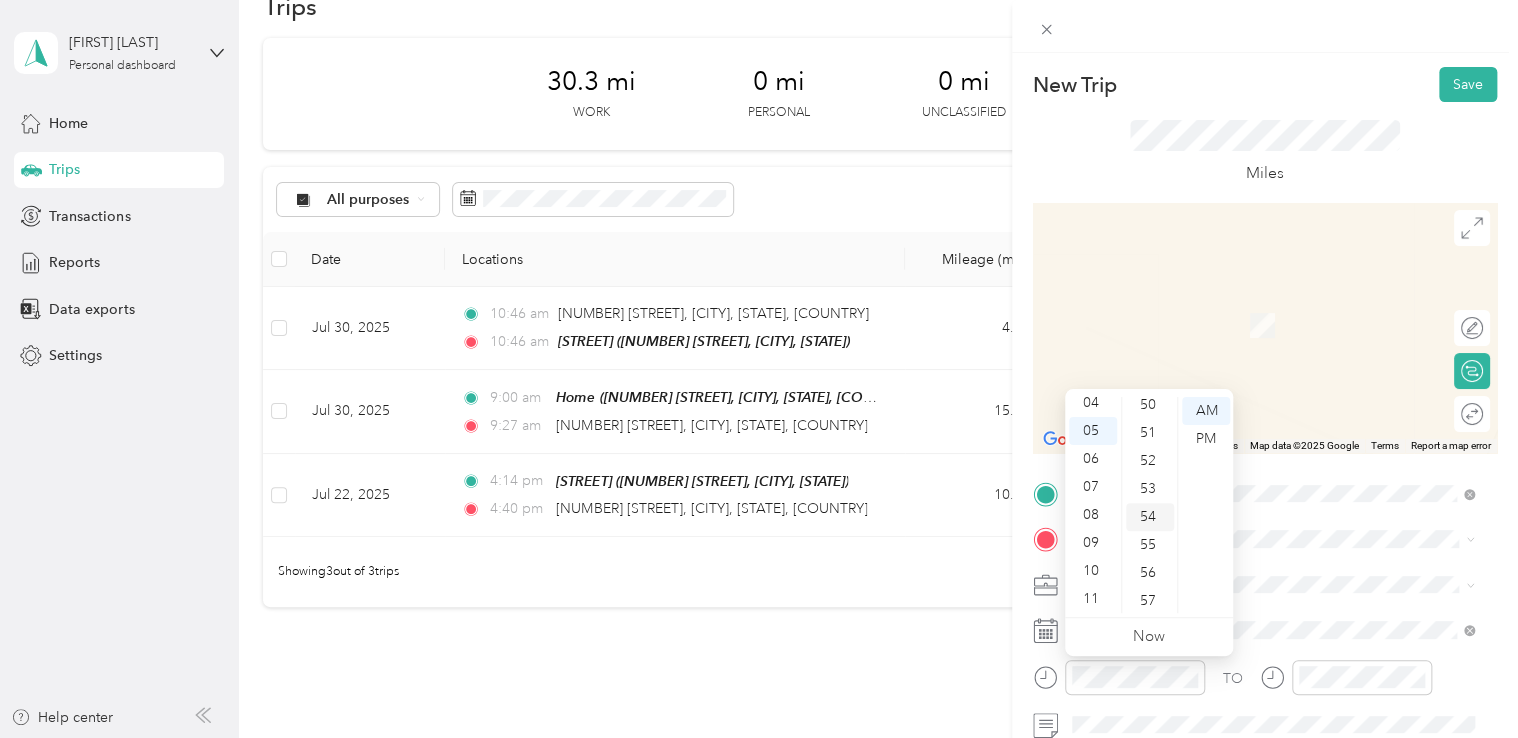 click on "54" at bounding box center (1150, 517) 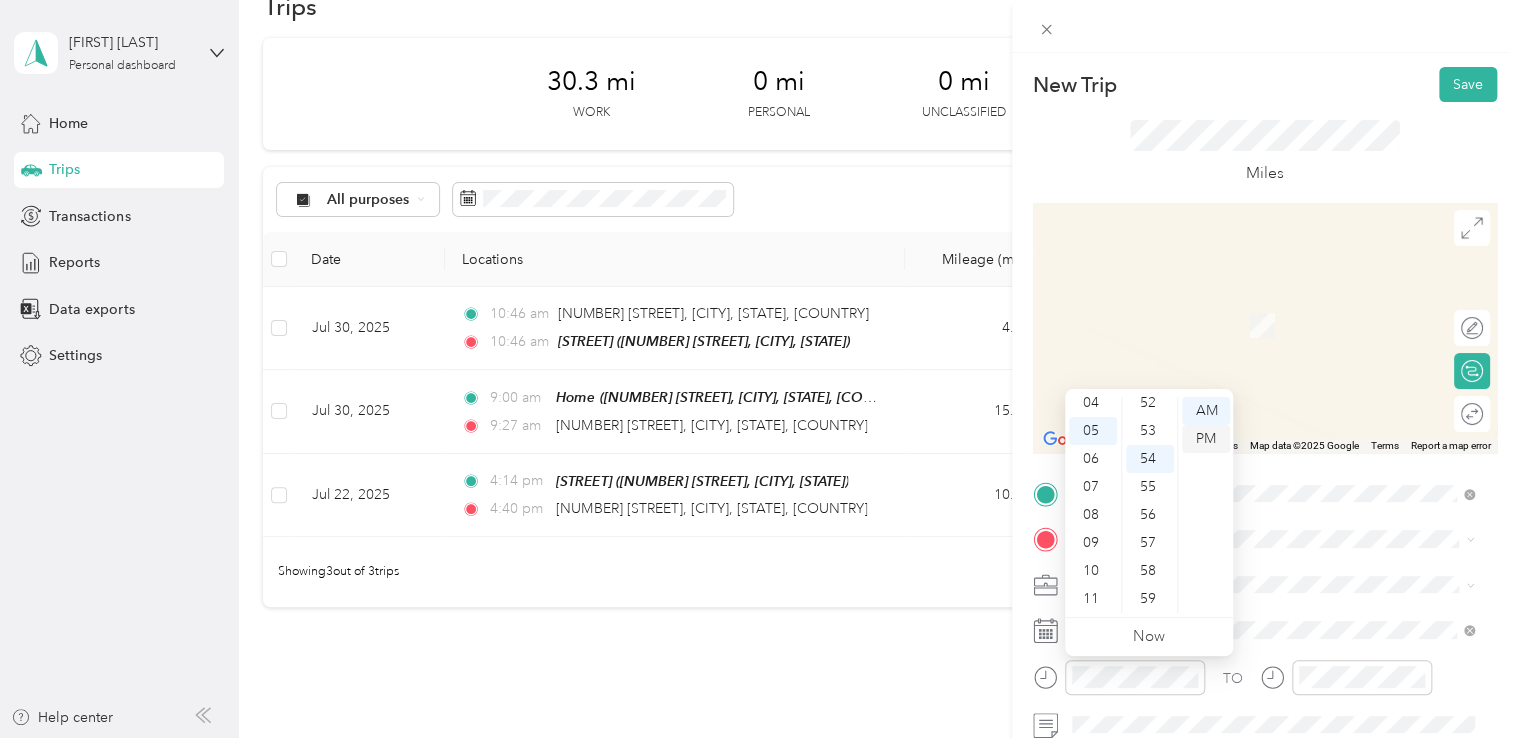 click on "PM" at bounding box center [1206, 439] 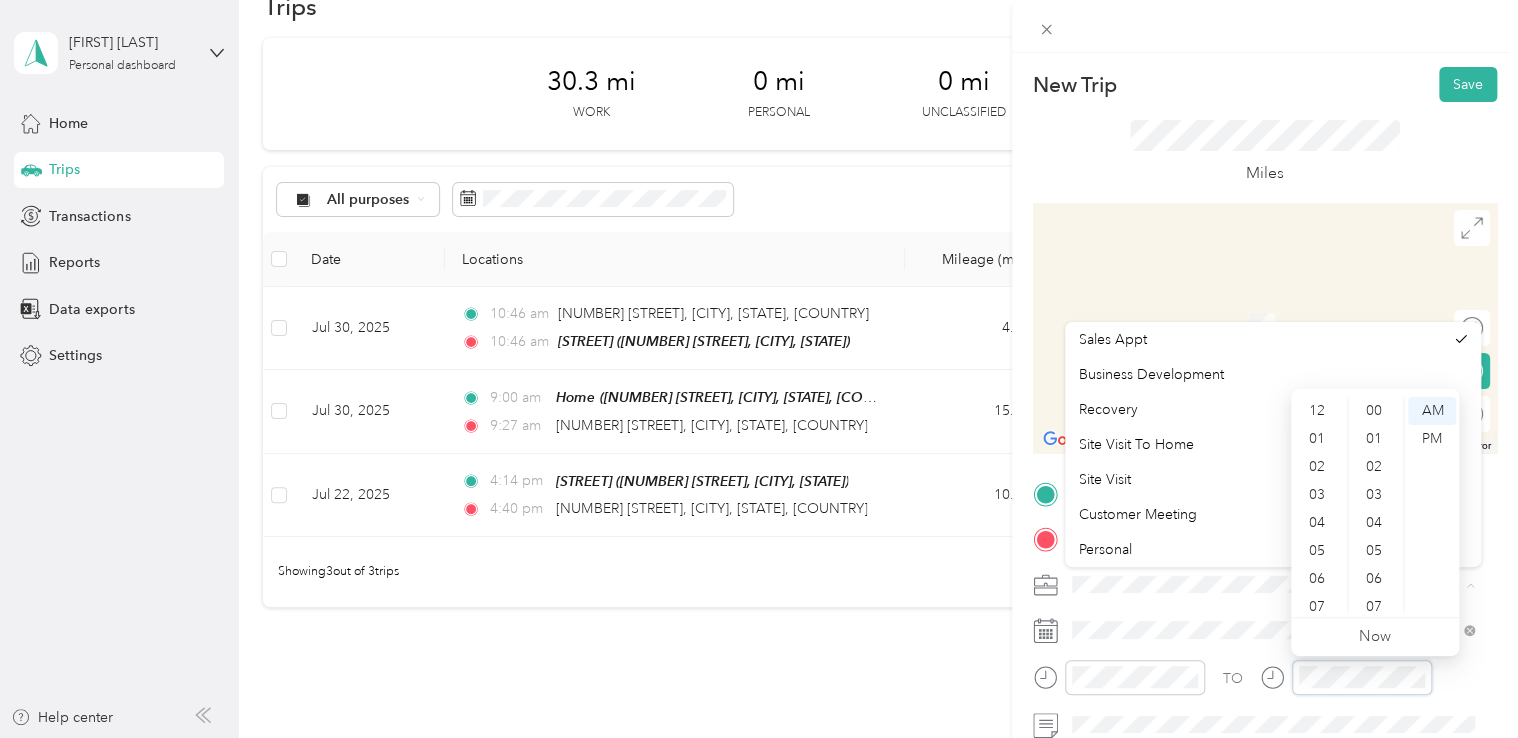scroll, scrollTop: 308, scrollLeft: 0, axis: vertical 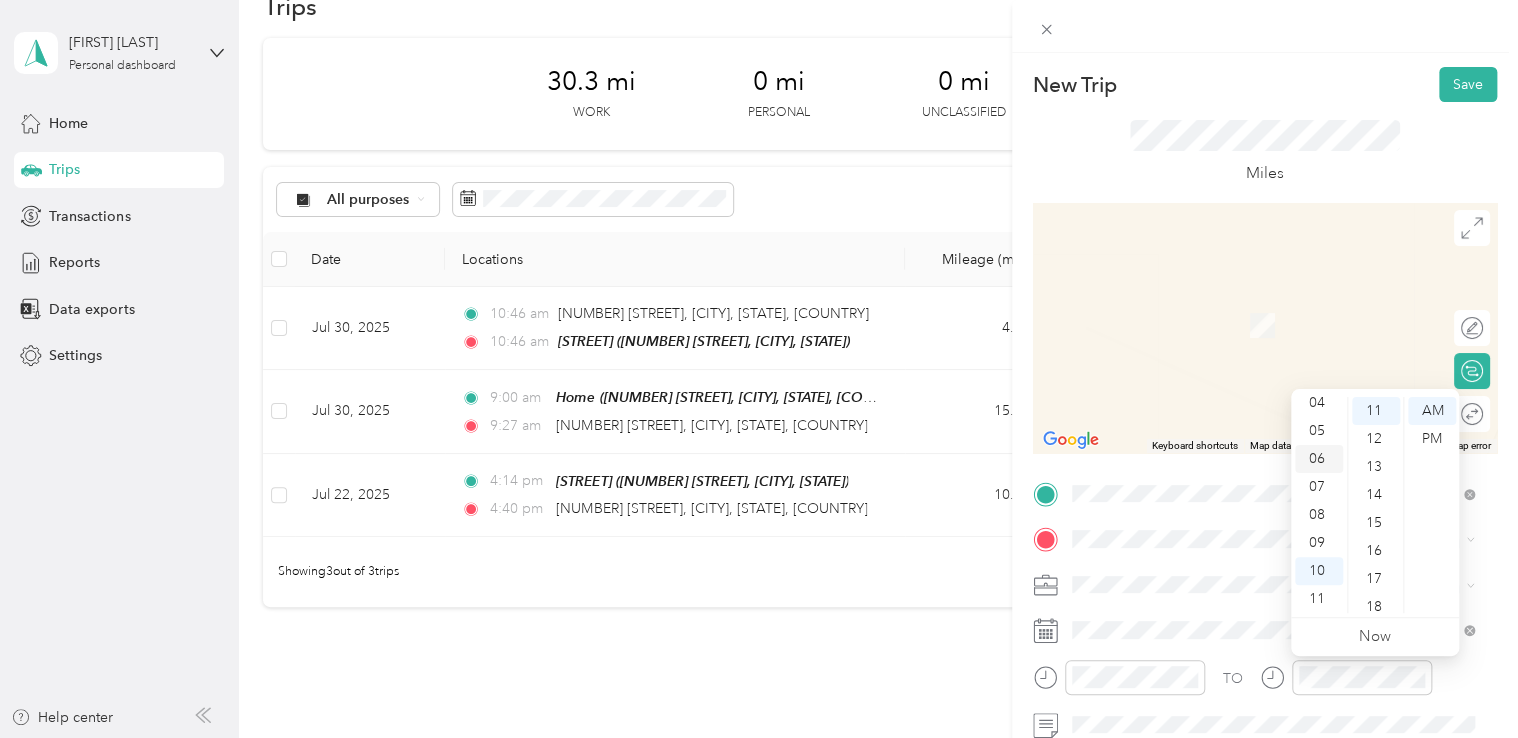 click on "06" at bounding box center (1319, 459) 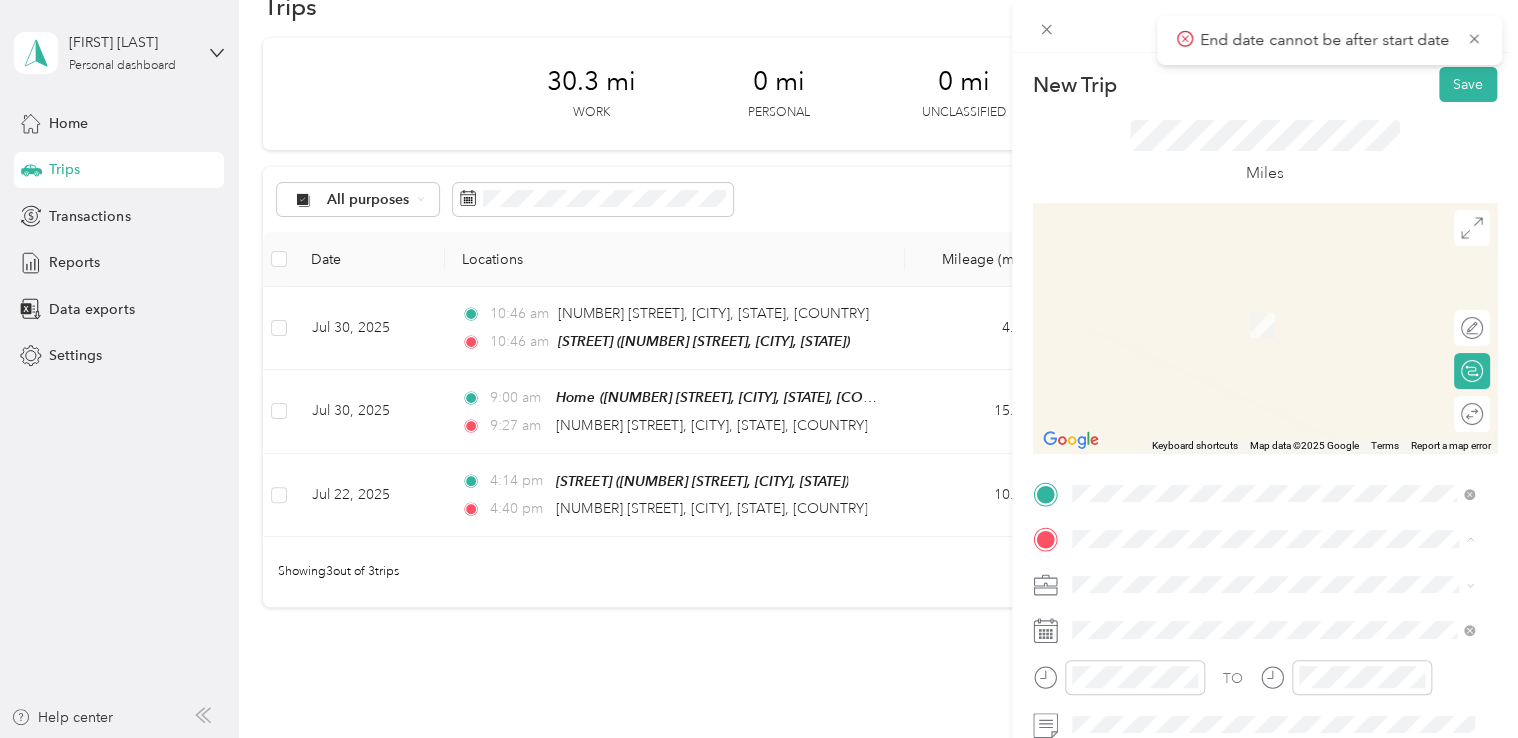 click on "Home" at bounding box center [1288, 485] 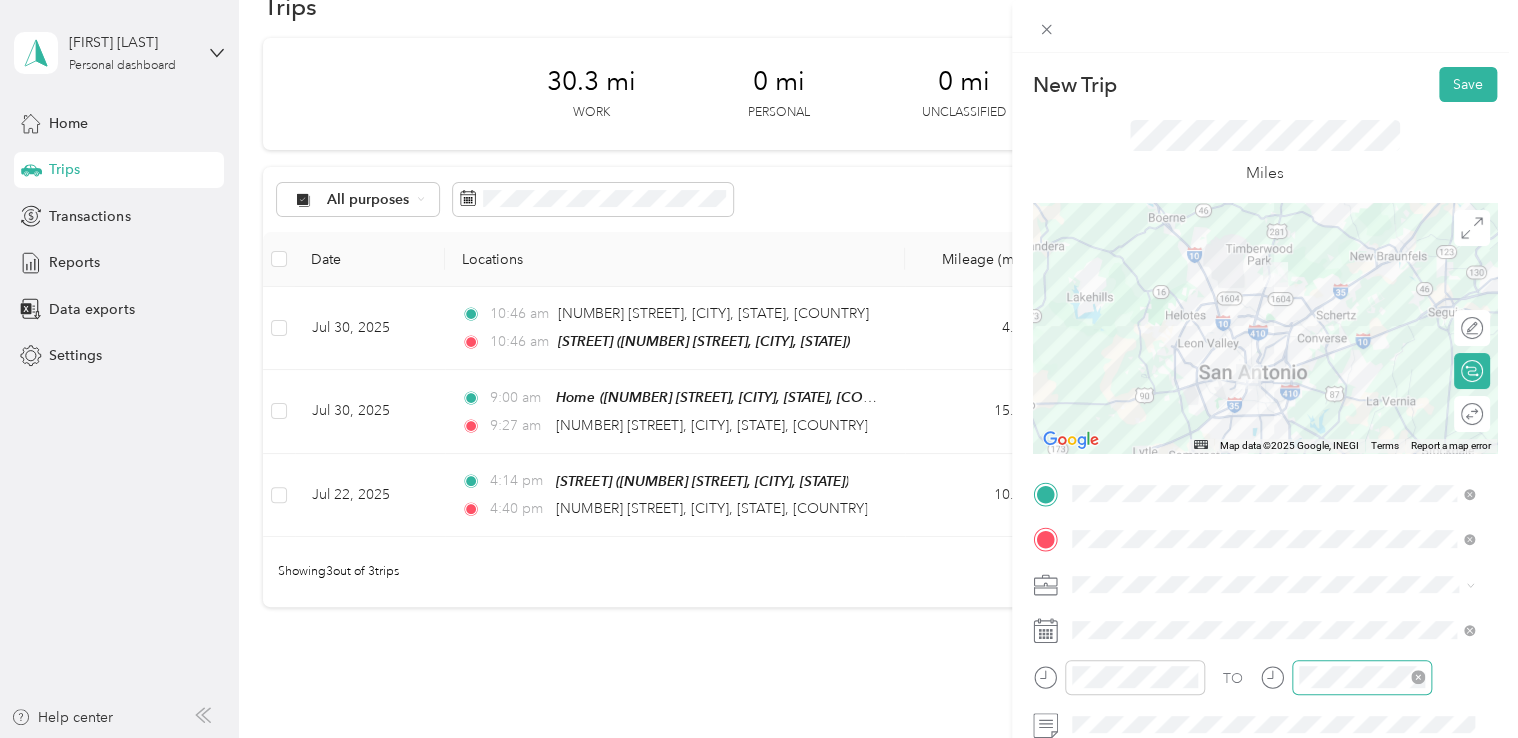 click at bounding box center (1362, 677) 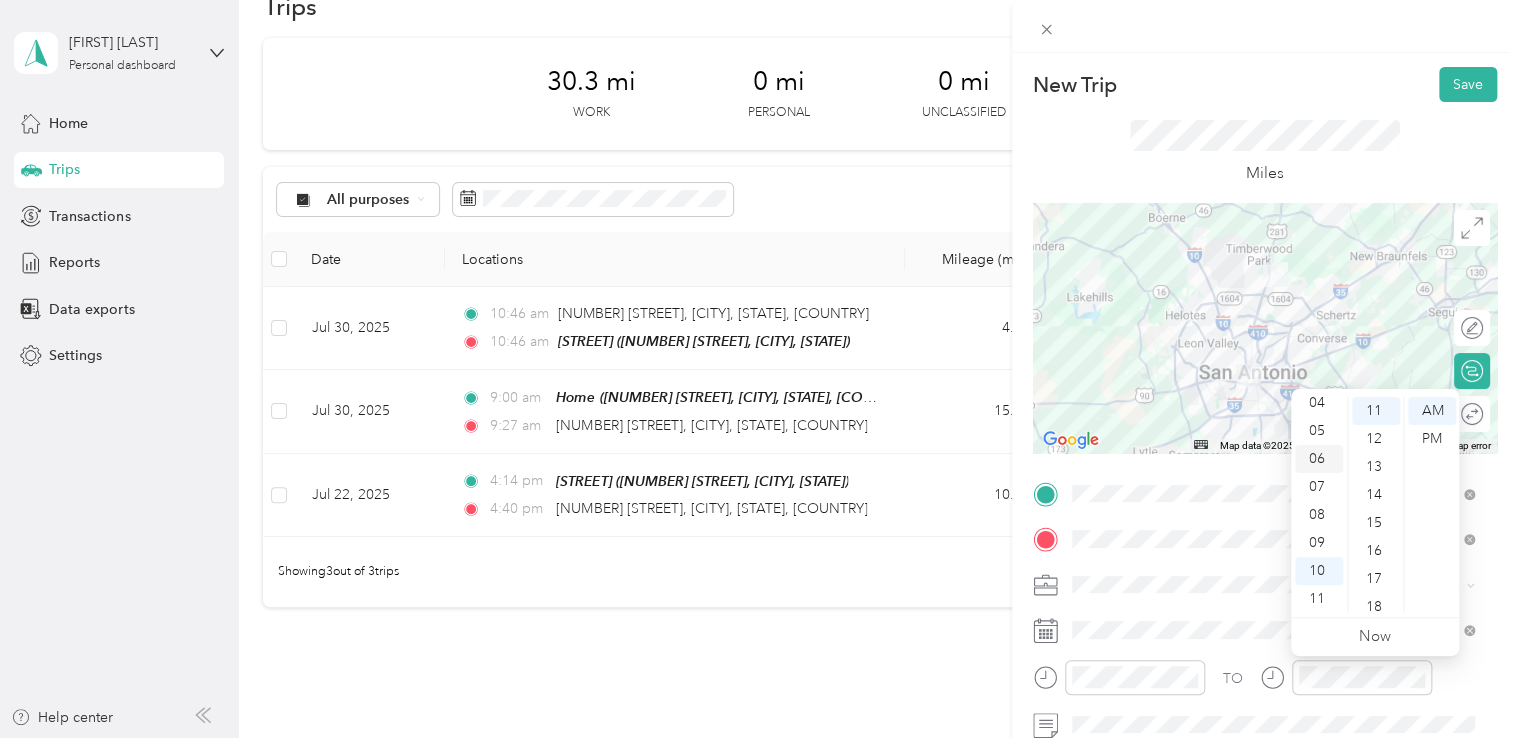 click on "06" at bounding box center (1319, 459) 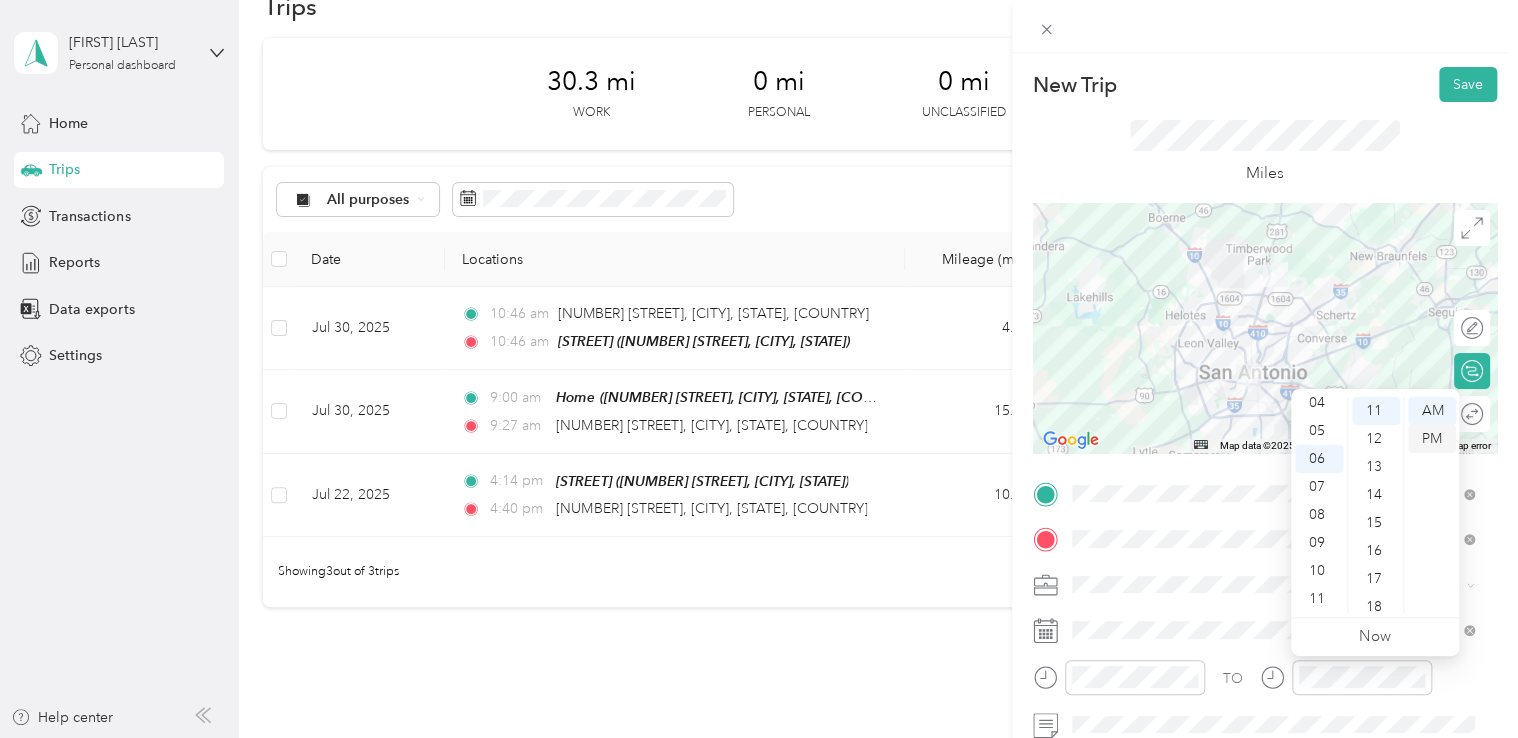 click on "PM" at bounding box center (1432, 439) 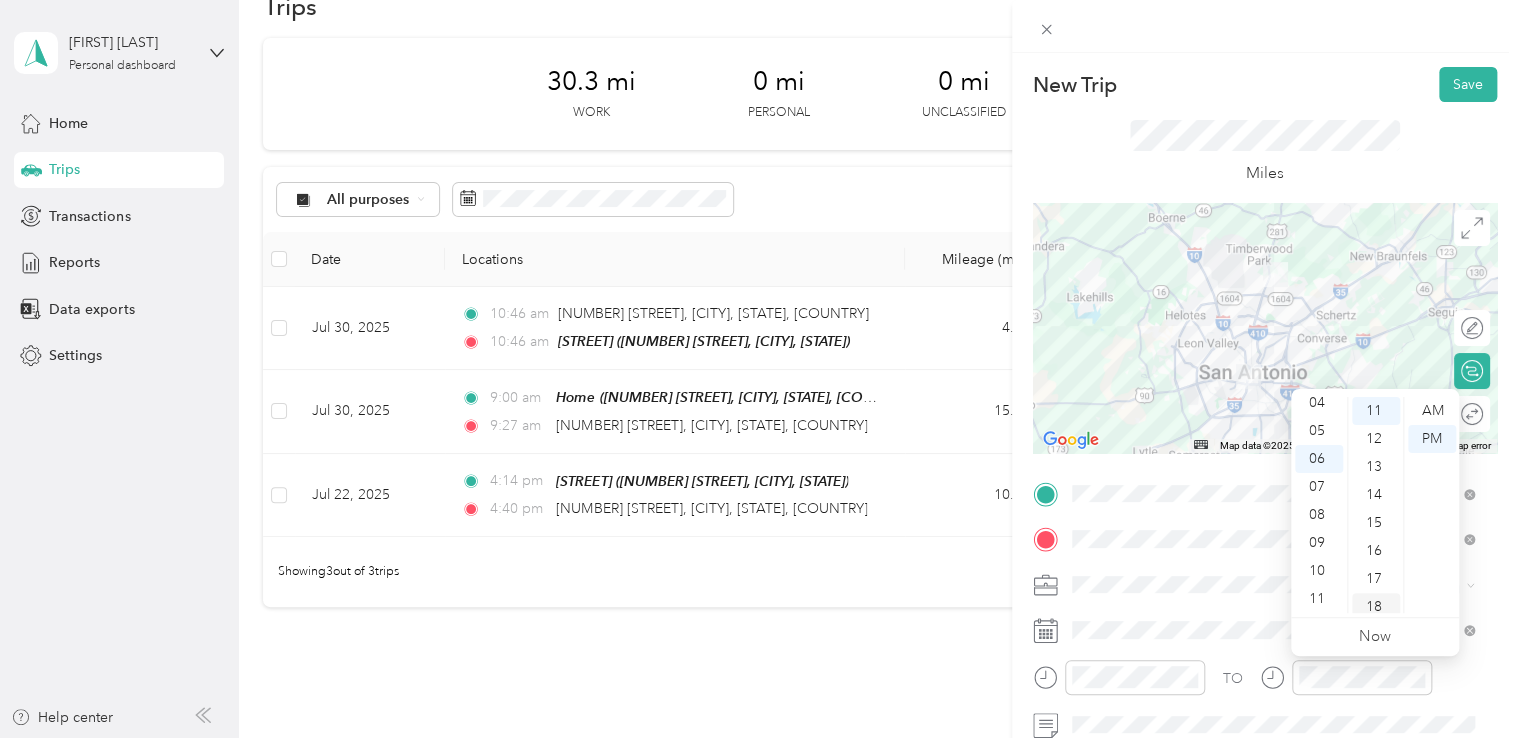 click on "18" at bounding box center (1376, 607) 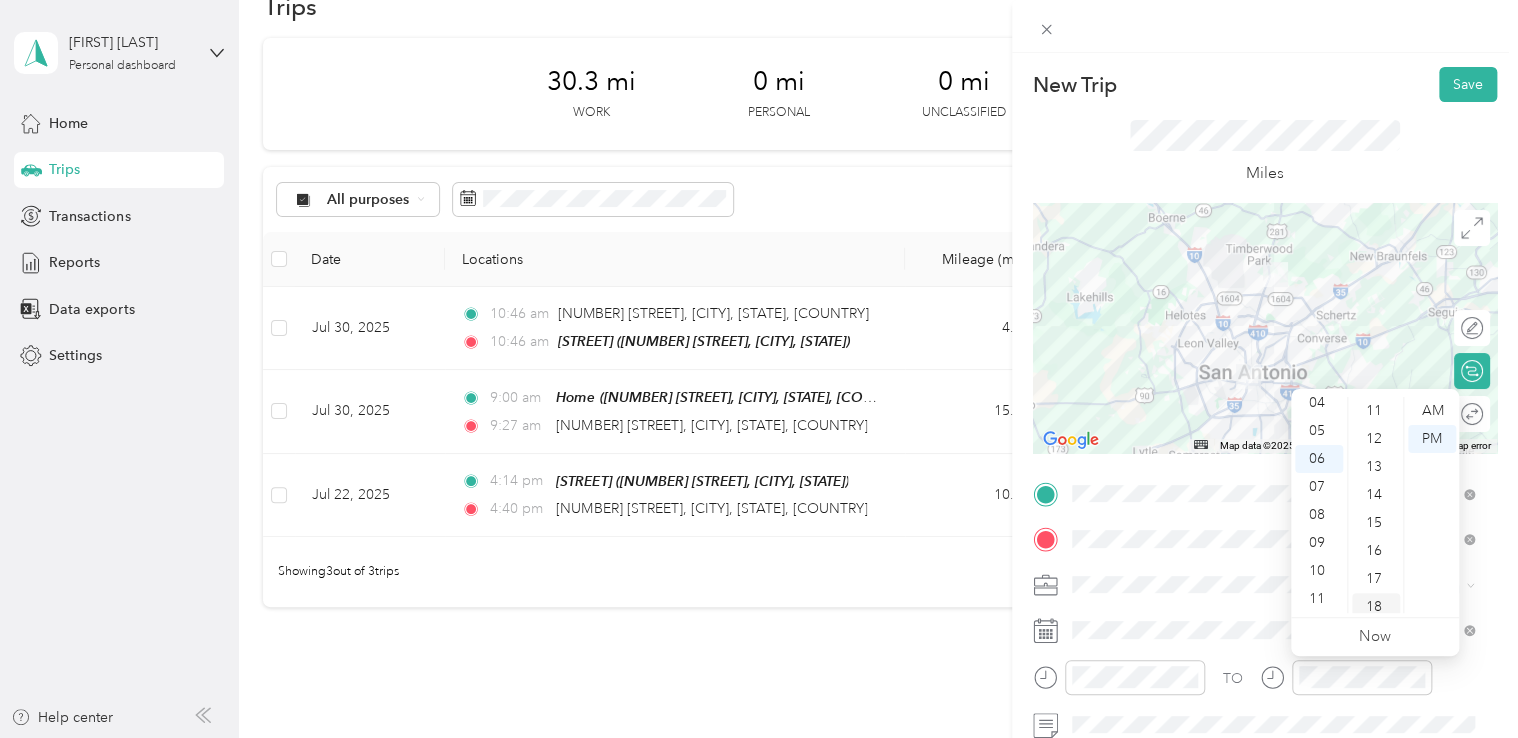 scroll, scrollTop: 504, scrollLeft: 0, axis: vertical 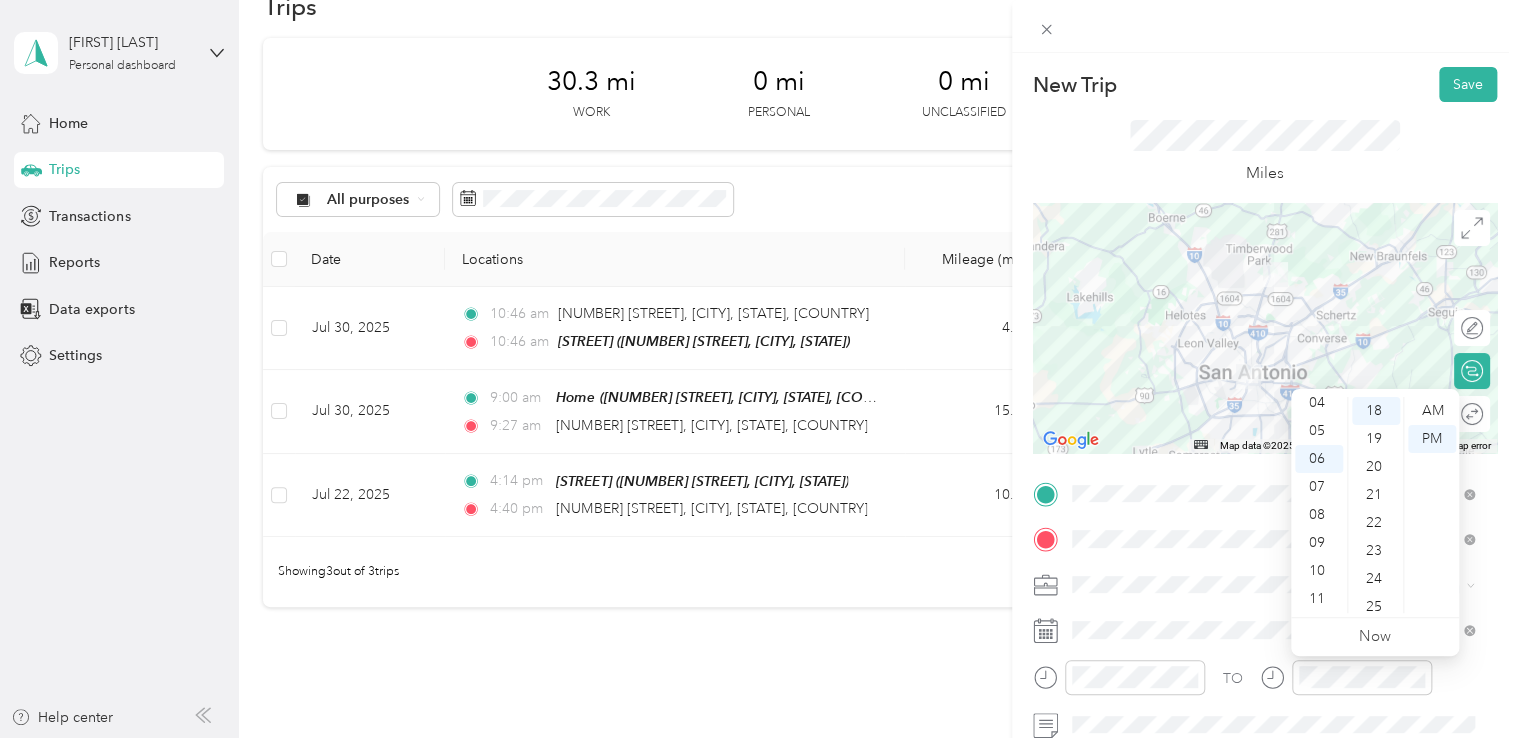 click on "TO Add photo" at bounding box center [1265, 719] 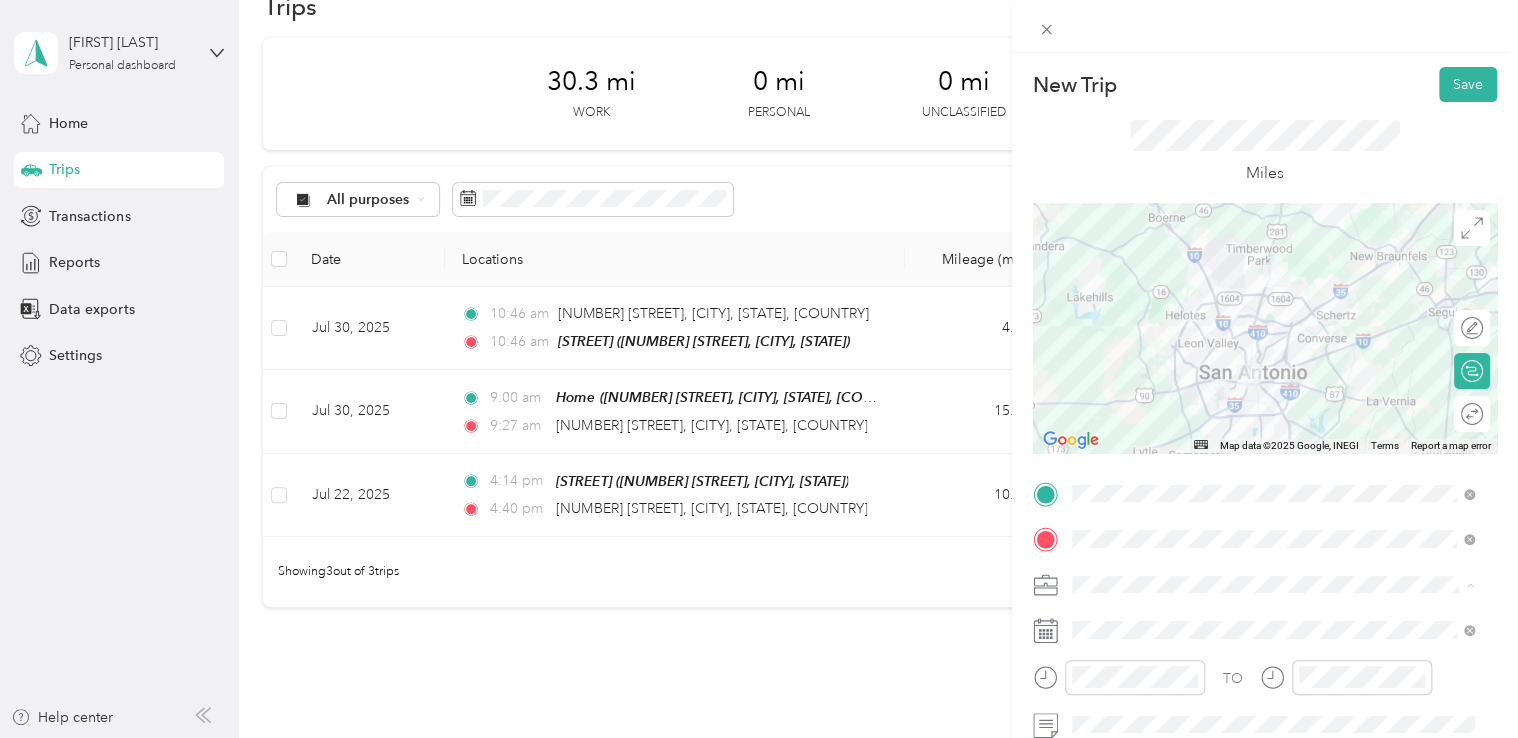click on "Business Development" at bounding box center (1273, 374) 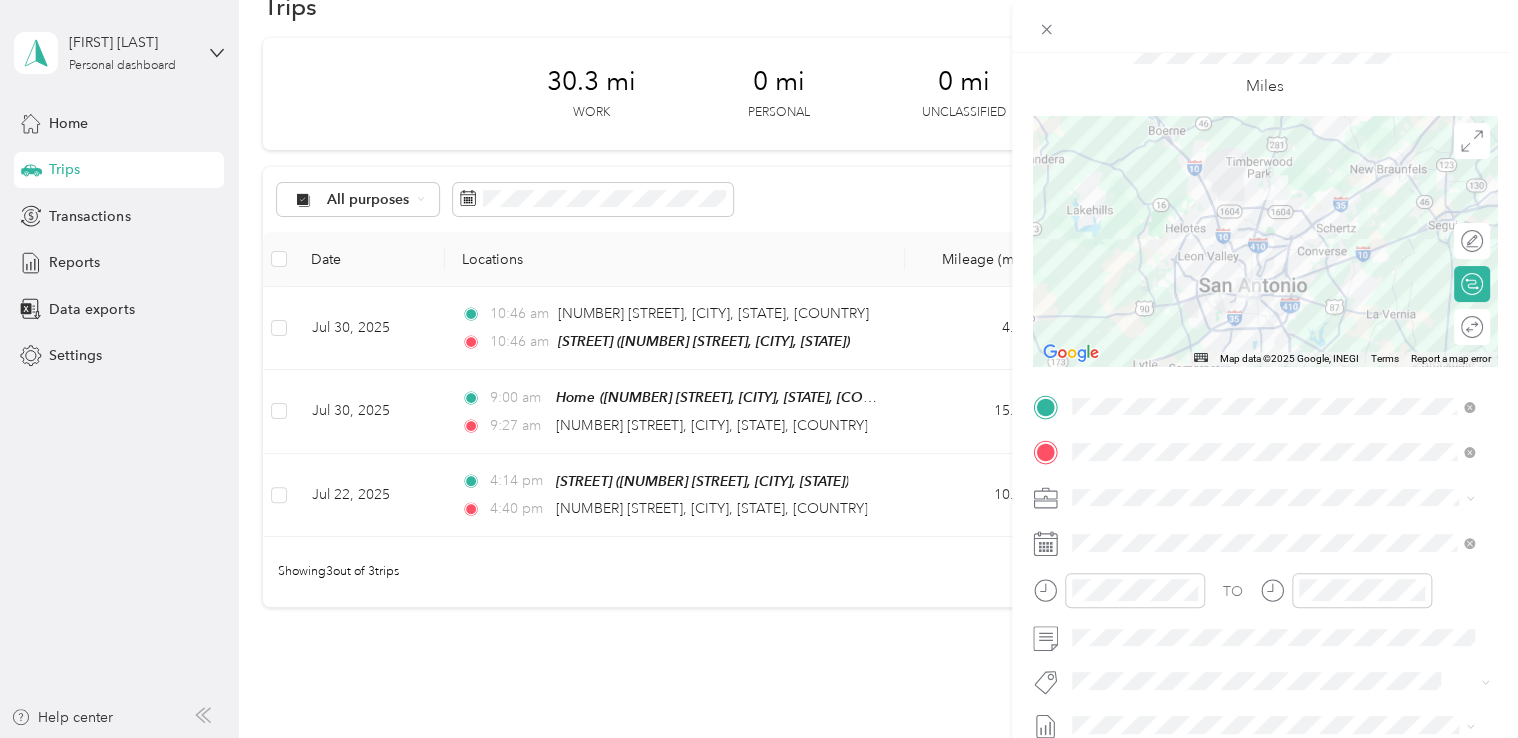 scroll, scrollTop: 0, scrollLeft: 0, axis: both 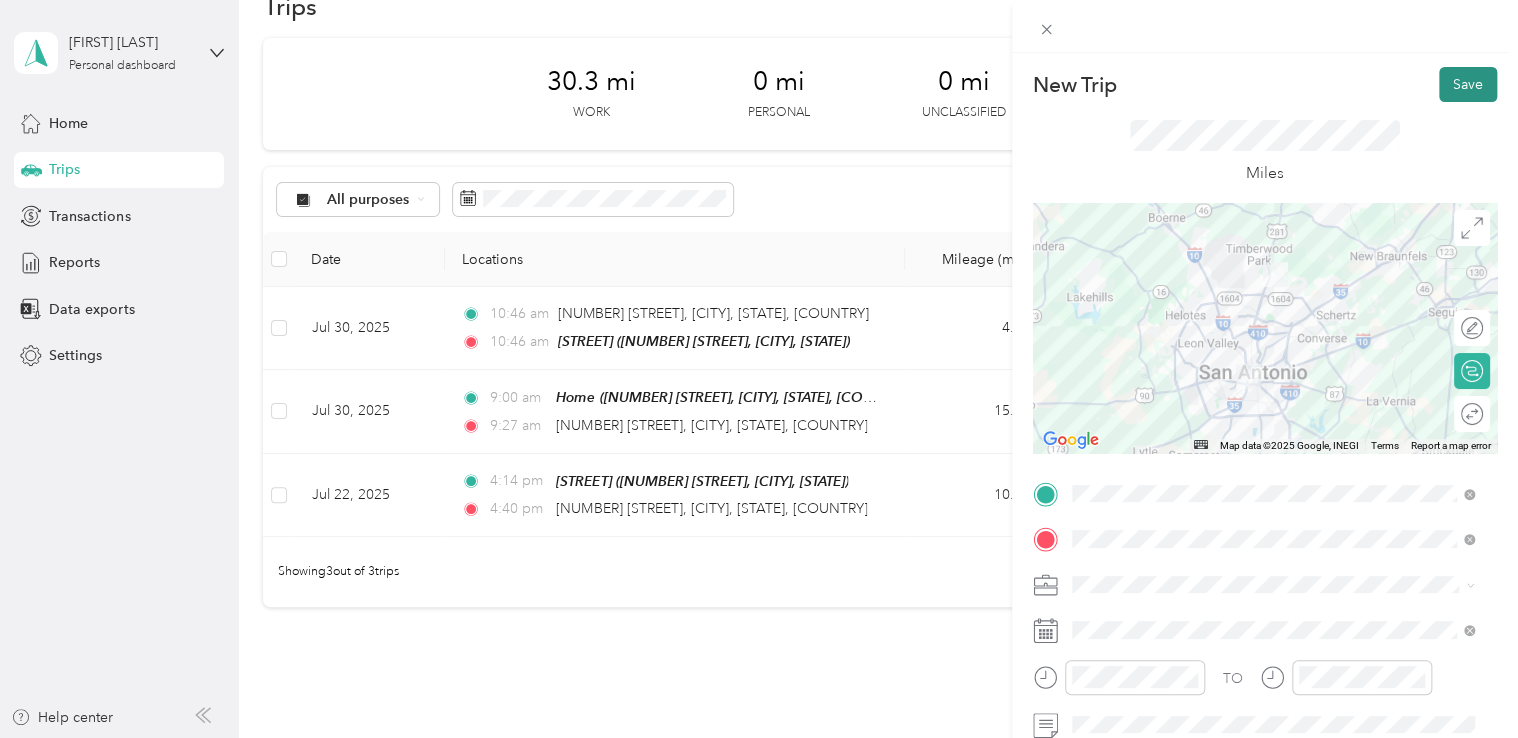 click on "Save" at bounding box center [1468, 84] 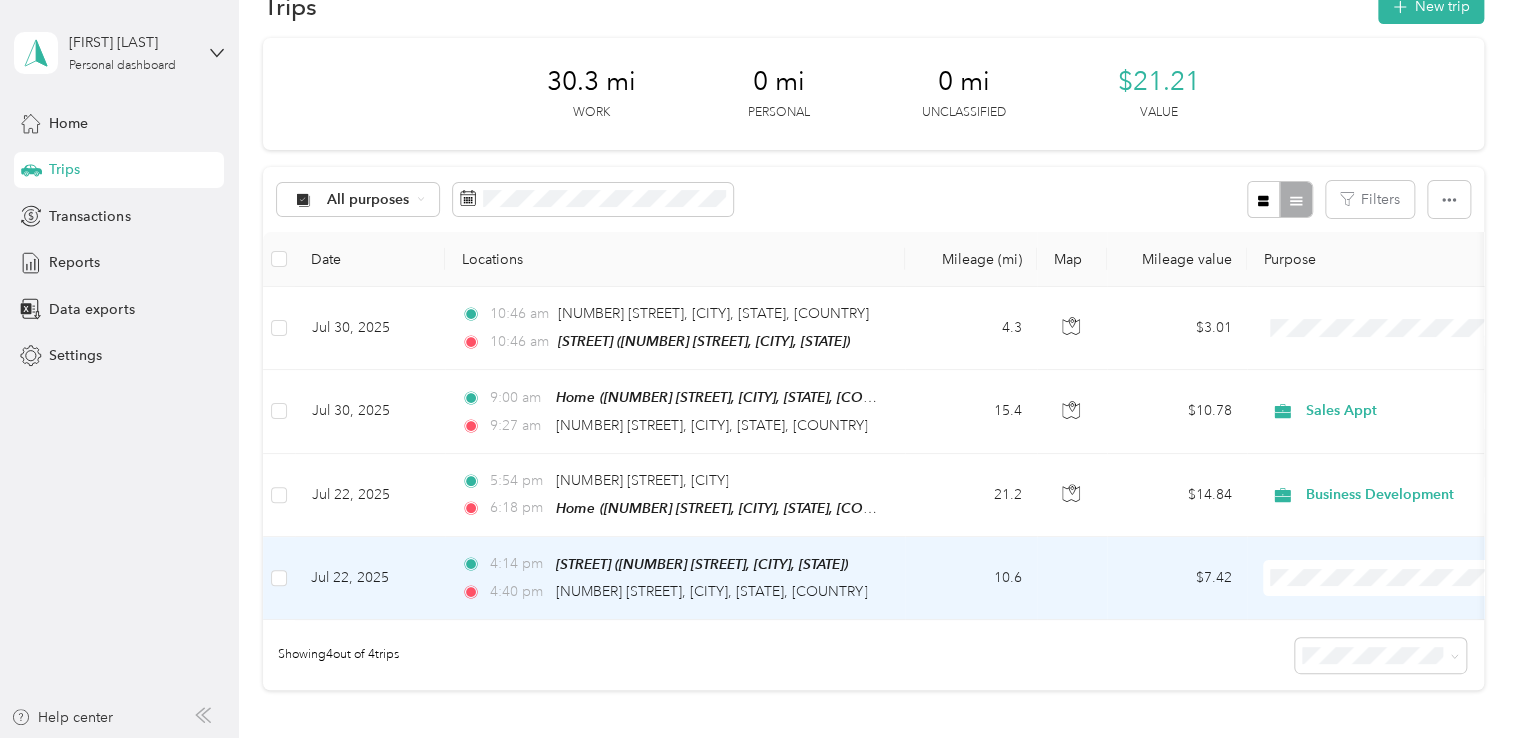 click at bounding box center (1387, 578) 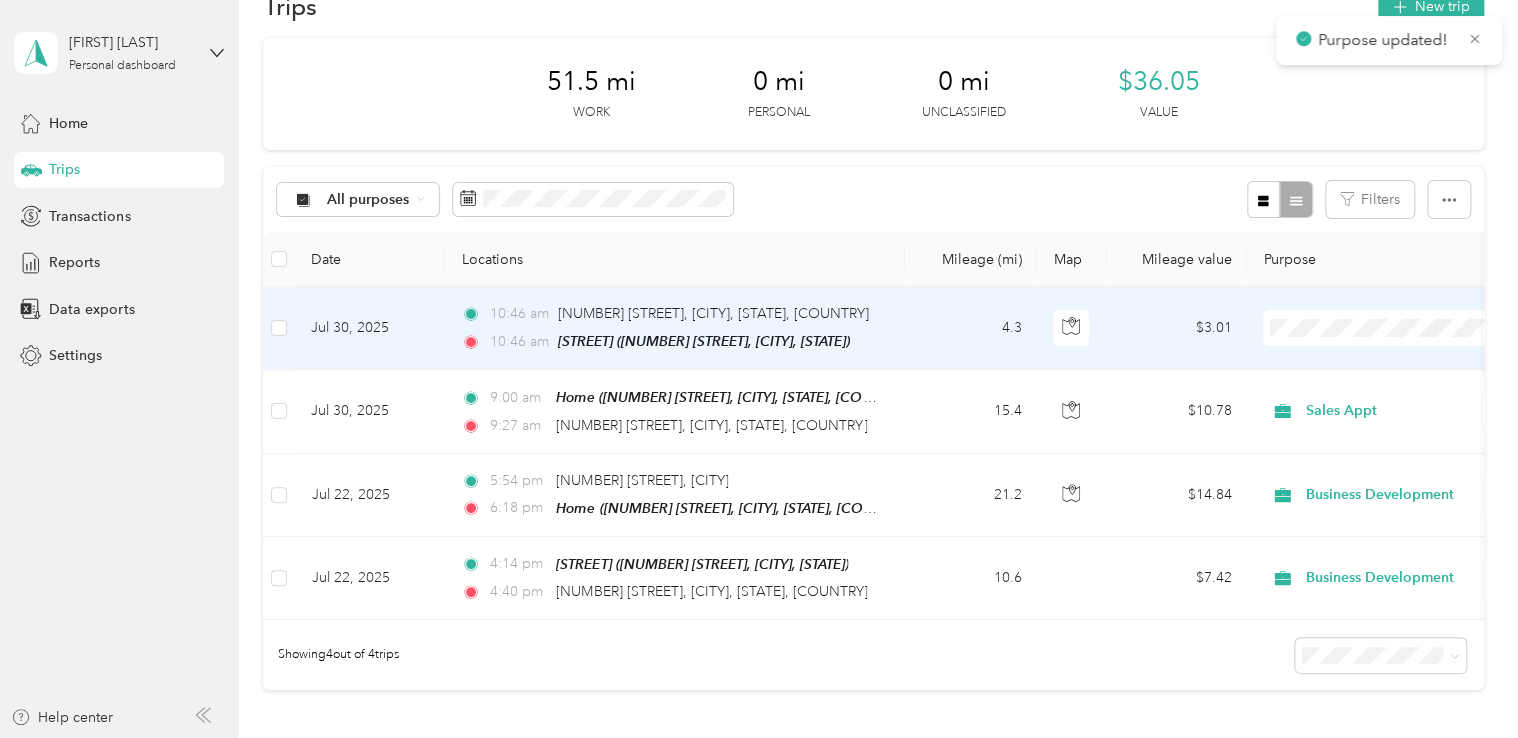 click at bounding box center (1387, 328) 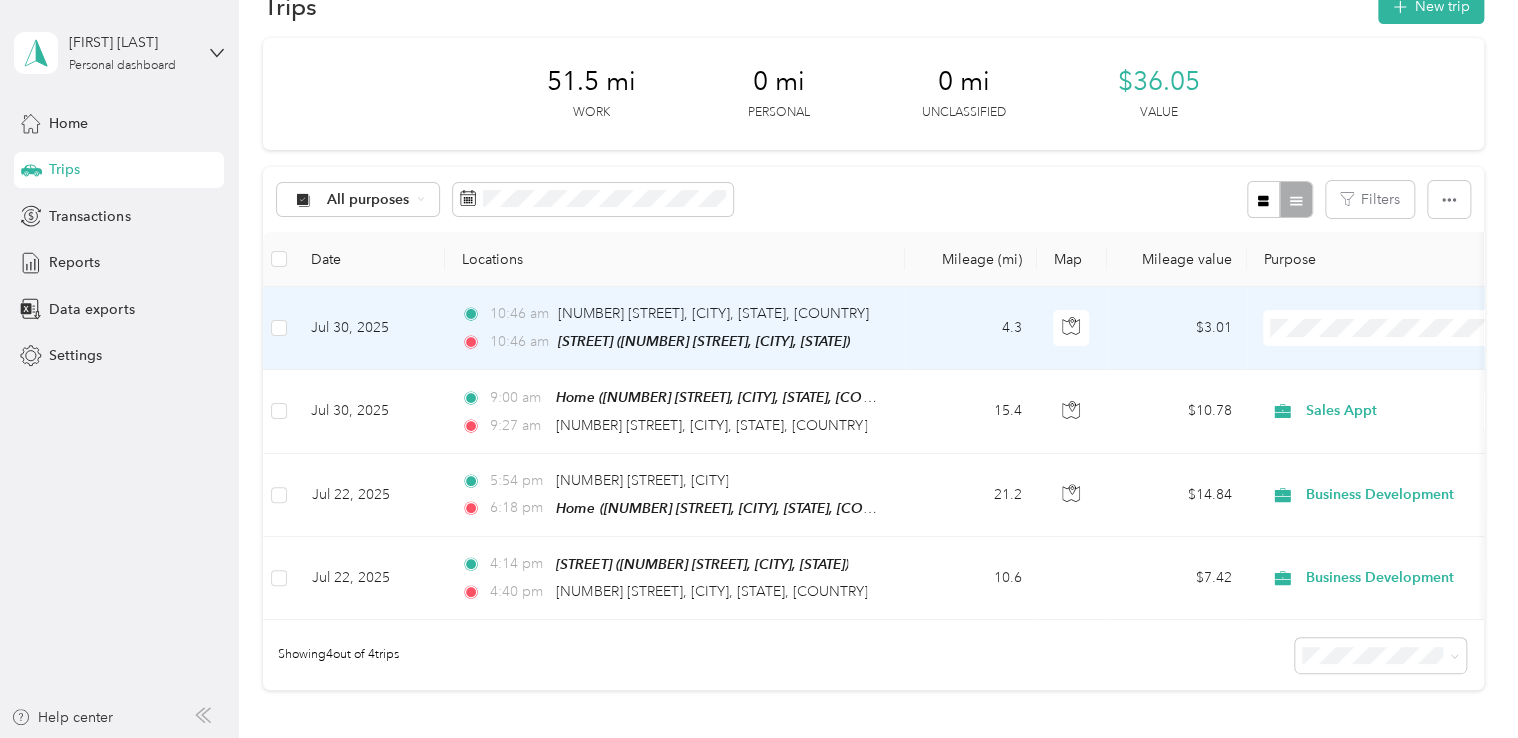 click on "Sales Appt" at bounding box center [1388, 362] 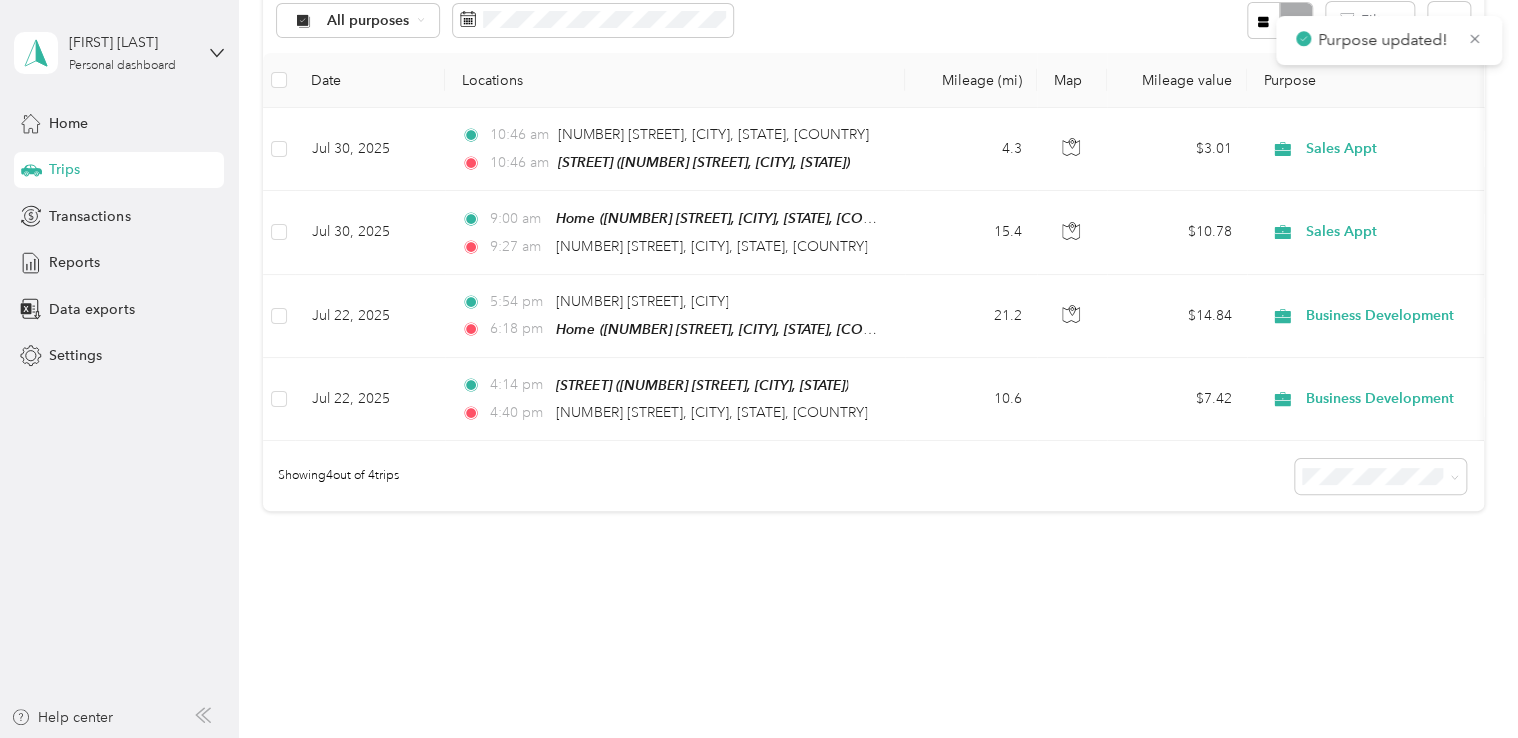 scroll, scrollTop: 0, scrollLeft: 0, axis: both 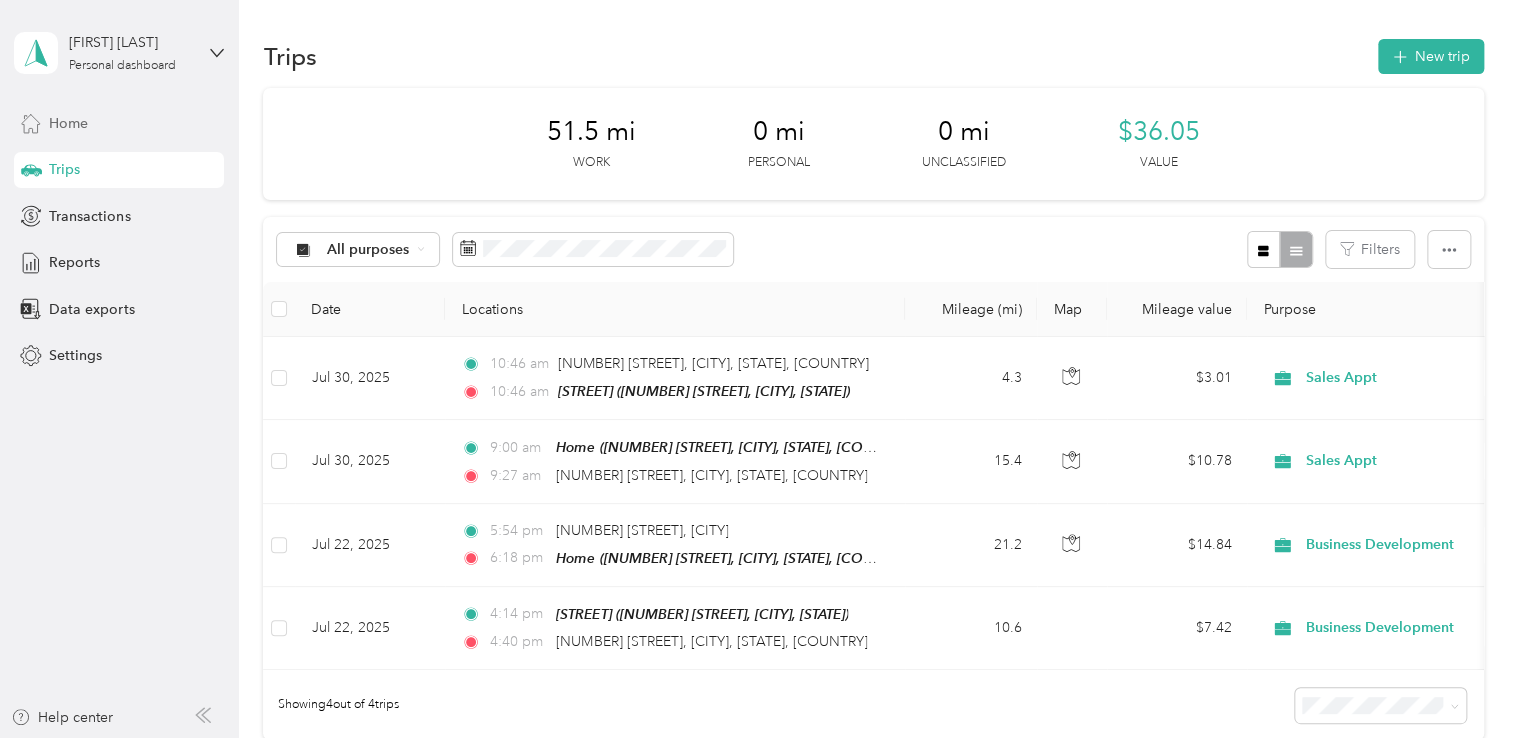 click on "Home" at bounding box center (68, 123) 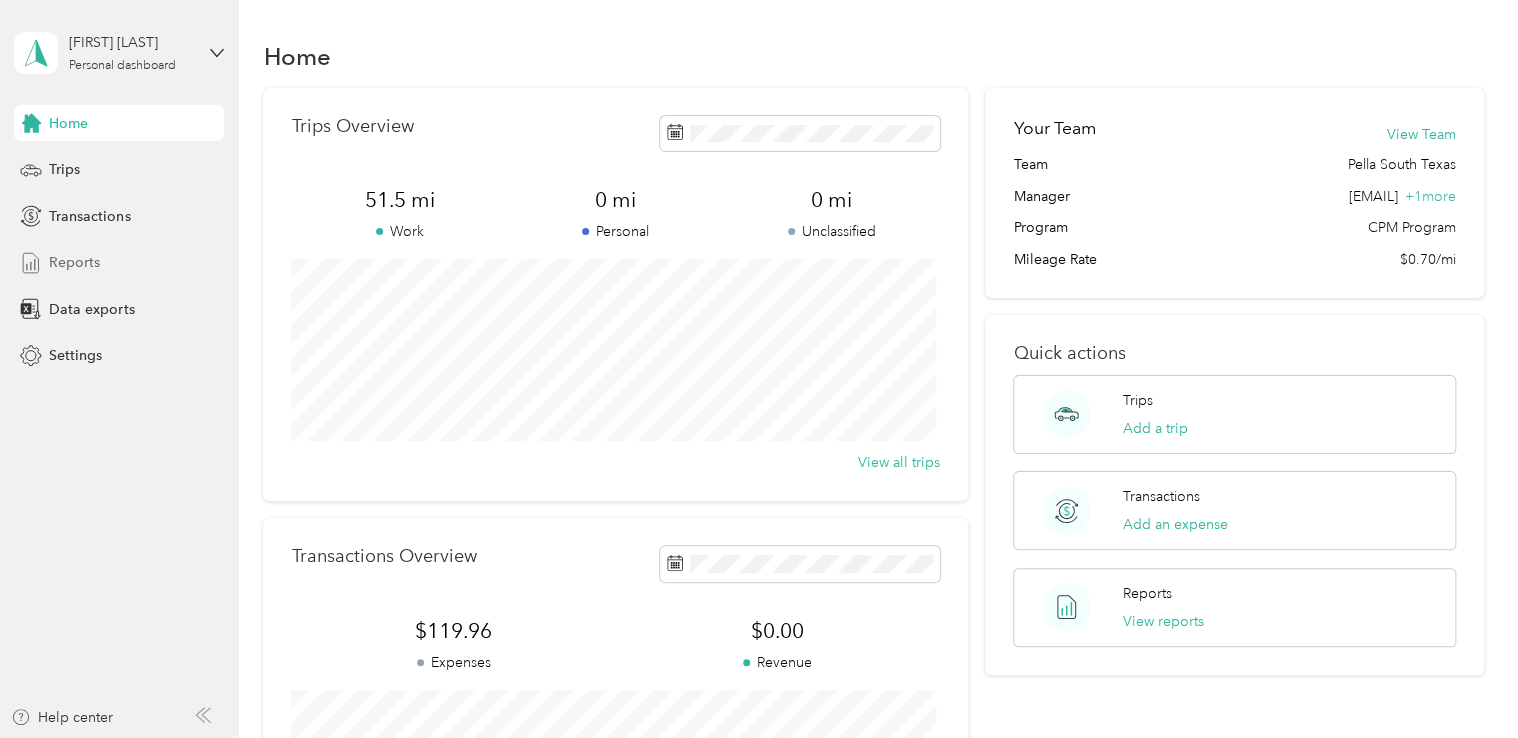 drag, startPoint x: 52, startPoint y: 254, endPoint x: 41, endPoint y: 246, distance: 13.601471 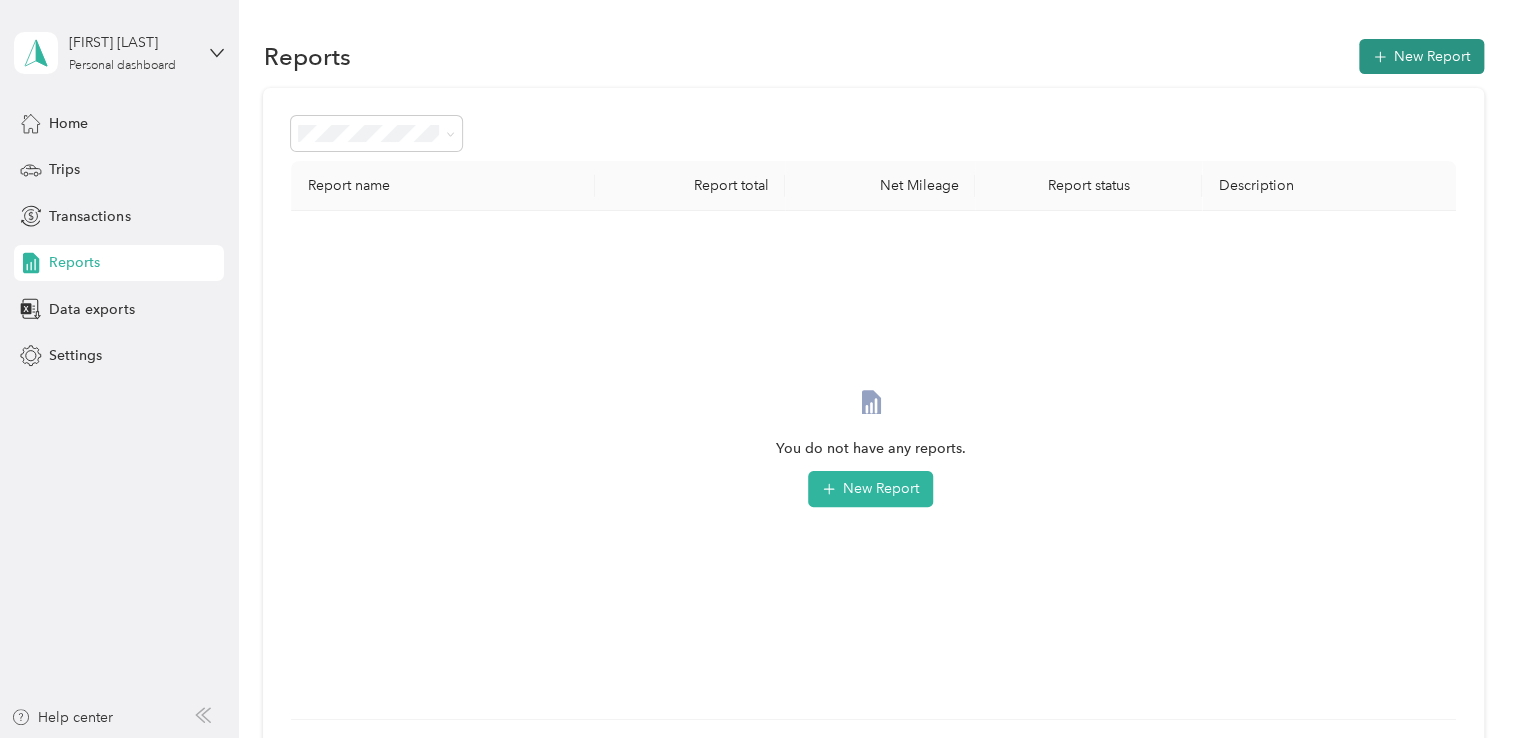 click on "New Report" at bounding box center (1421, 56) 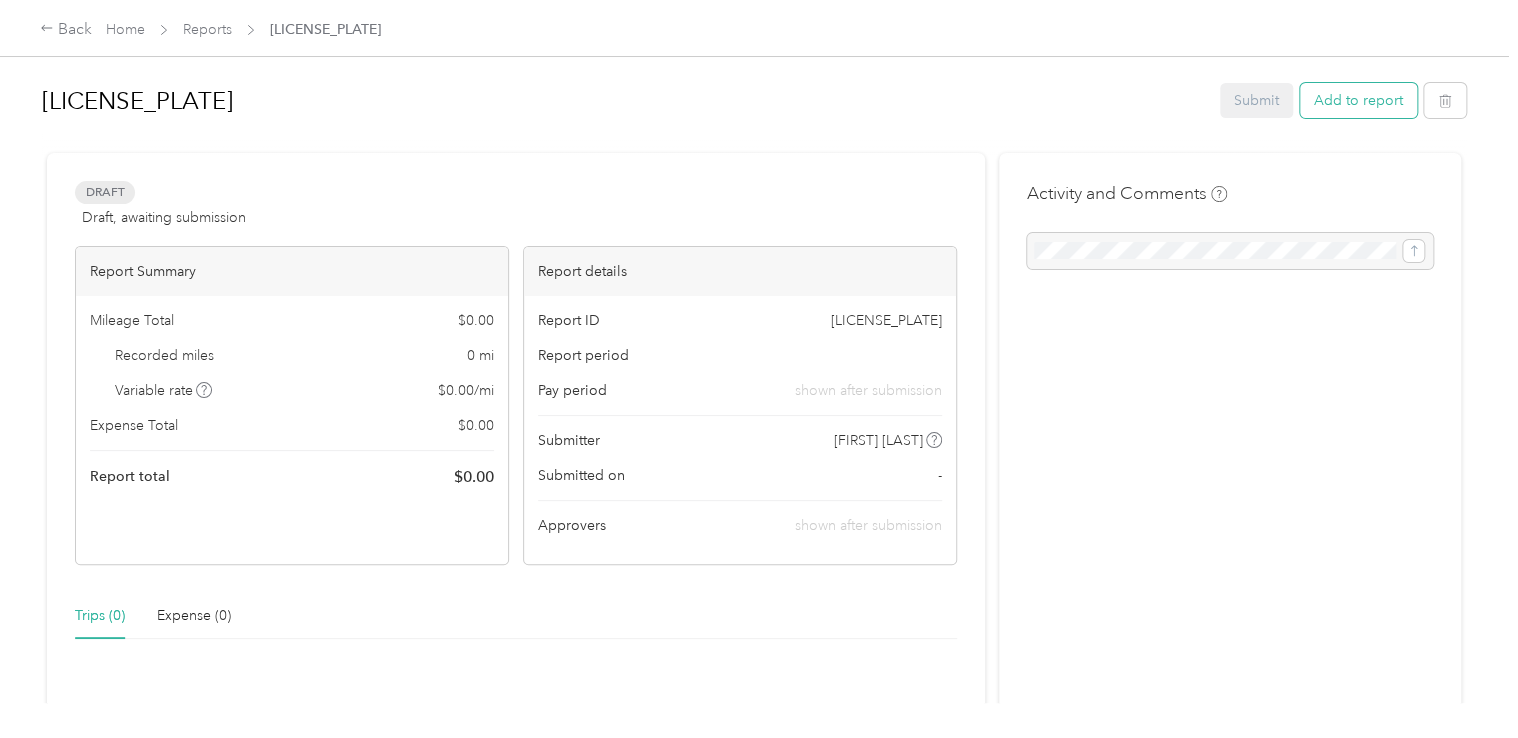 click on "Add to report" at bounding box center (1358, 100) 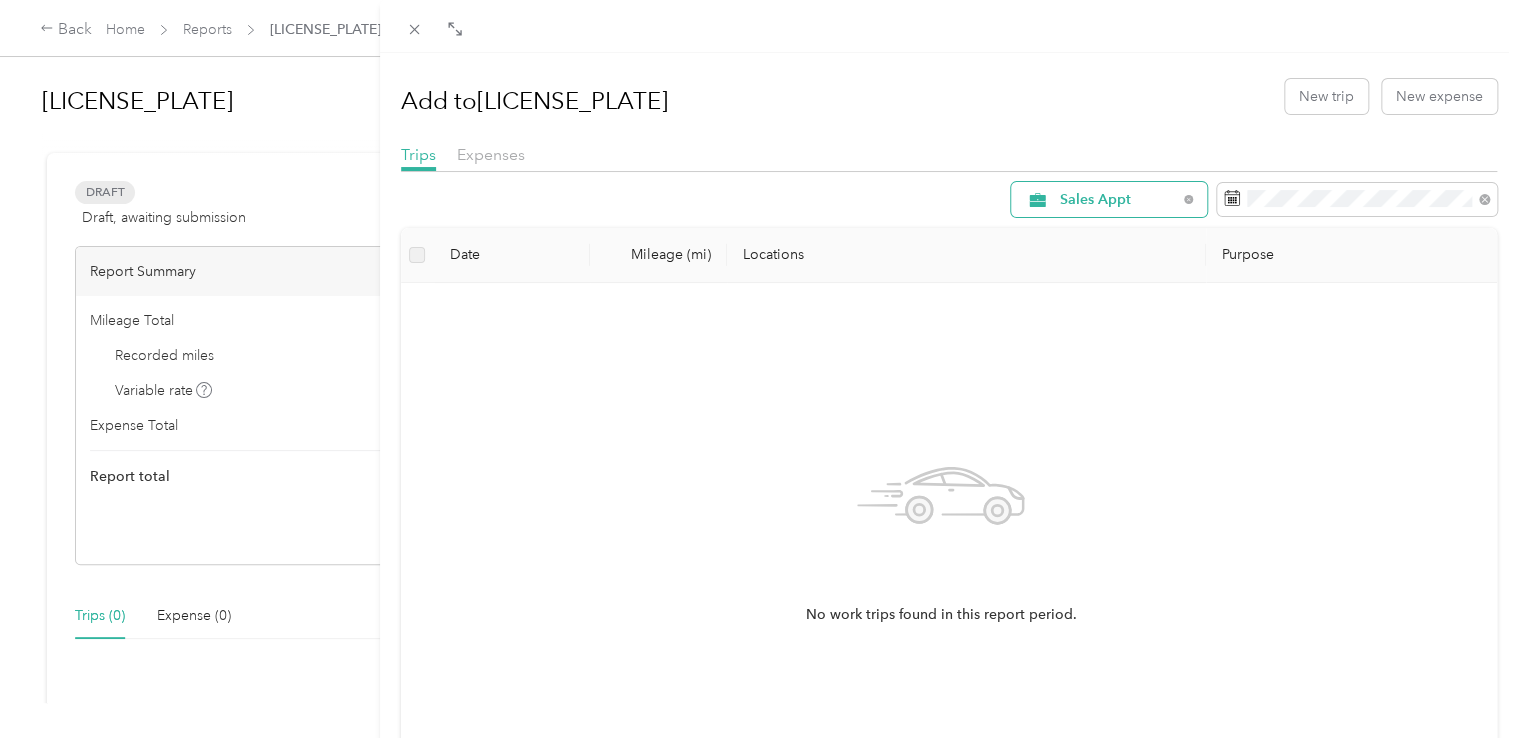 click on "Sales Appt" at bounding box center (1118, 200) 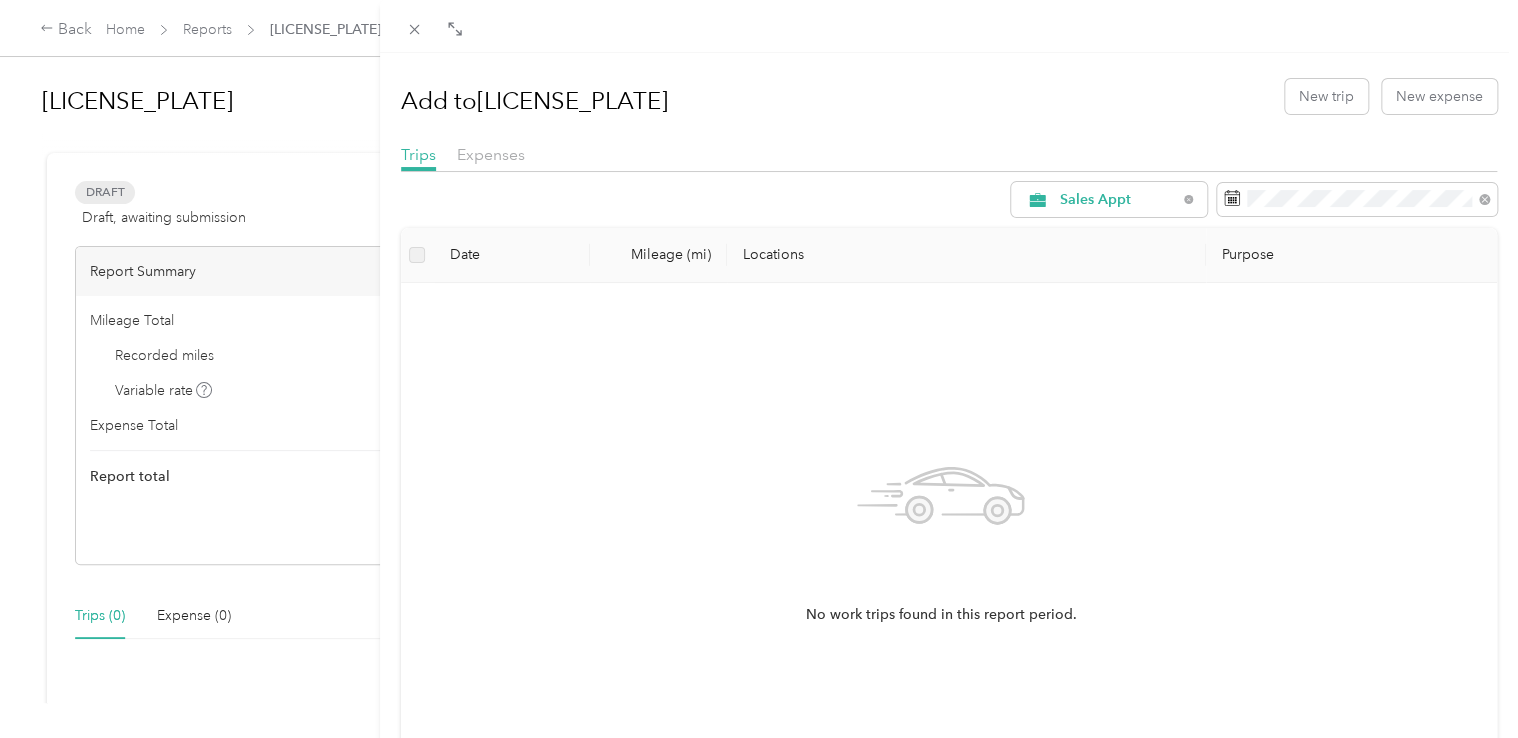 click on "All Purposes" at bounding box center [1118, 227] 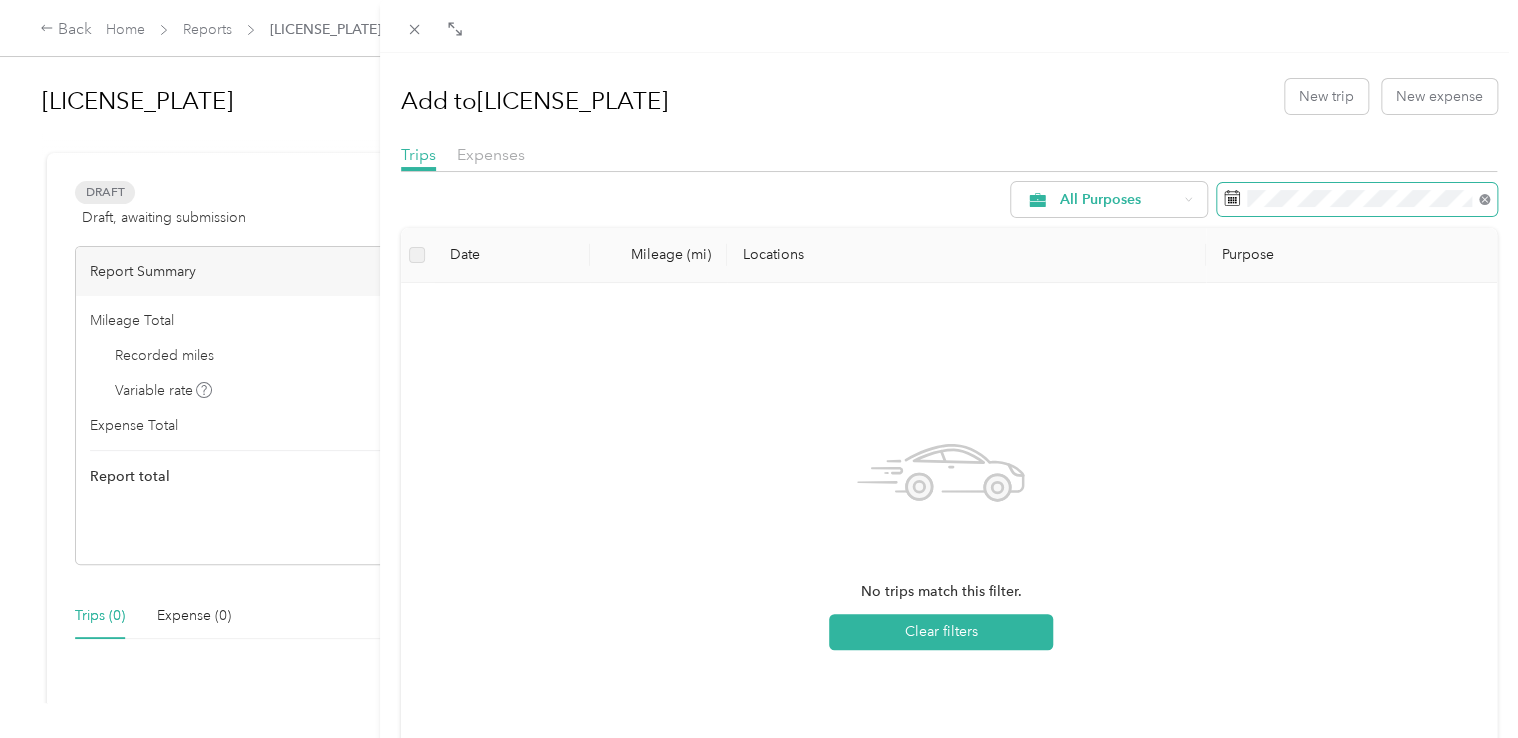click 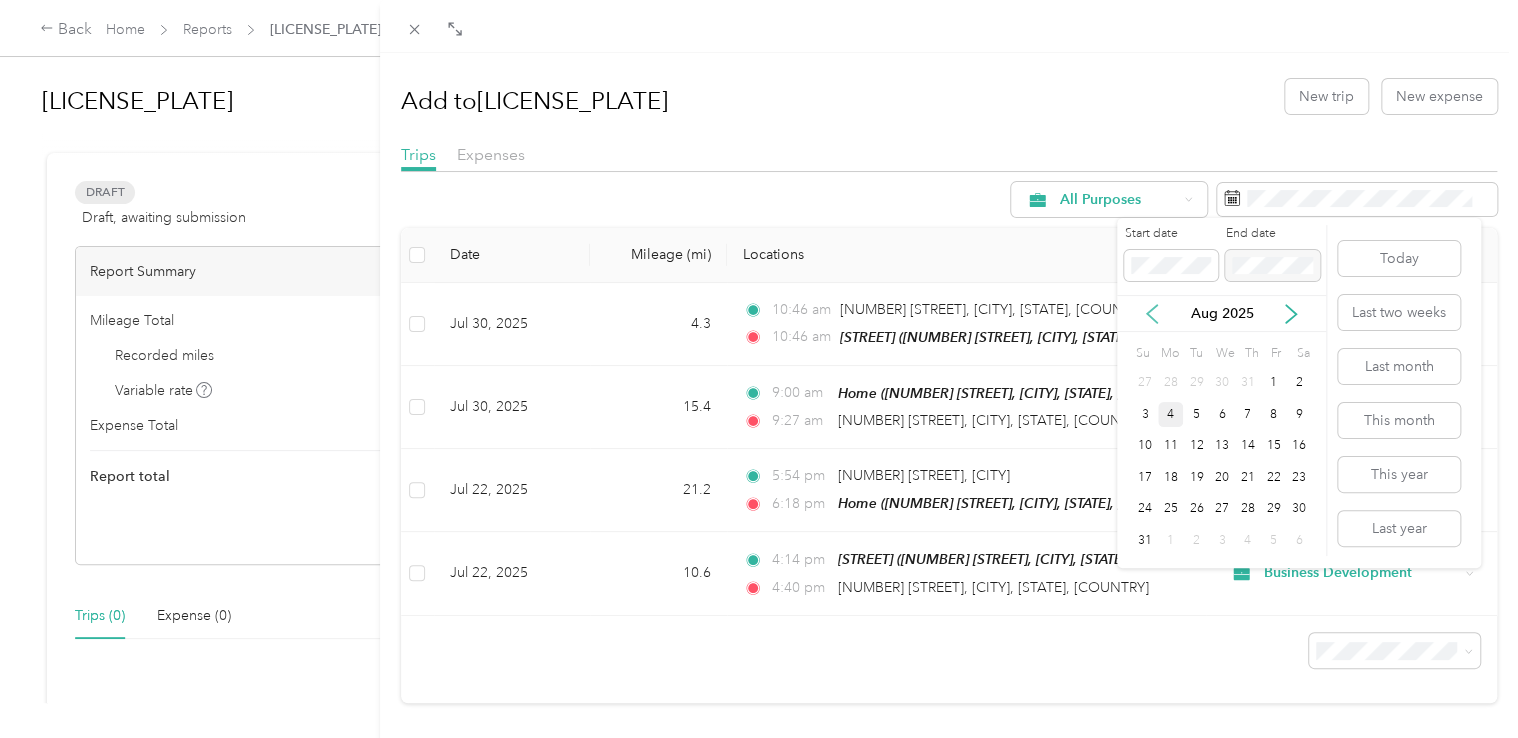 click 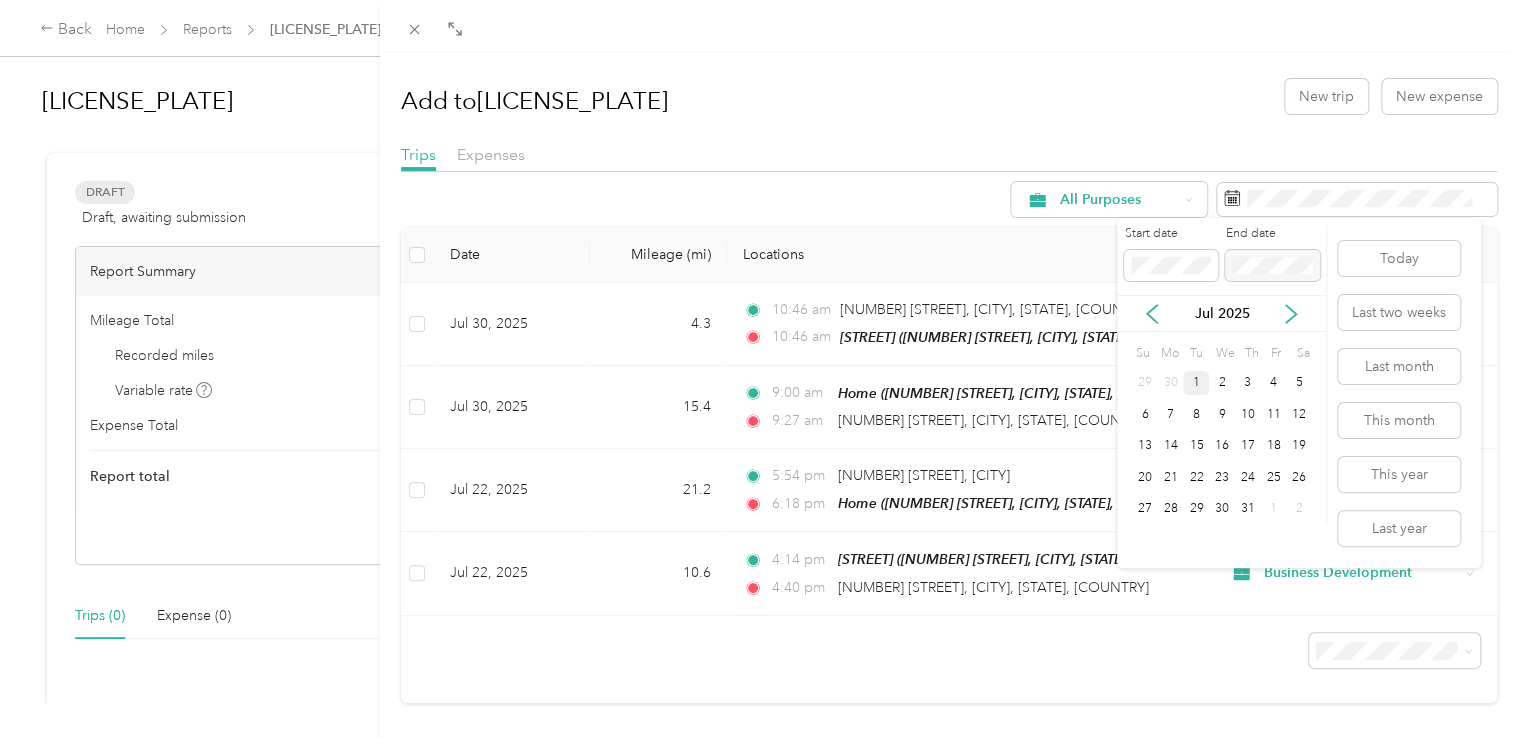 click on "1" at bounding box center [1196, 383] 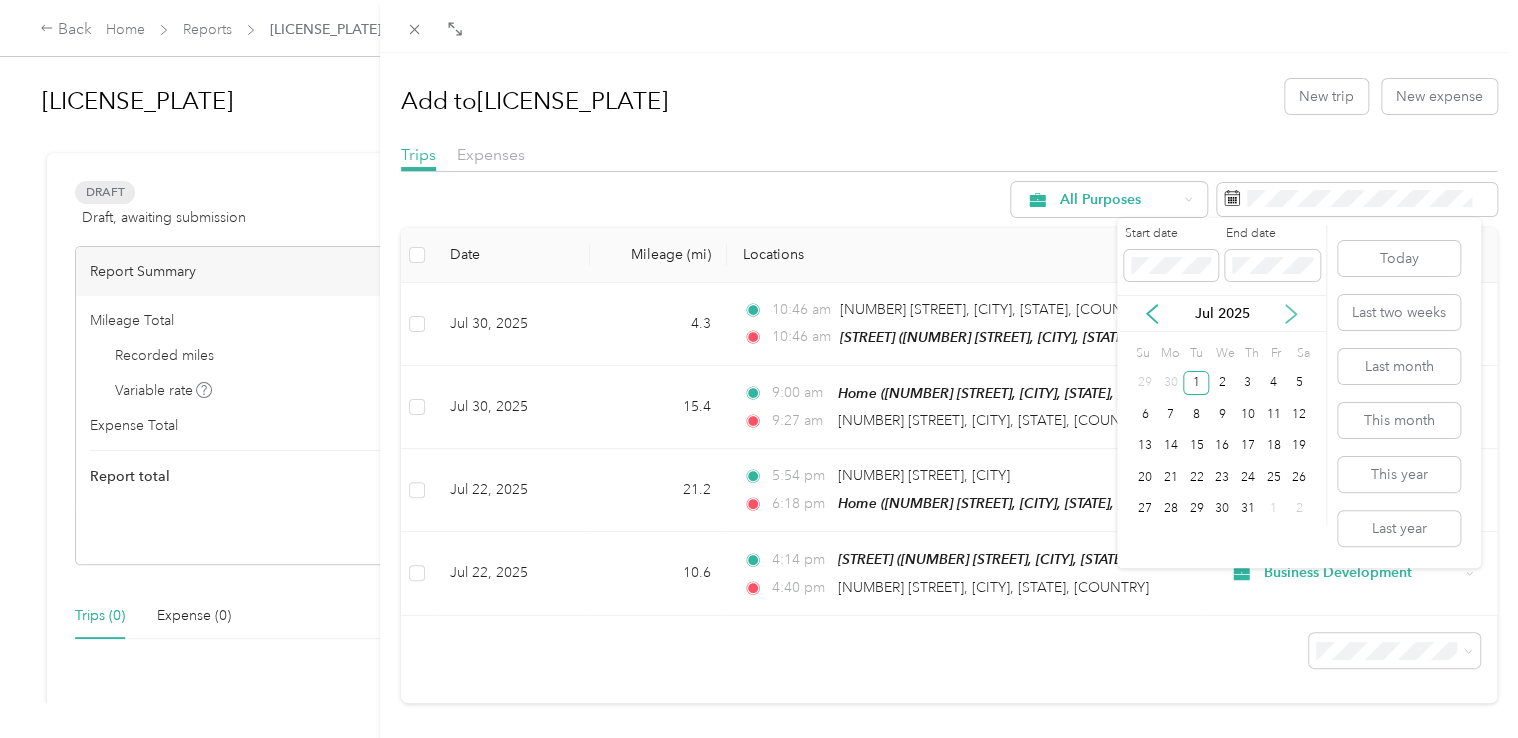 click 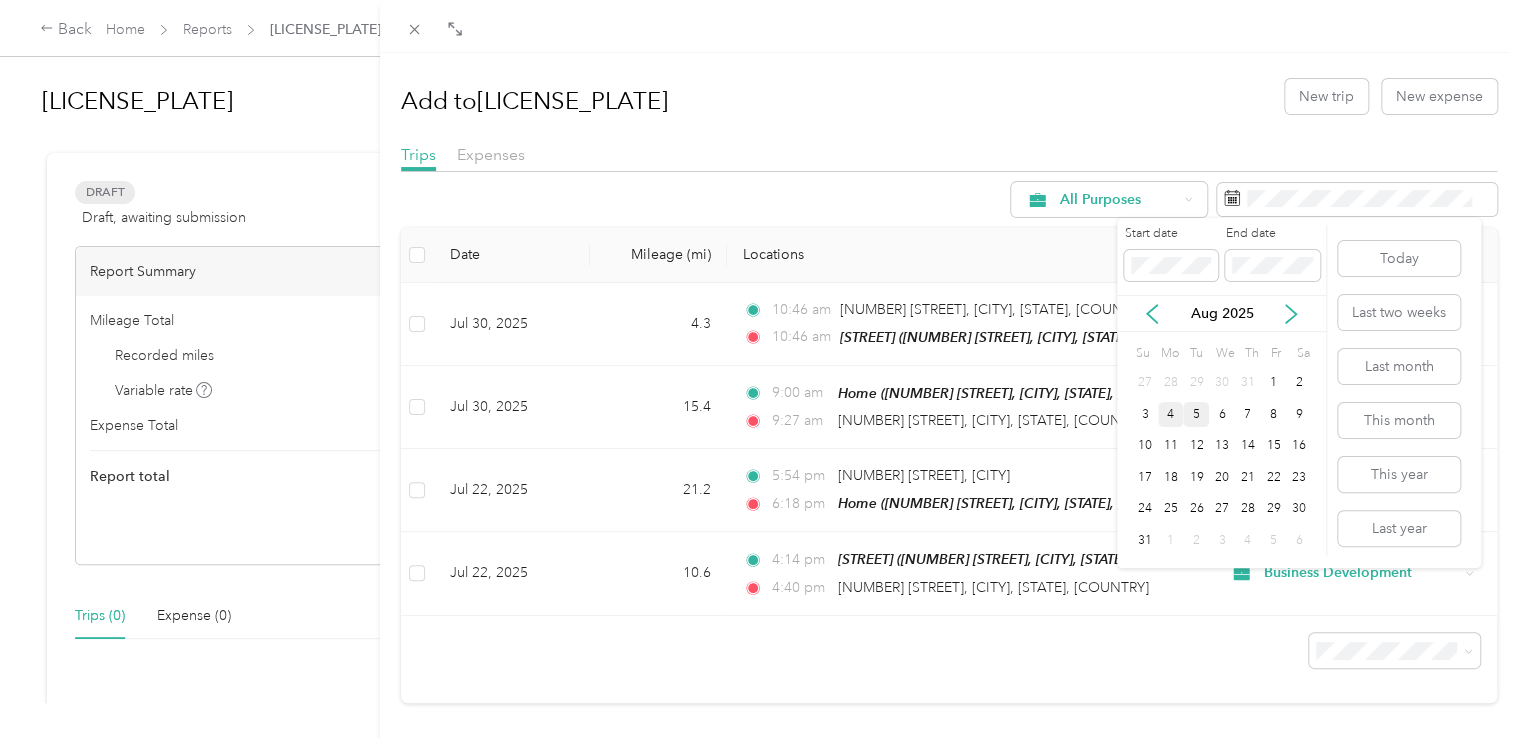 click on "5" at bounding box center (1196, 414) 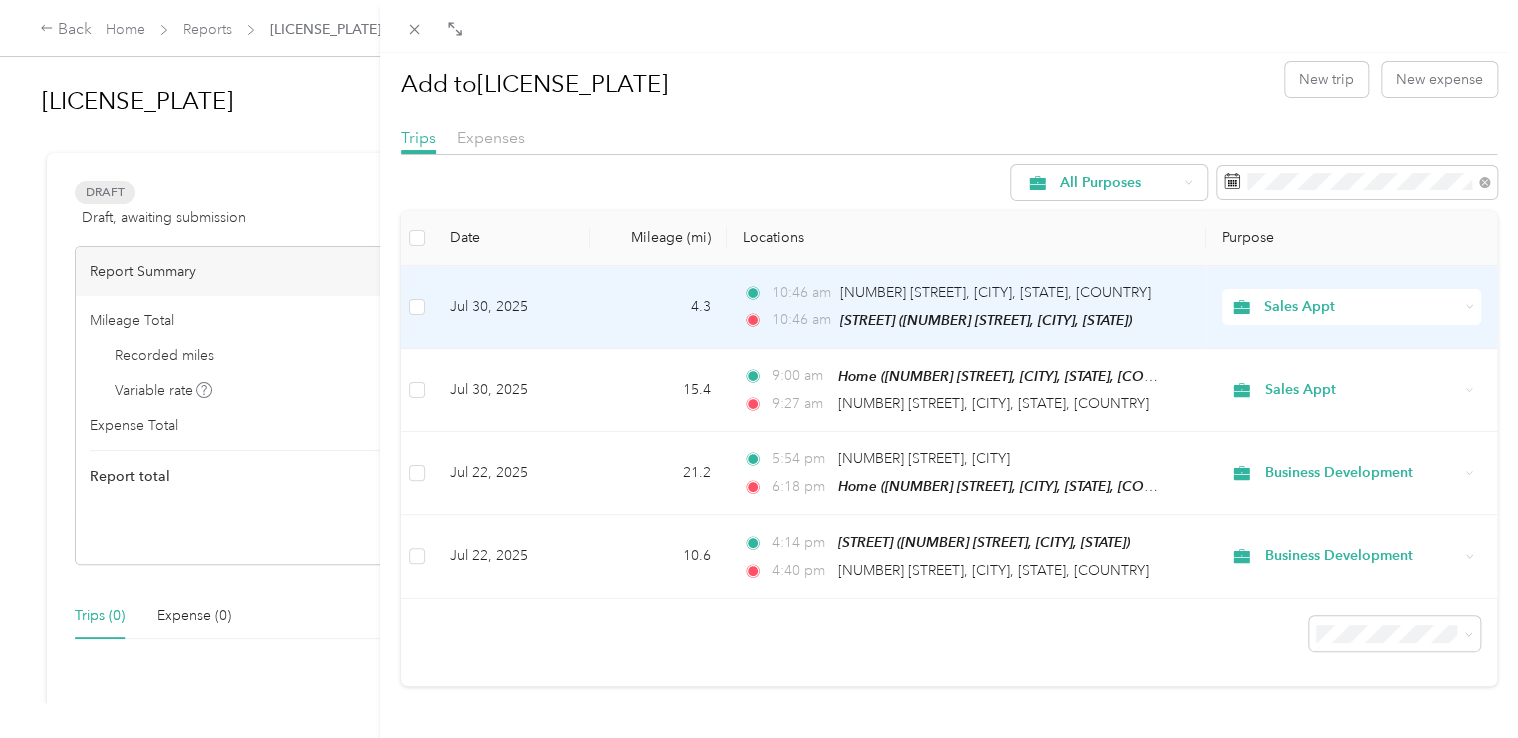 scroll, scrollTop: 26, scrollLeft: 0, axis: vertical 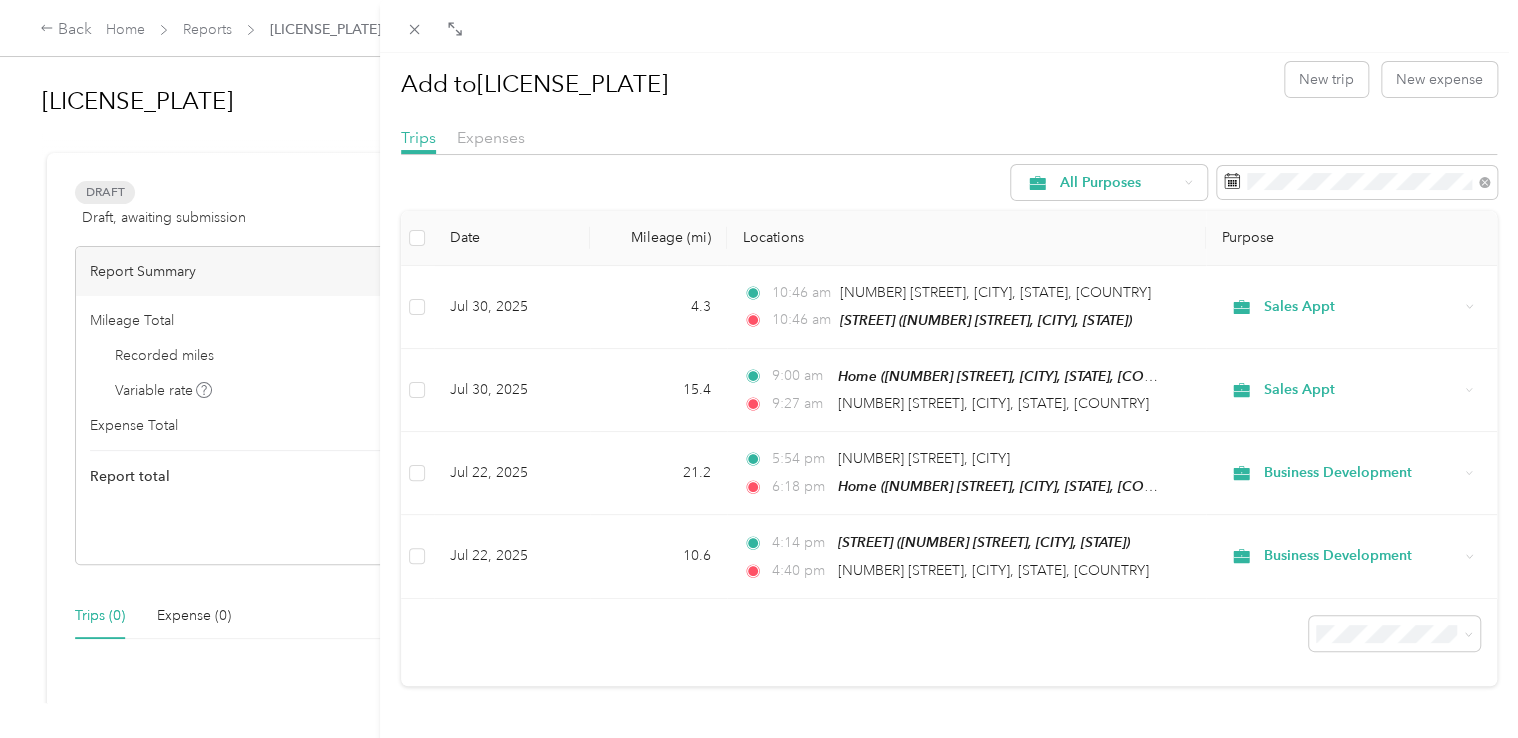 click at bounding box center [417, 238] 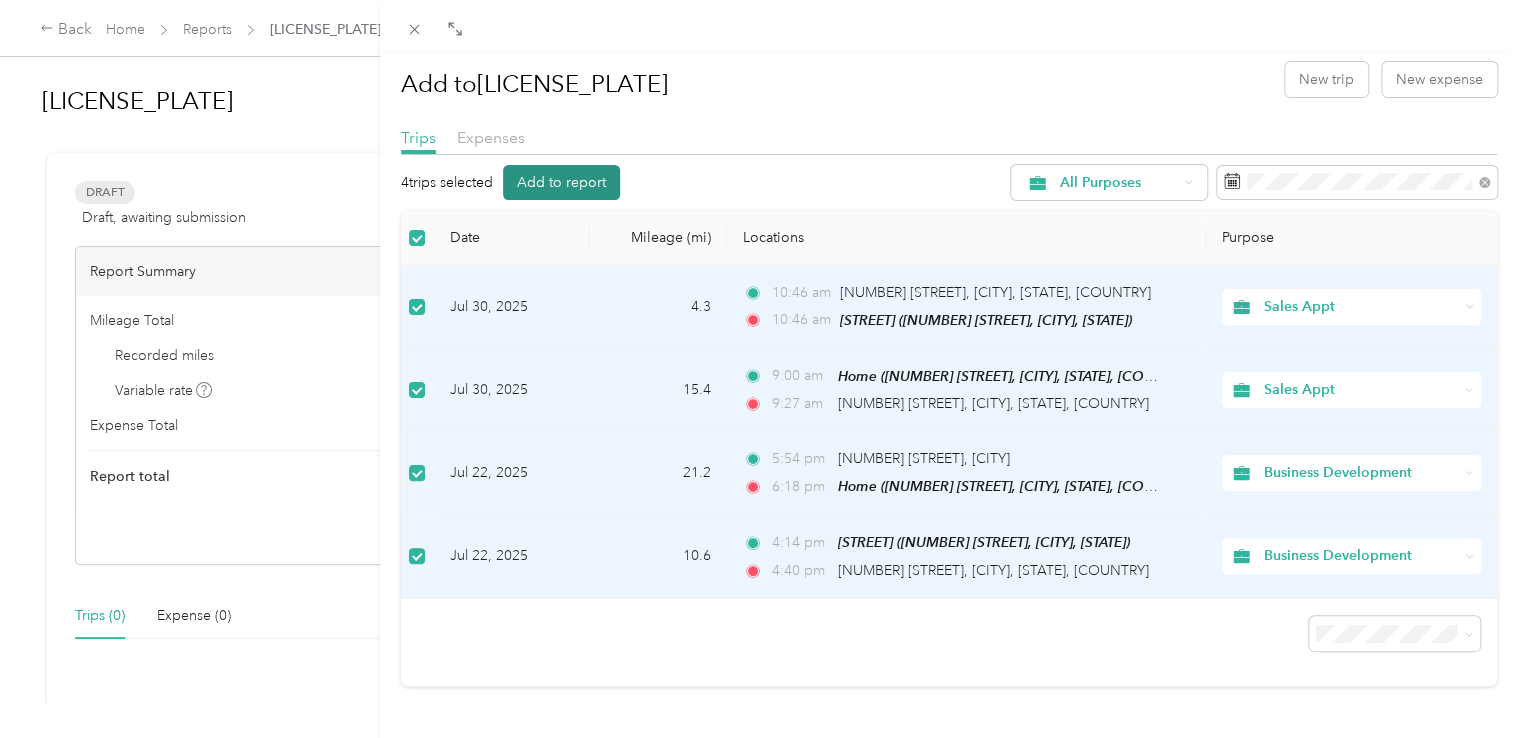 click on "Add to report" at bounding box center (561, 182) 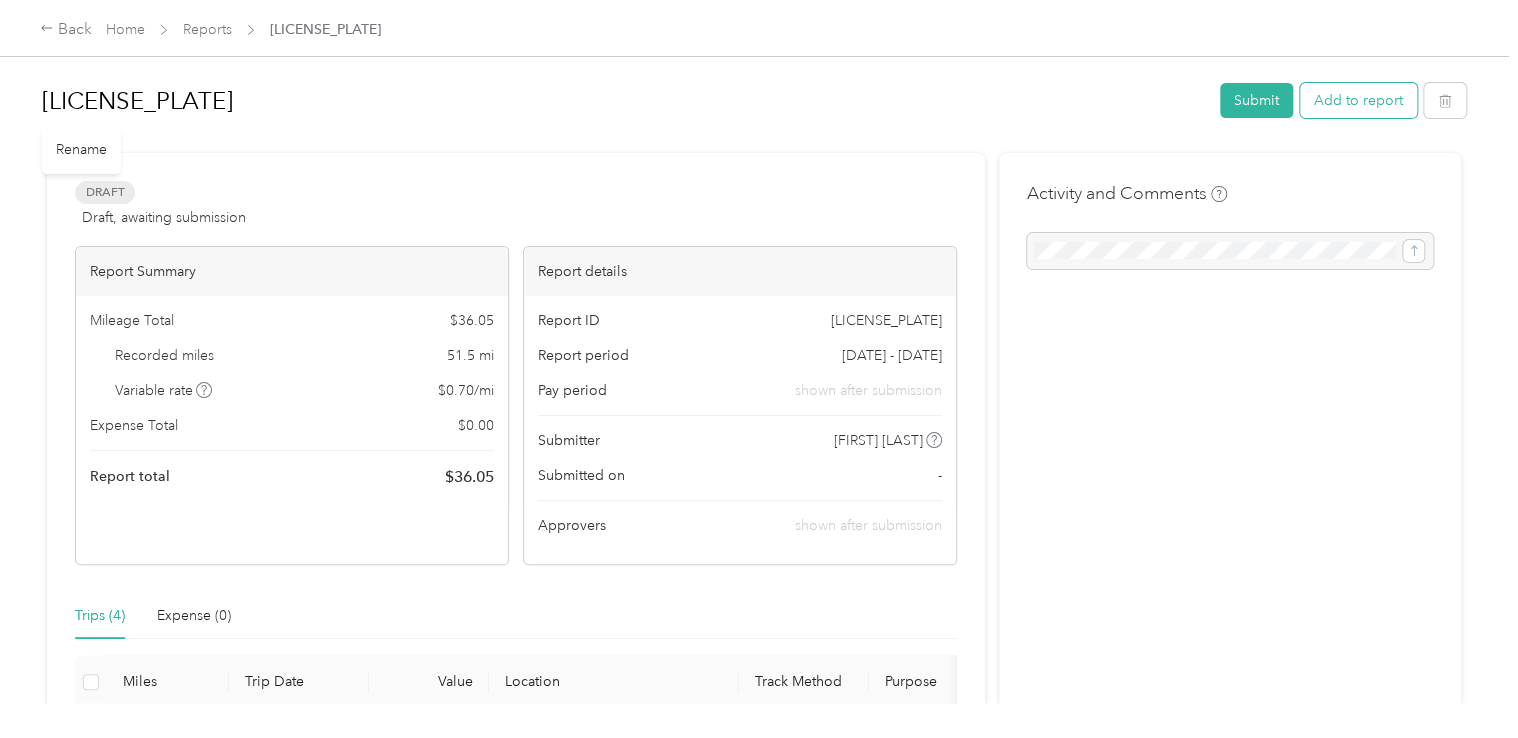 click on "Add to report" at bounding box center [1358, 100] 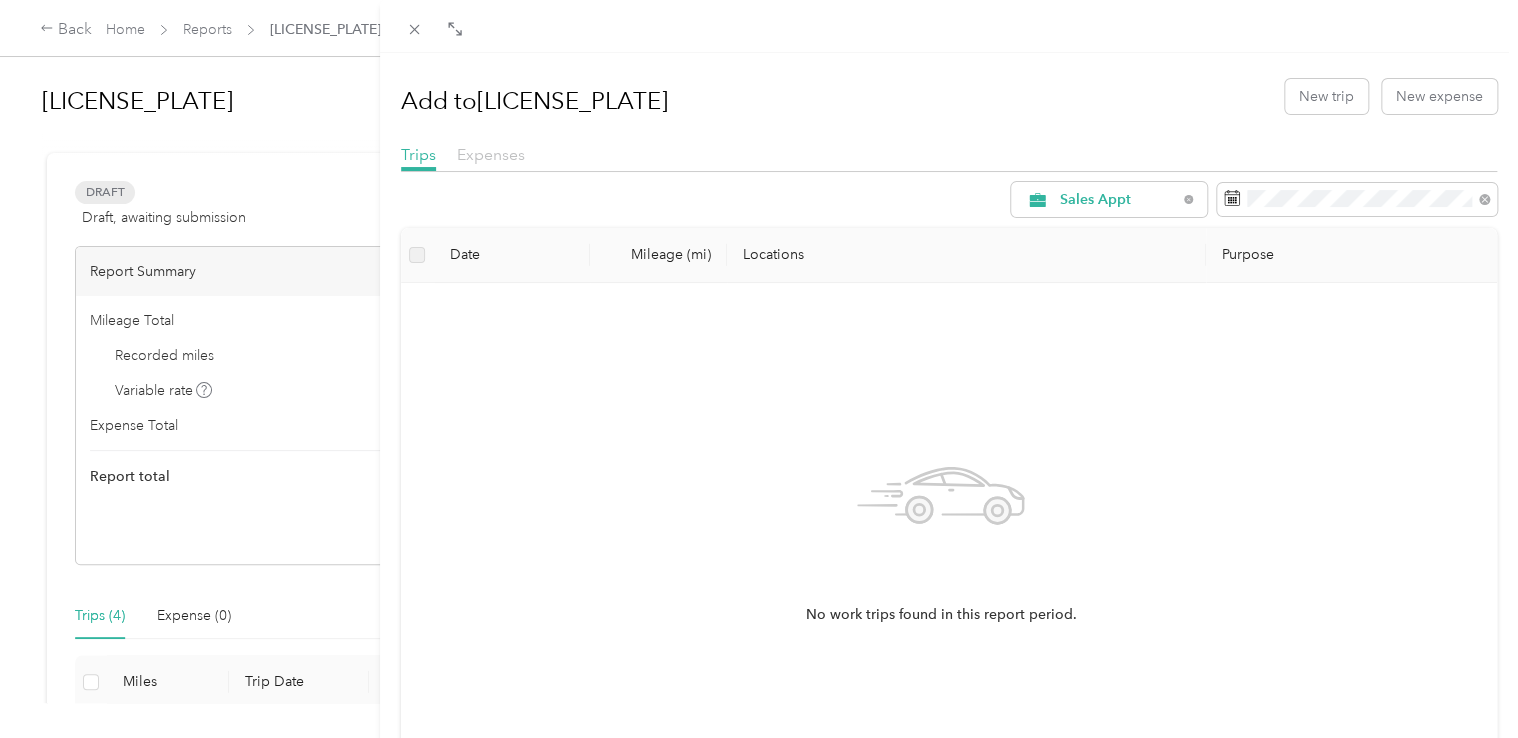 click on "Expenses" at bounding box center (491, 154) 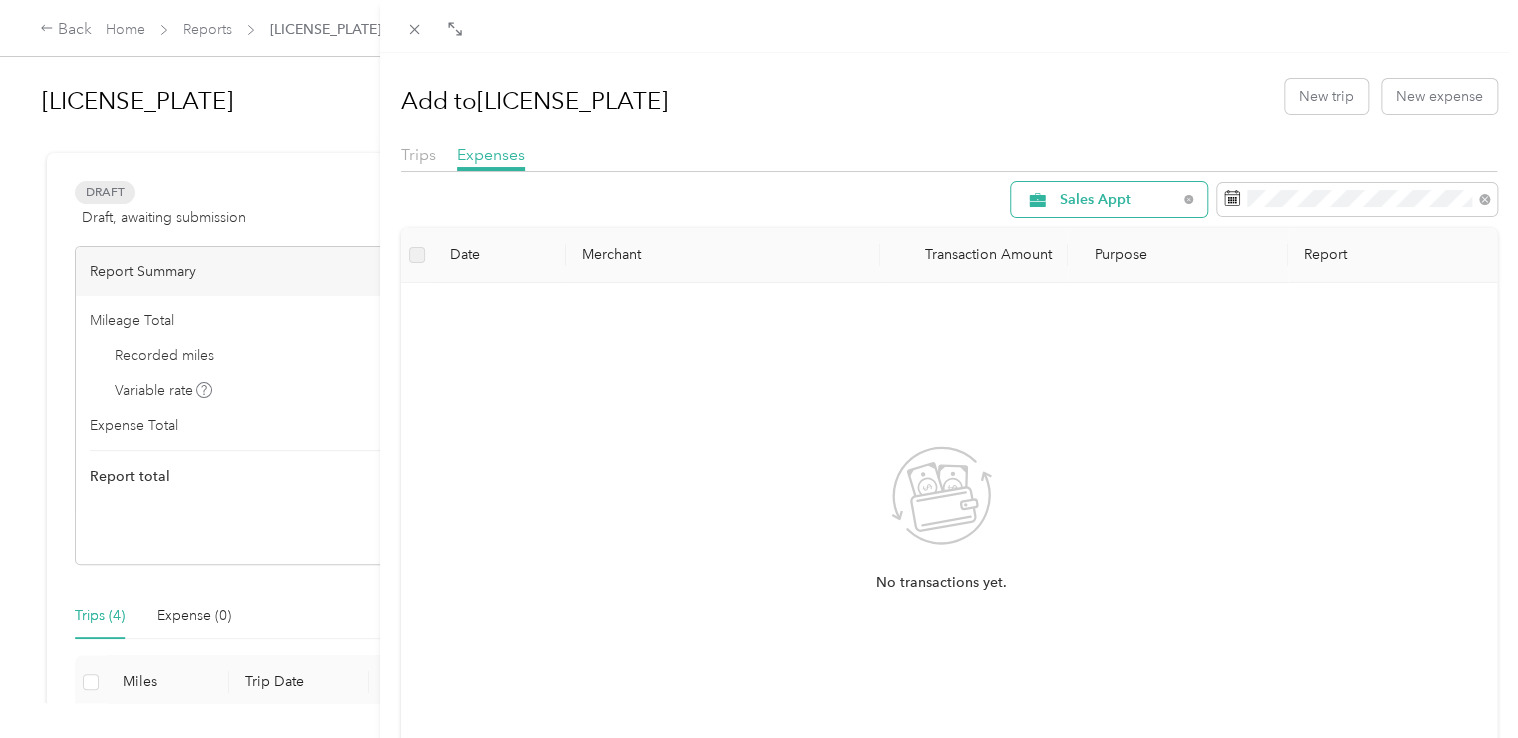 click on "Sales Appt" at bounding box center [1109, 199] 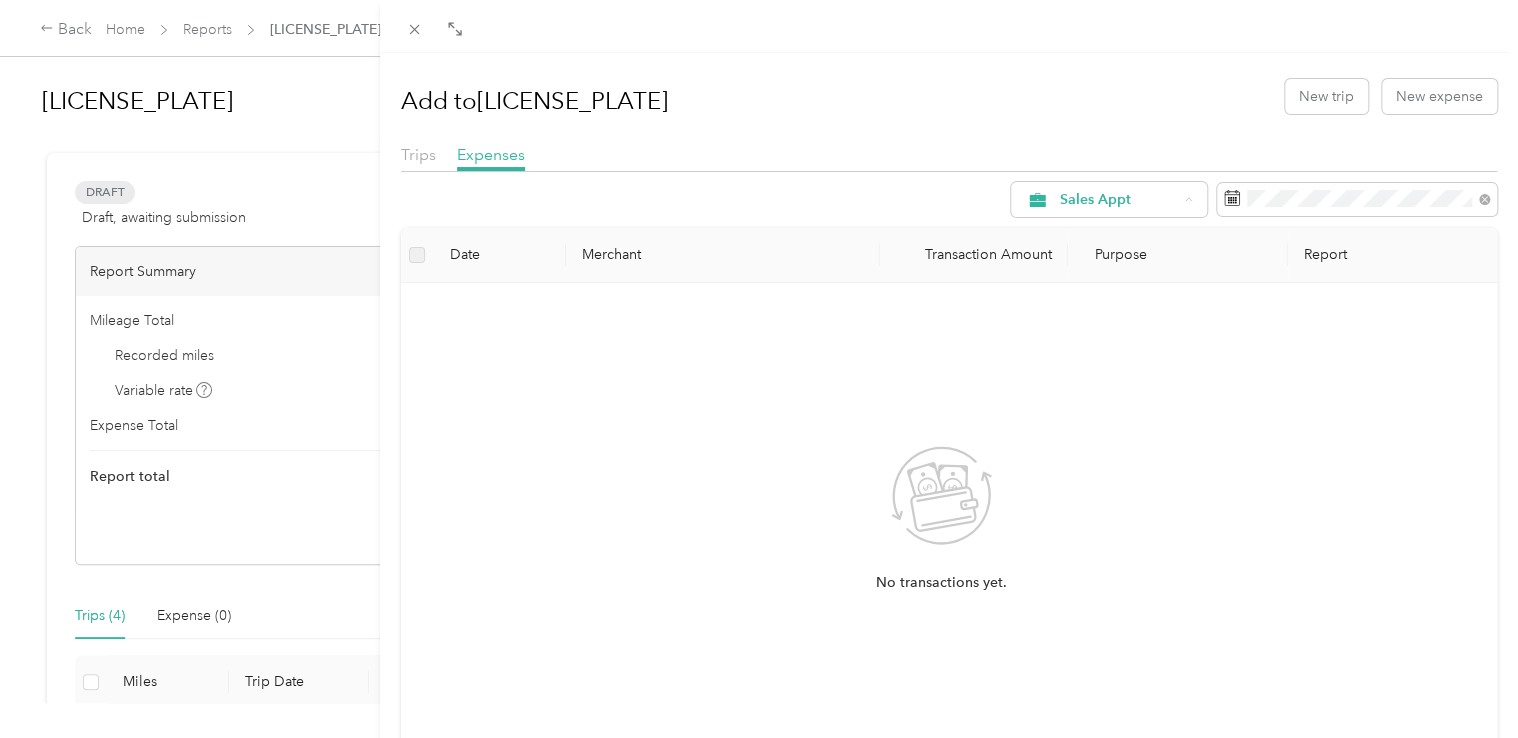 click on "All Purposes" at bounding box center (1118, 236) 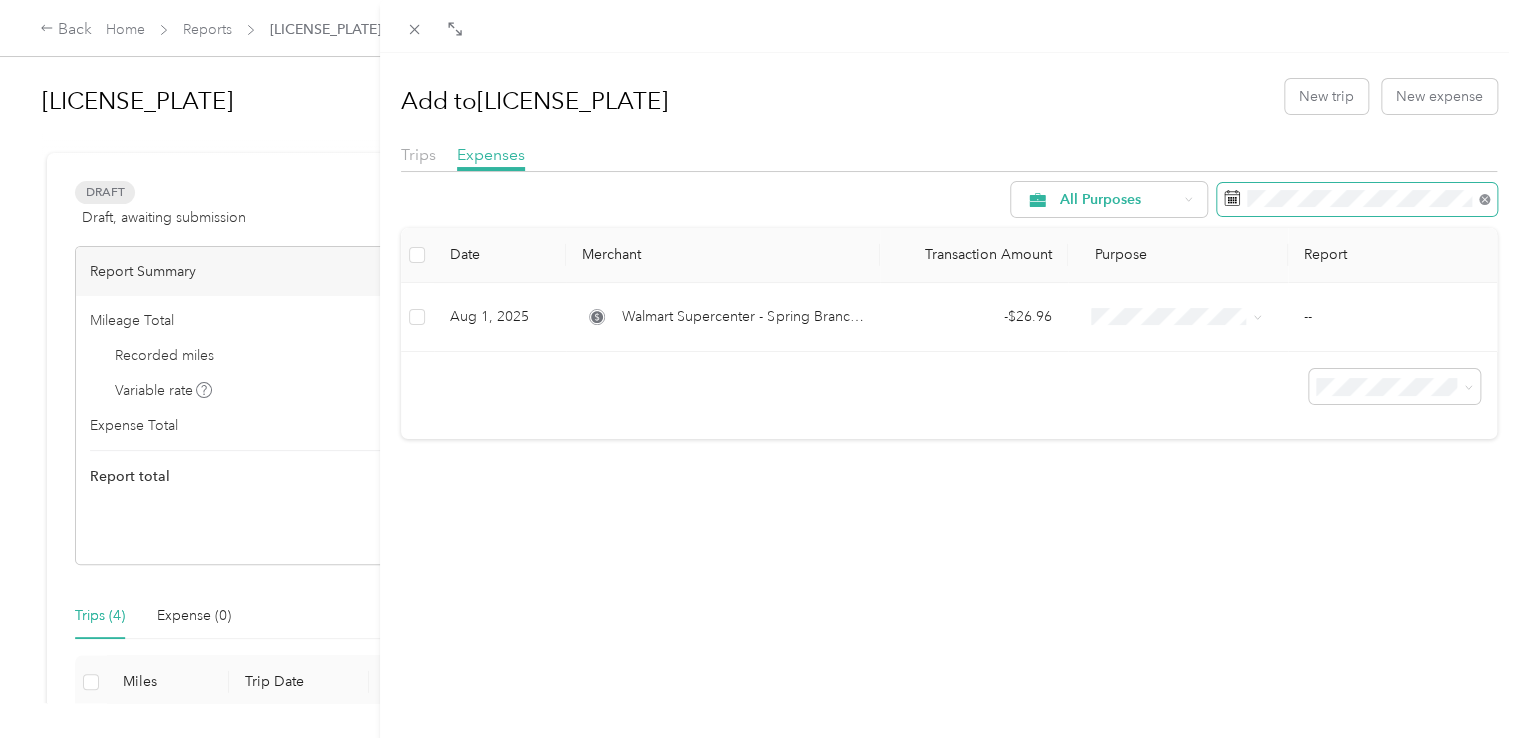 click 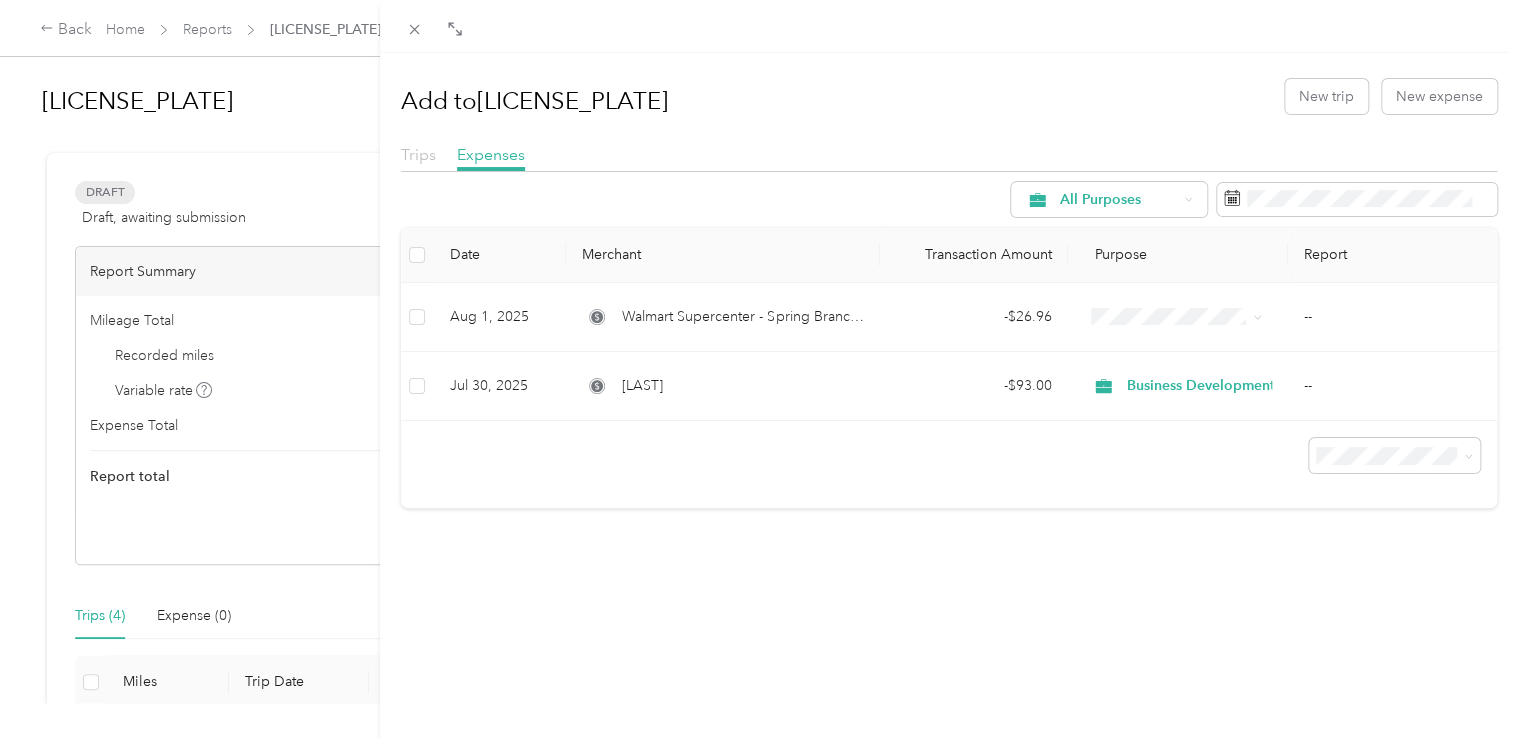 click on "Trips" at bounding box center [418, 154] 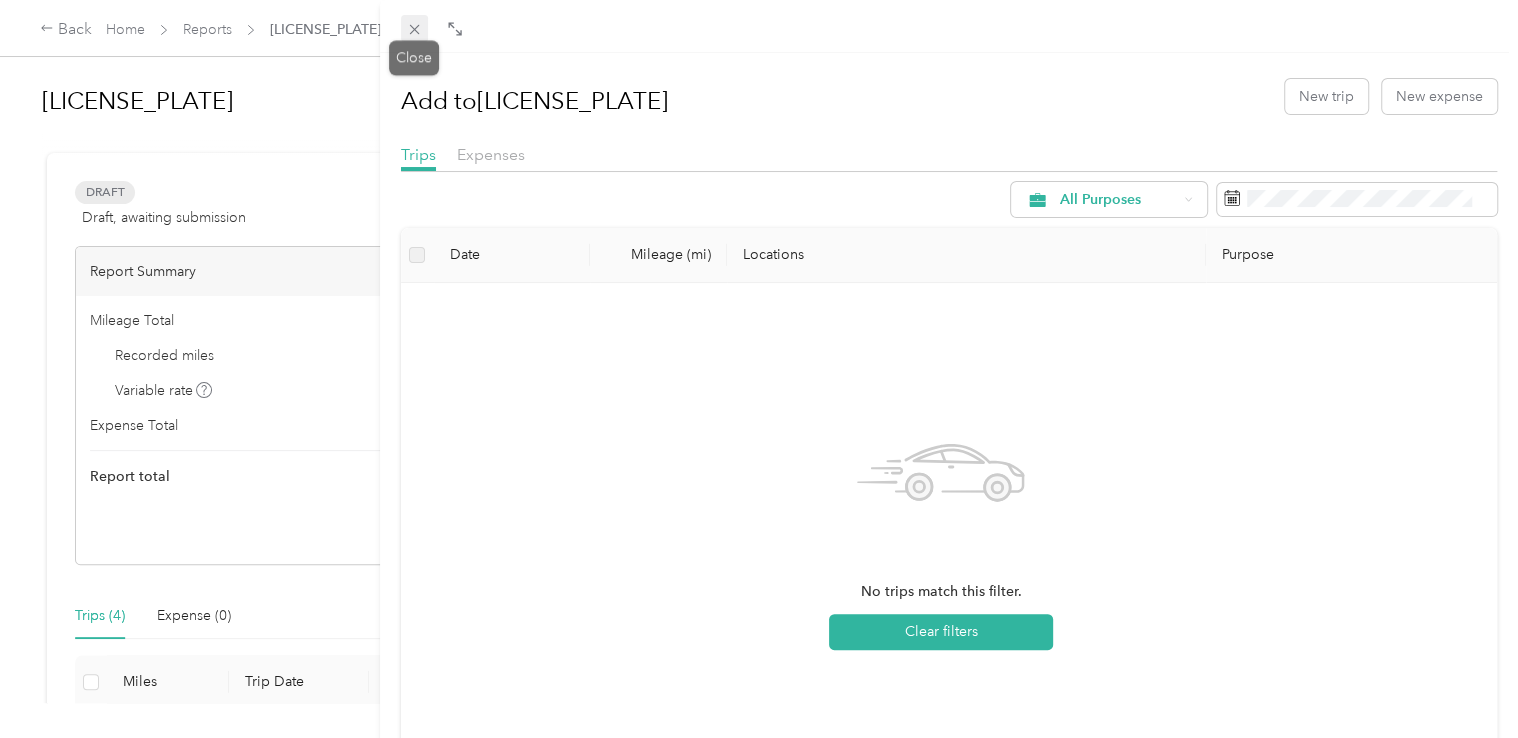 click at bounding box center (415, 29) 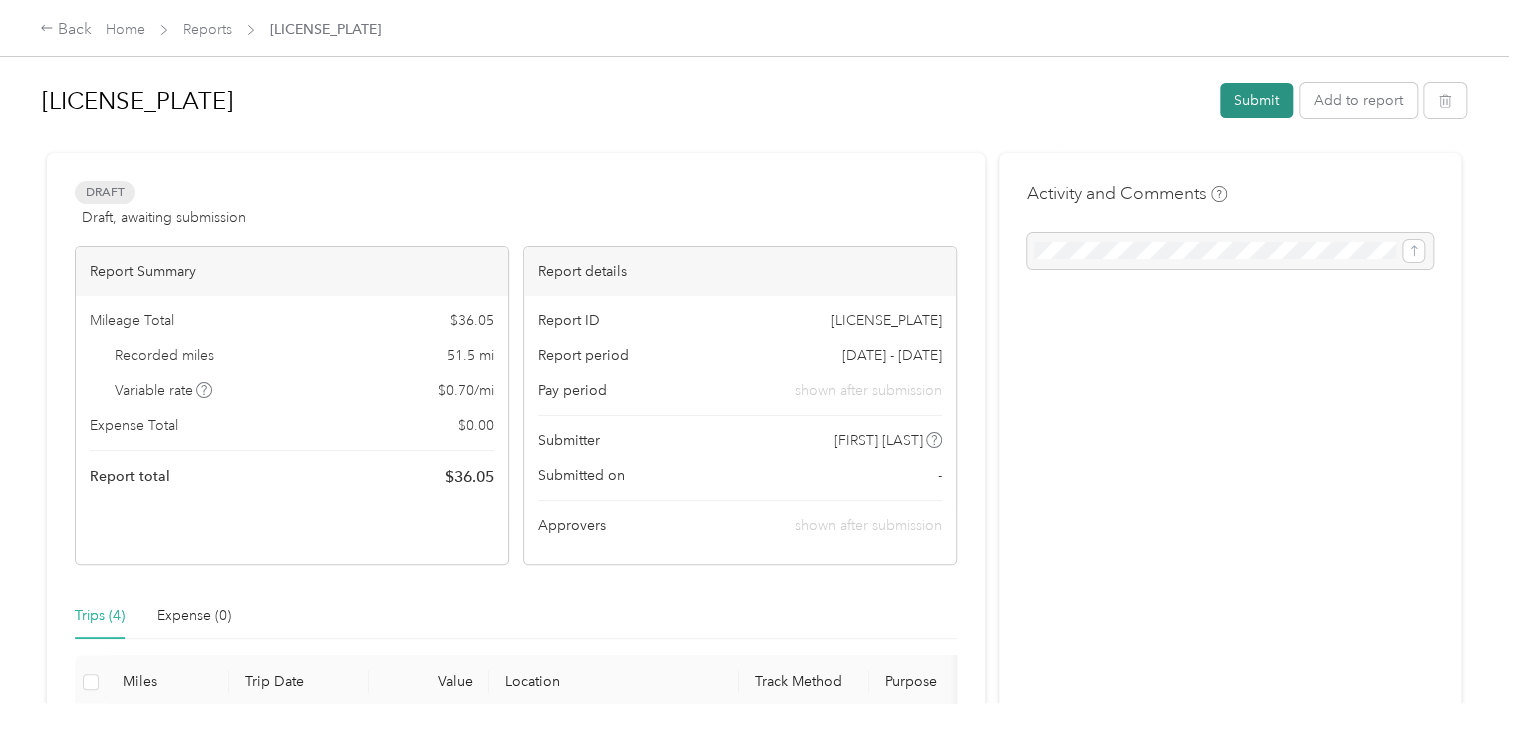 click on "Submit" at bounding box center [1256, 100] 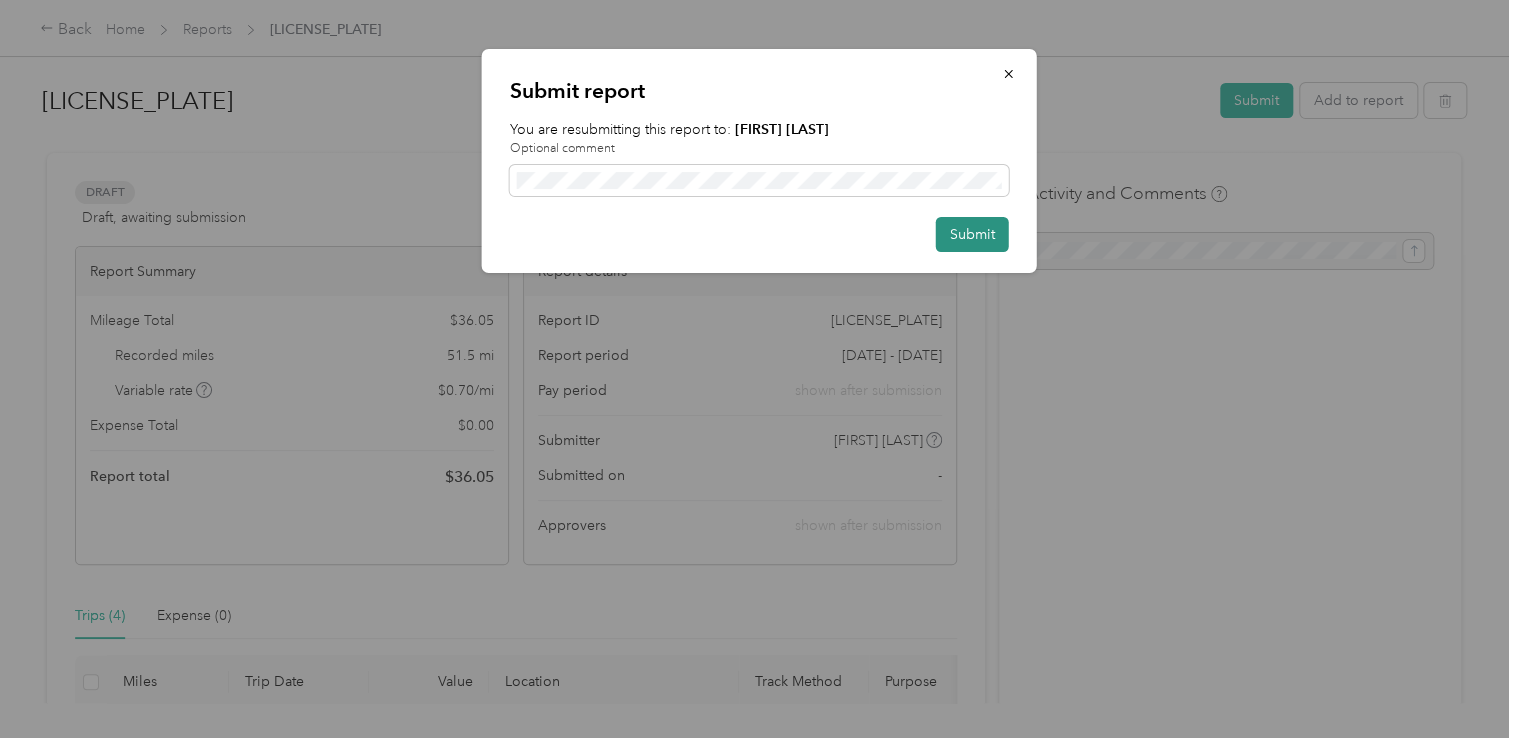 click on "Submit" at bounding box center (972, 234) 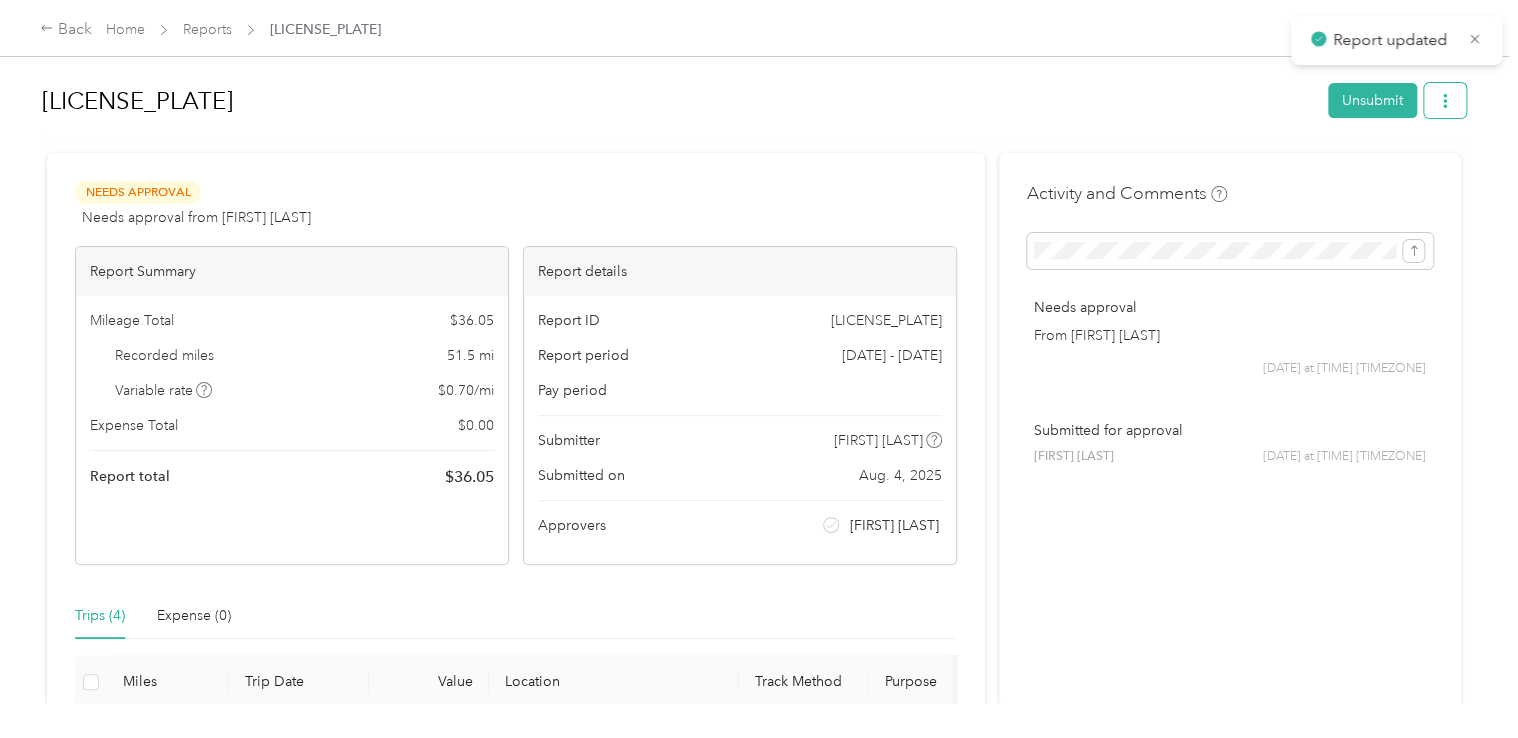 click 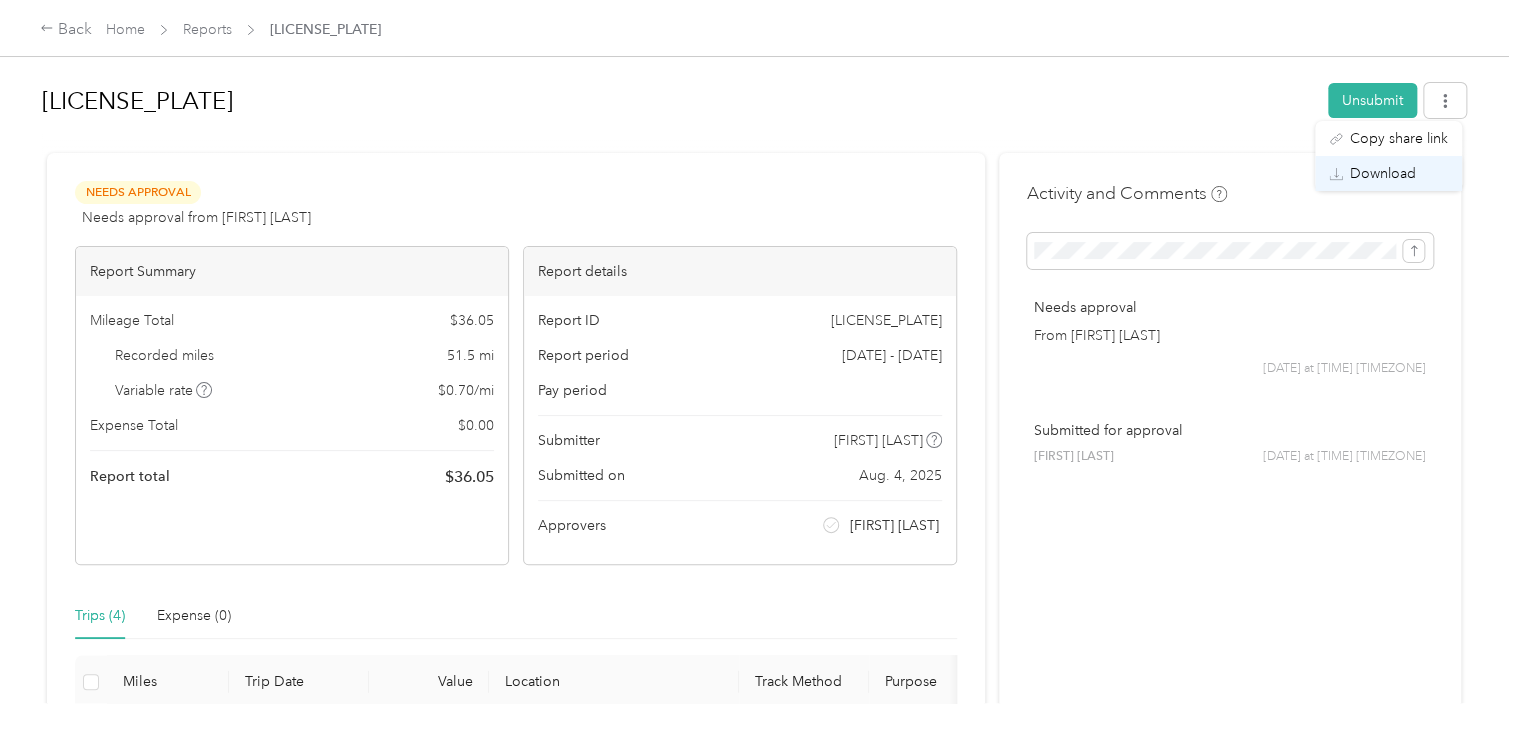 click on "Download" at bounding box center [1383, 173] 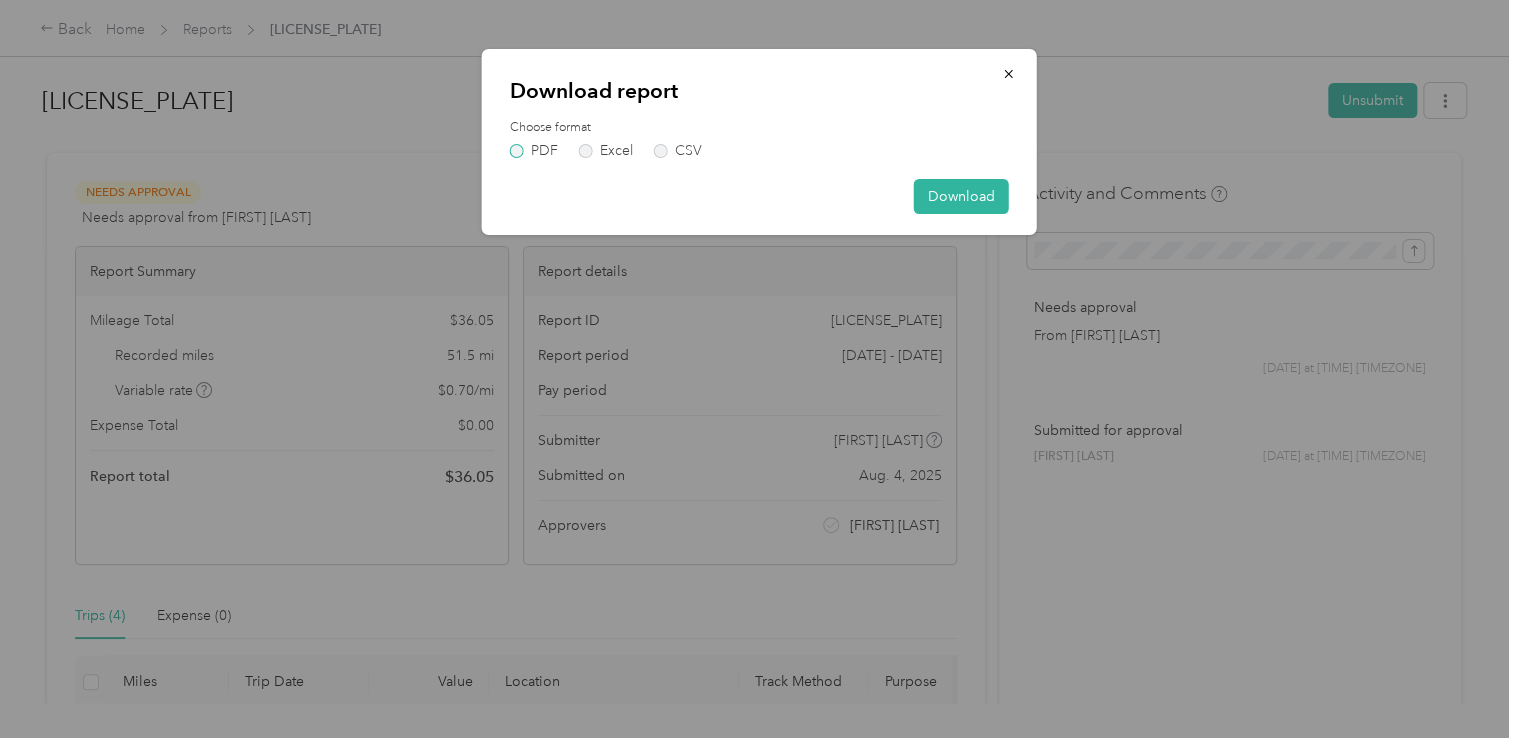 click on "PDF" at bounding box center (534, 151) 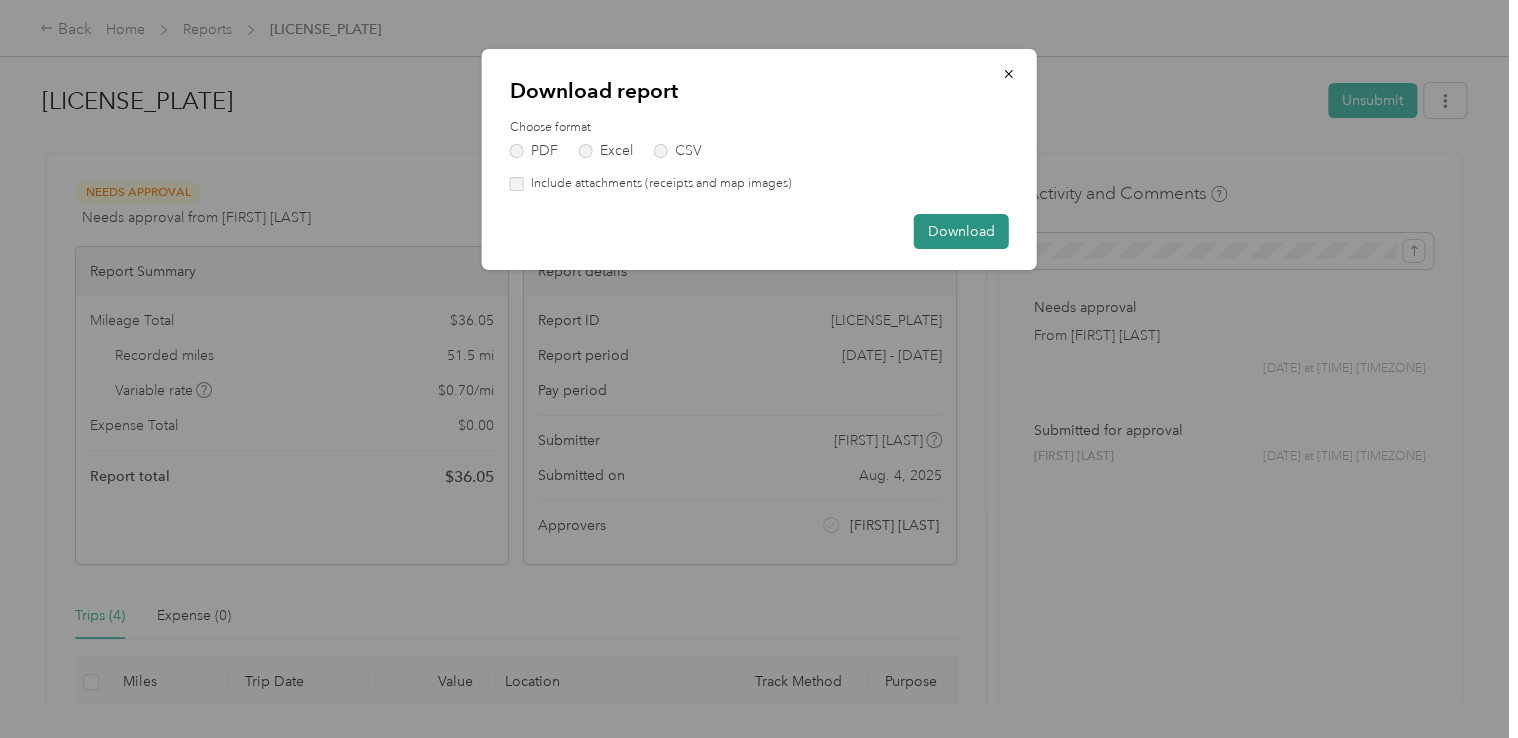 click on "Download" at bounding box center (961, 231) 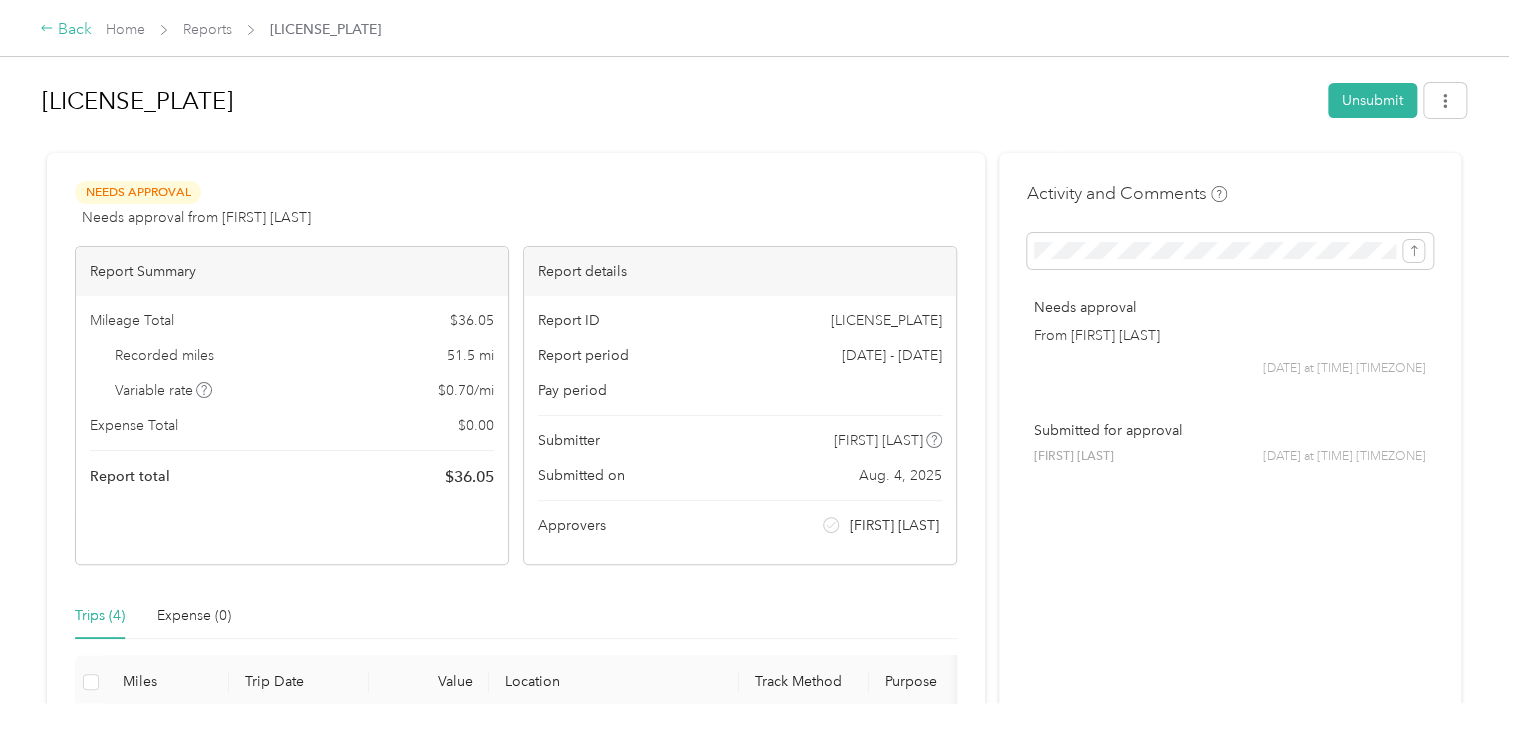 click on "Back" at bounding box center [66, 30] 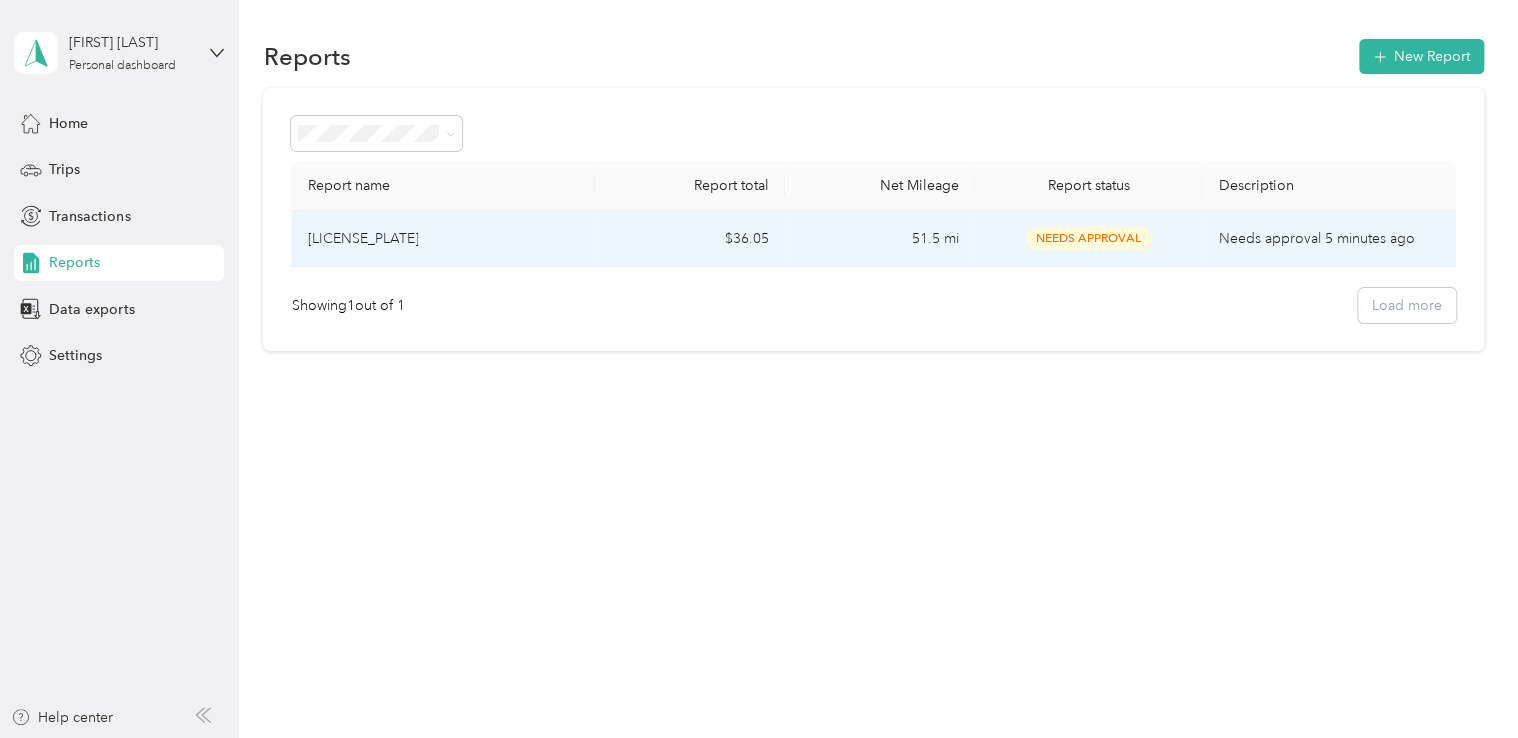 click on "Needs approval 5 minutes ago" at bounding box center [1328, 239] 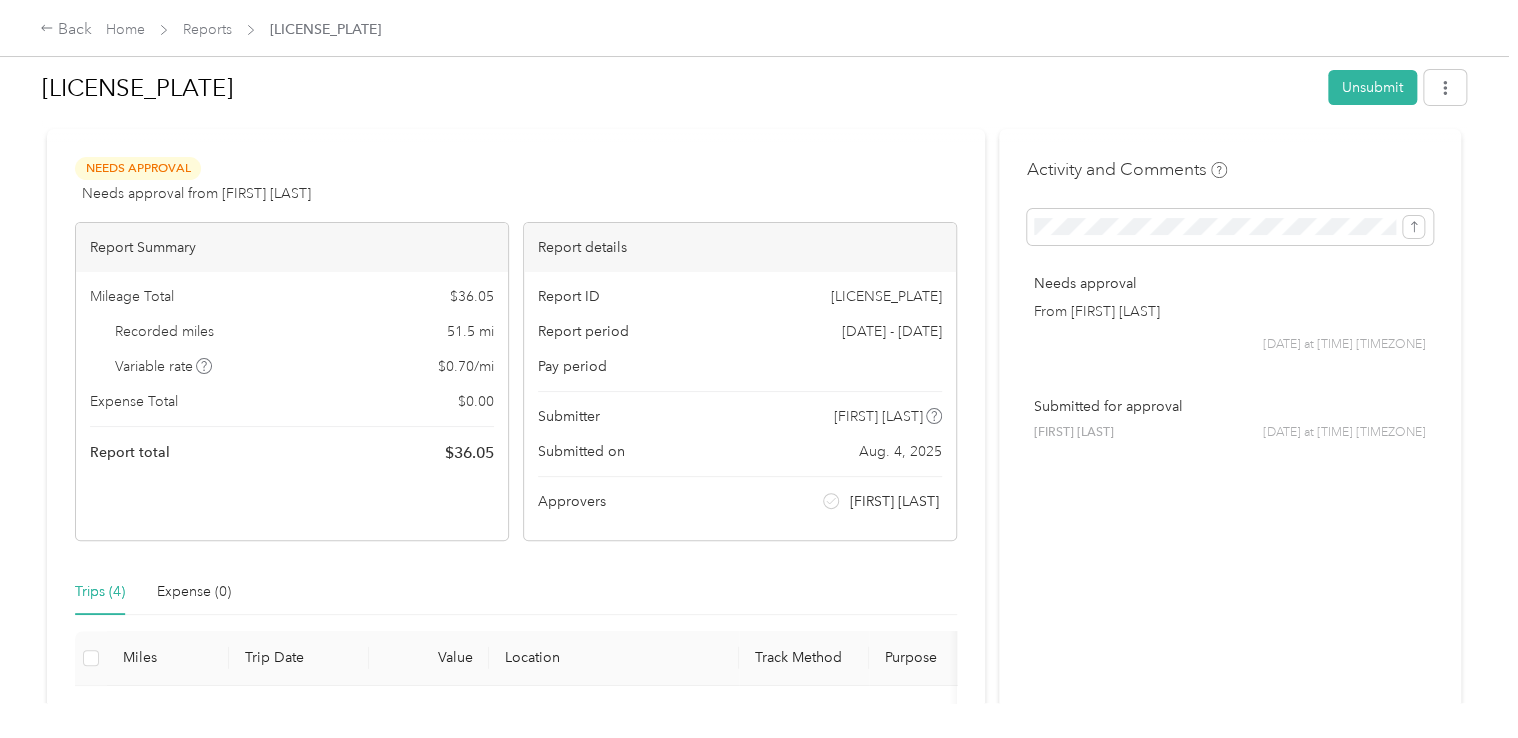 scroll, scrollTop: 0, scrollLeft: 0, axis: both 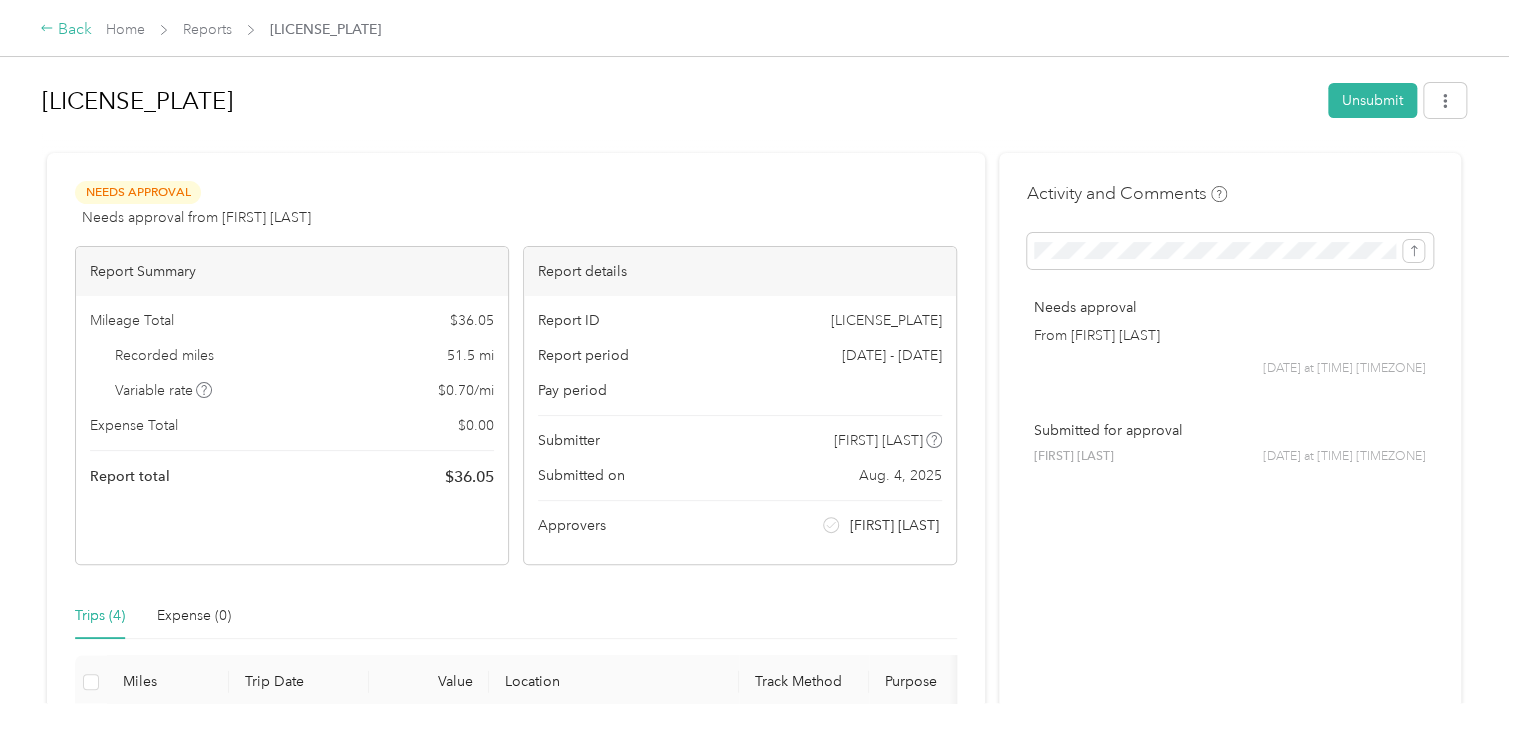 click on "Back" at bounding box center (66, 30) 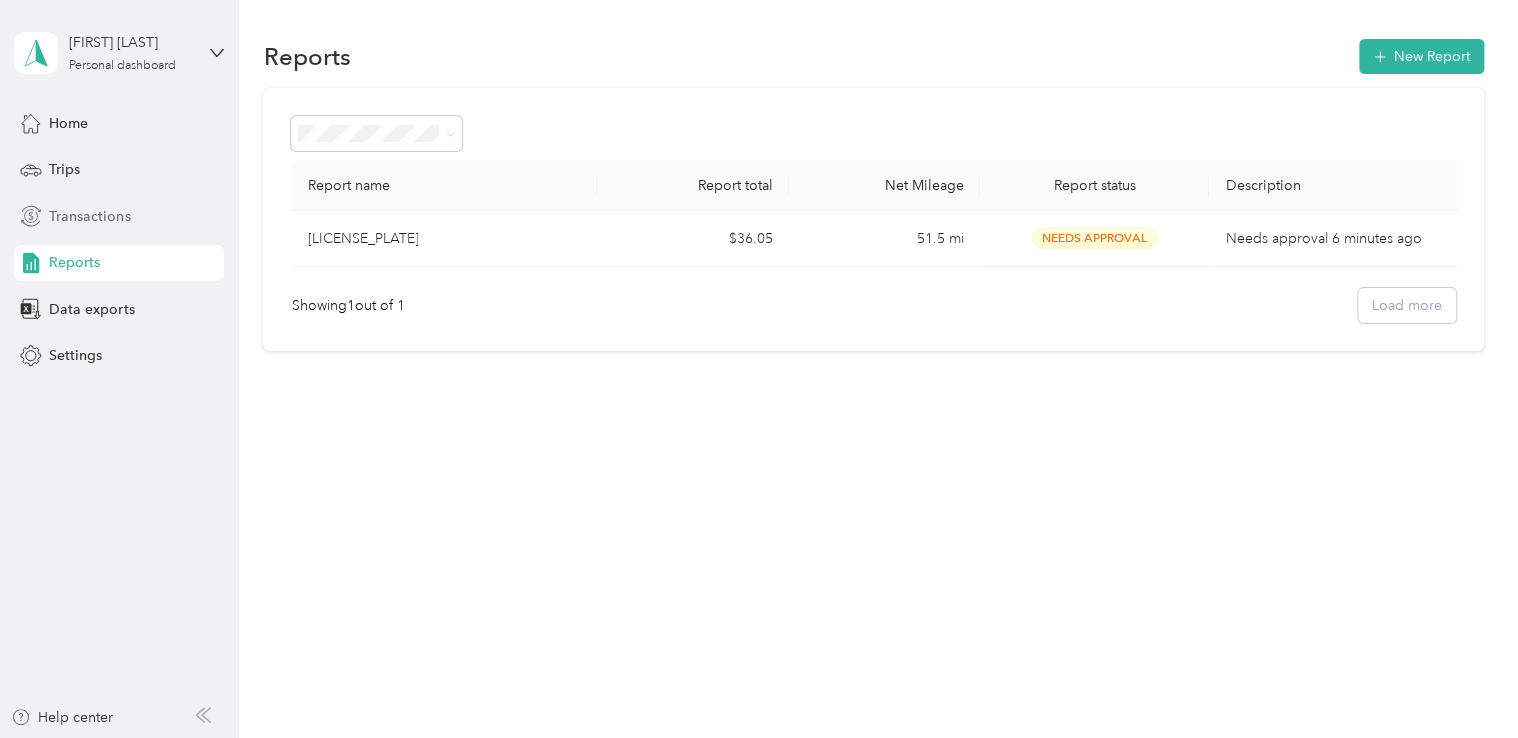 click on "Transactions" at bounding box center (89, 216) 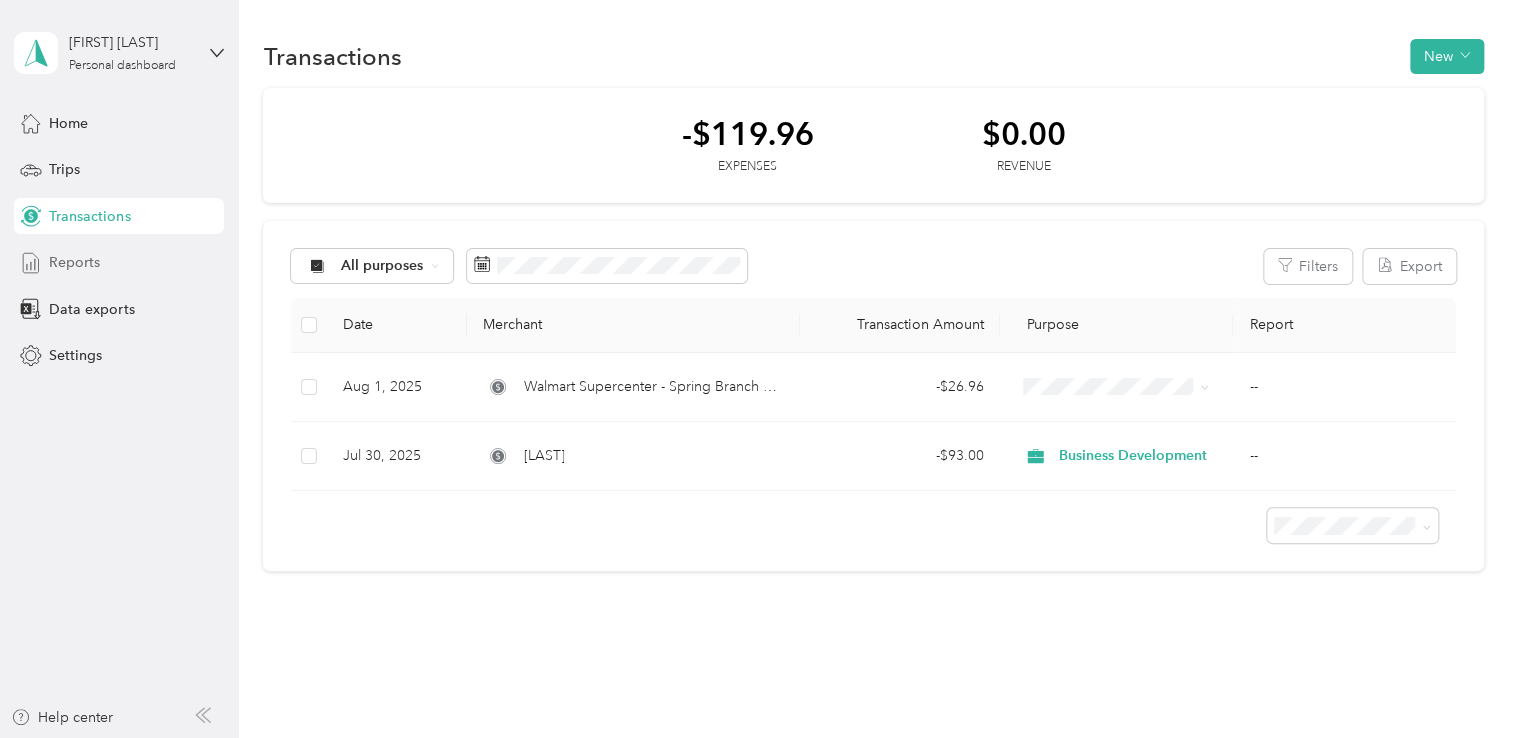 click on "Reports" at bounding box center (119, 263) 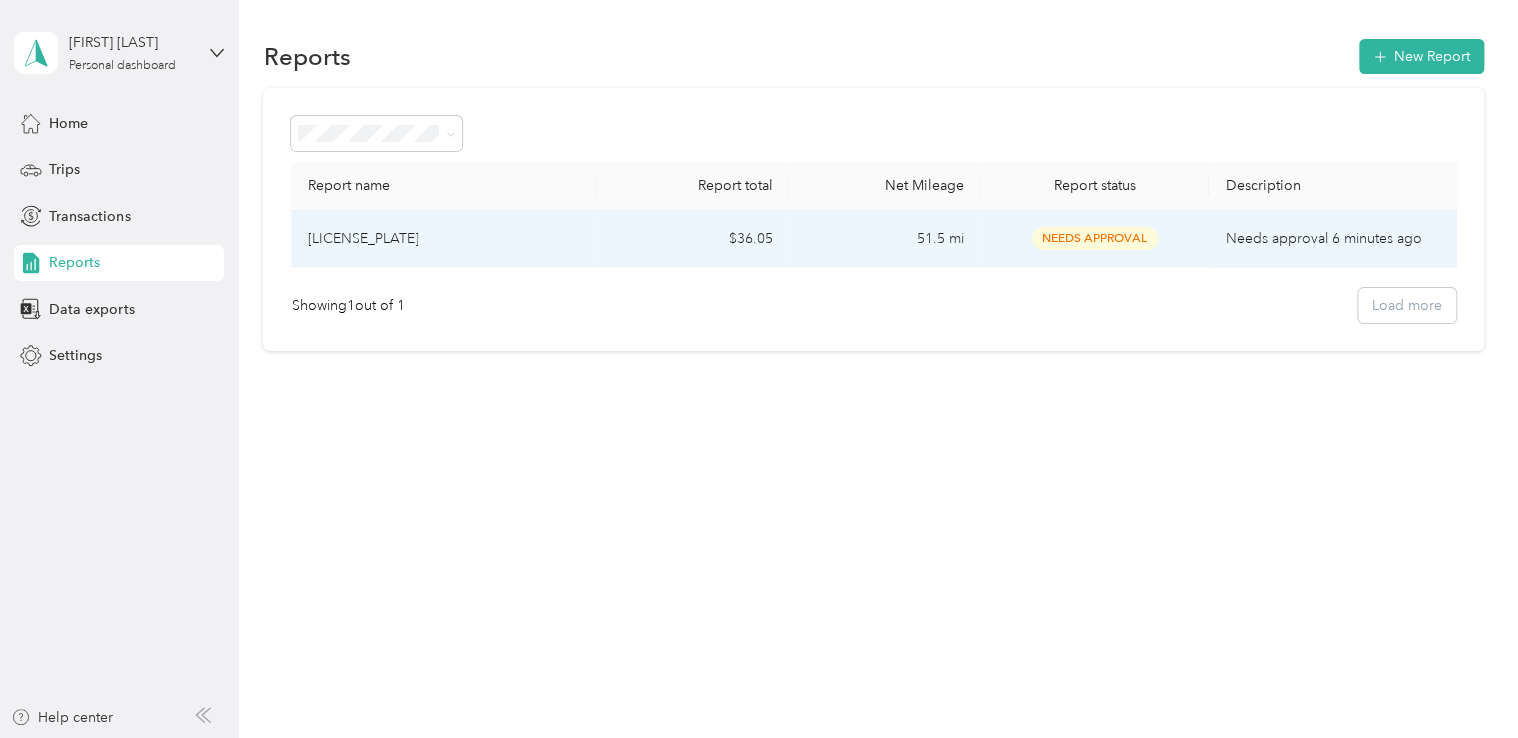click on "$36.05" at bounding box center (692, 239) 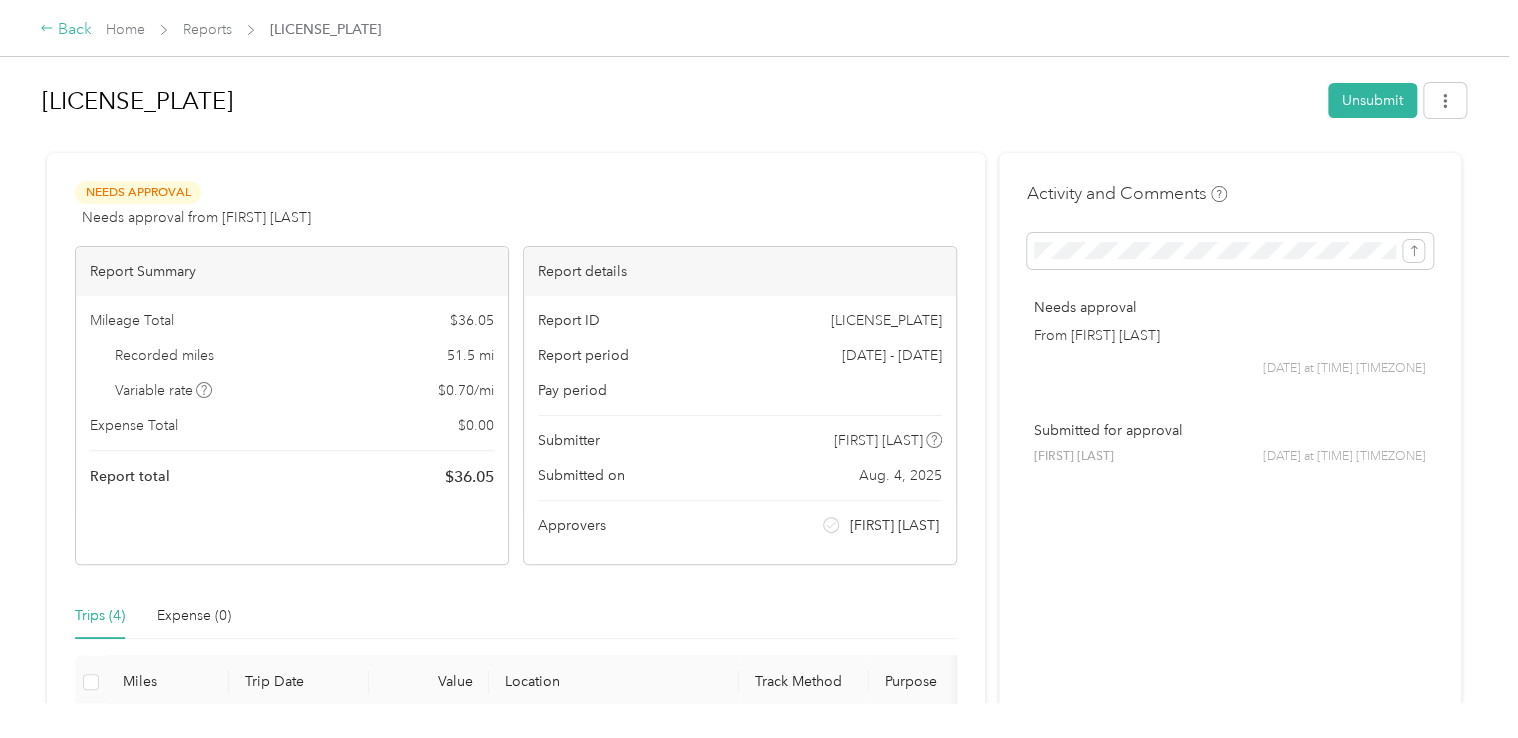 click on "Back" at bounding box center [66, 30] 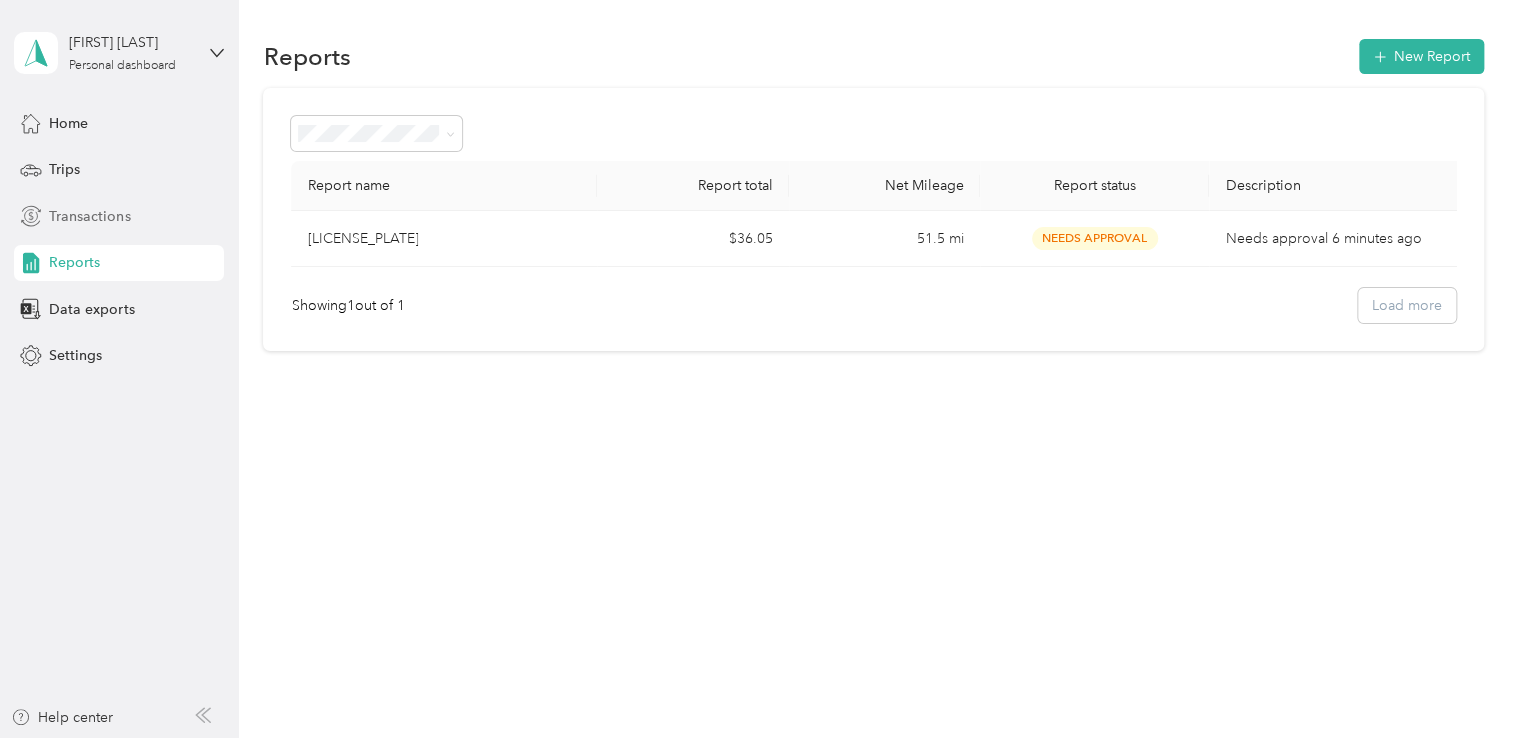 click on "Transactions" at bounding box center [119, 216] 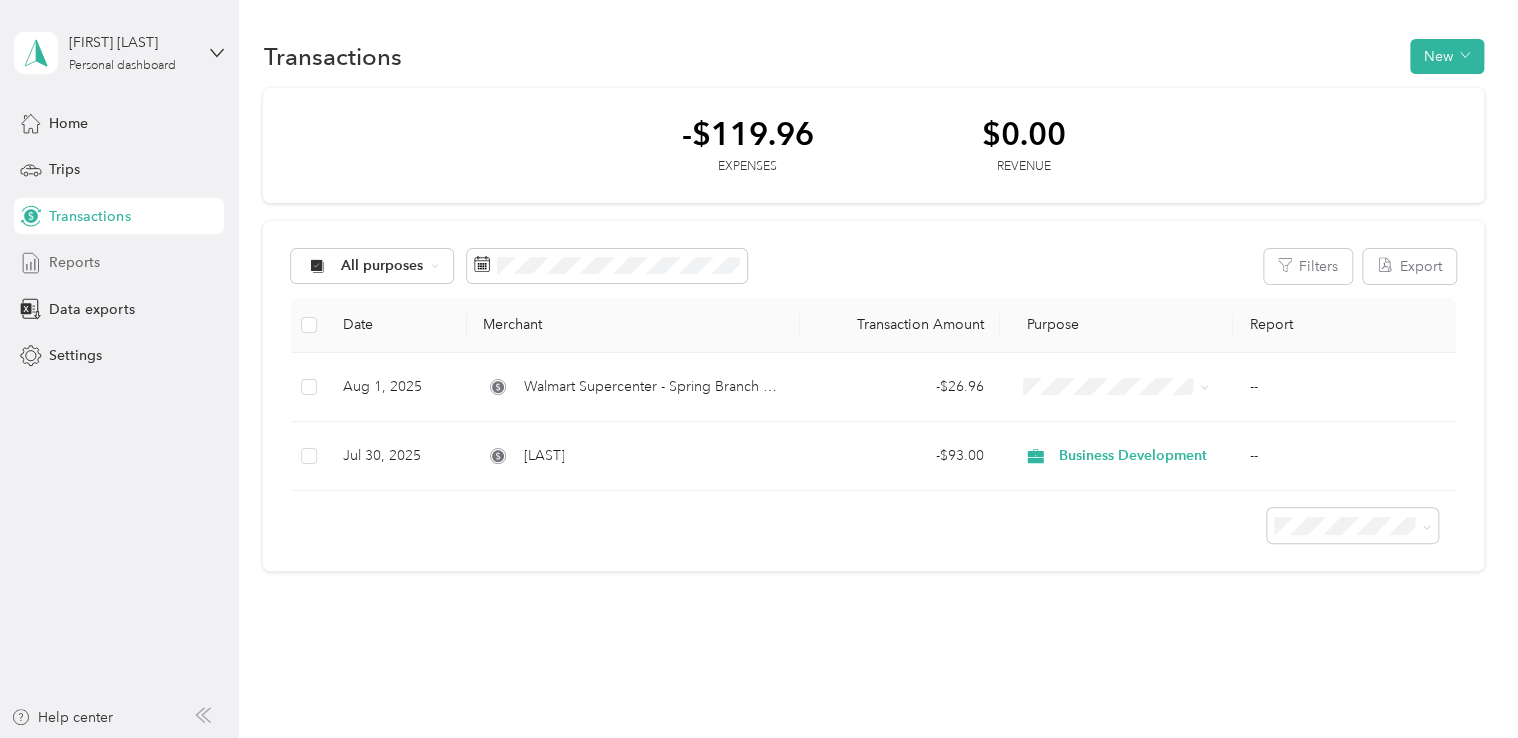 click on "Reports" at bounding box center [119, 263] 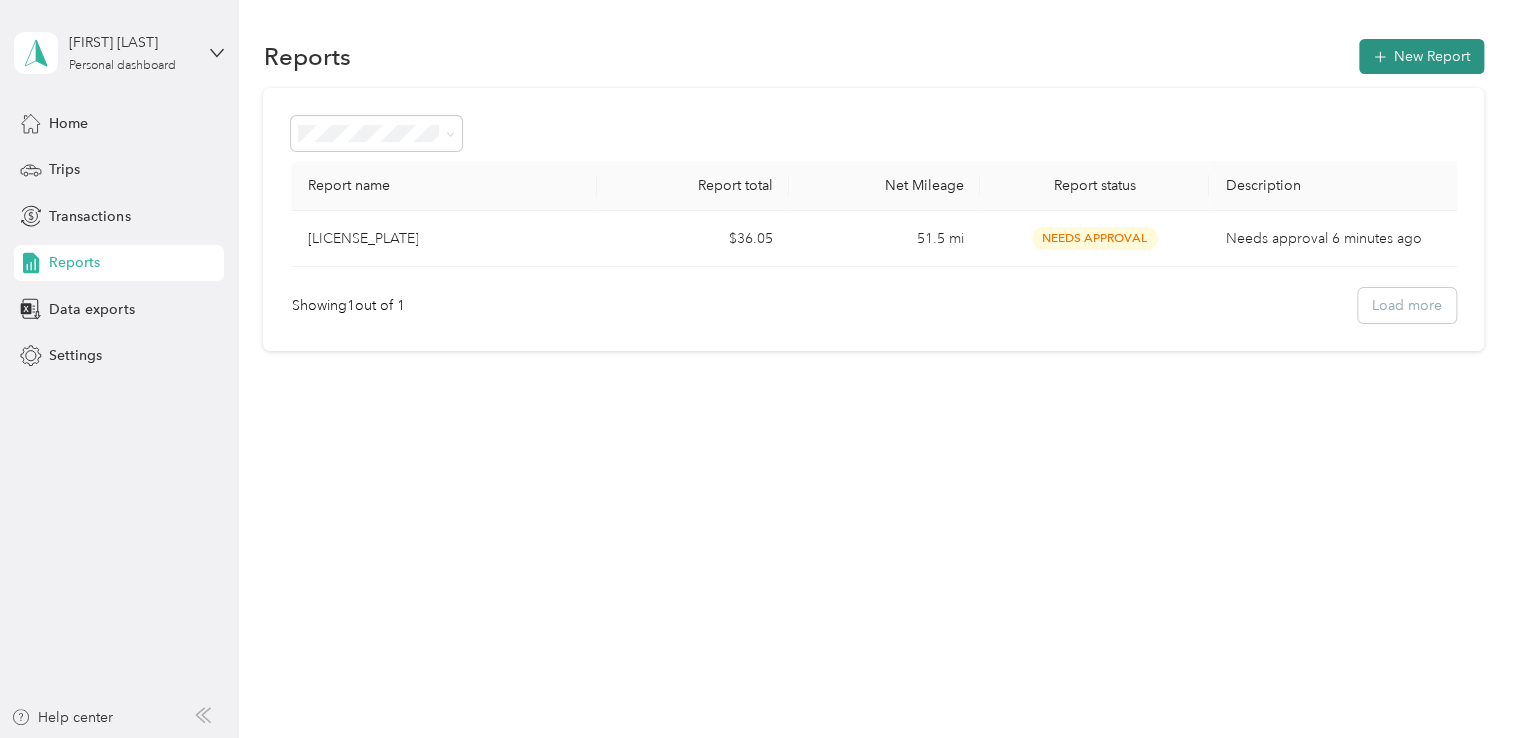 click on "New Report" at bounding box center (1421, 56) 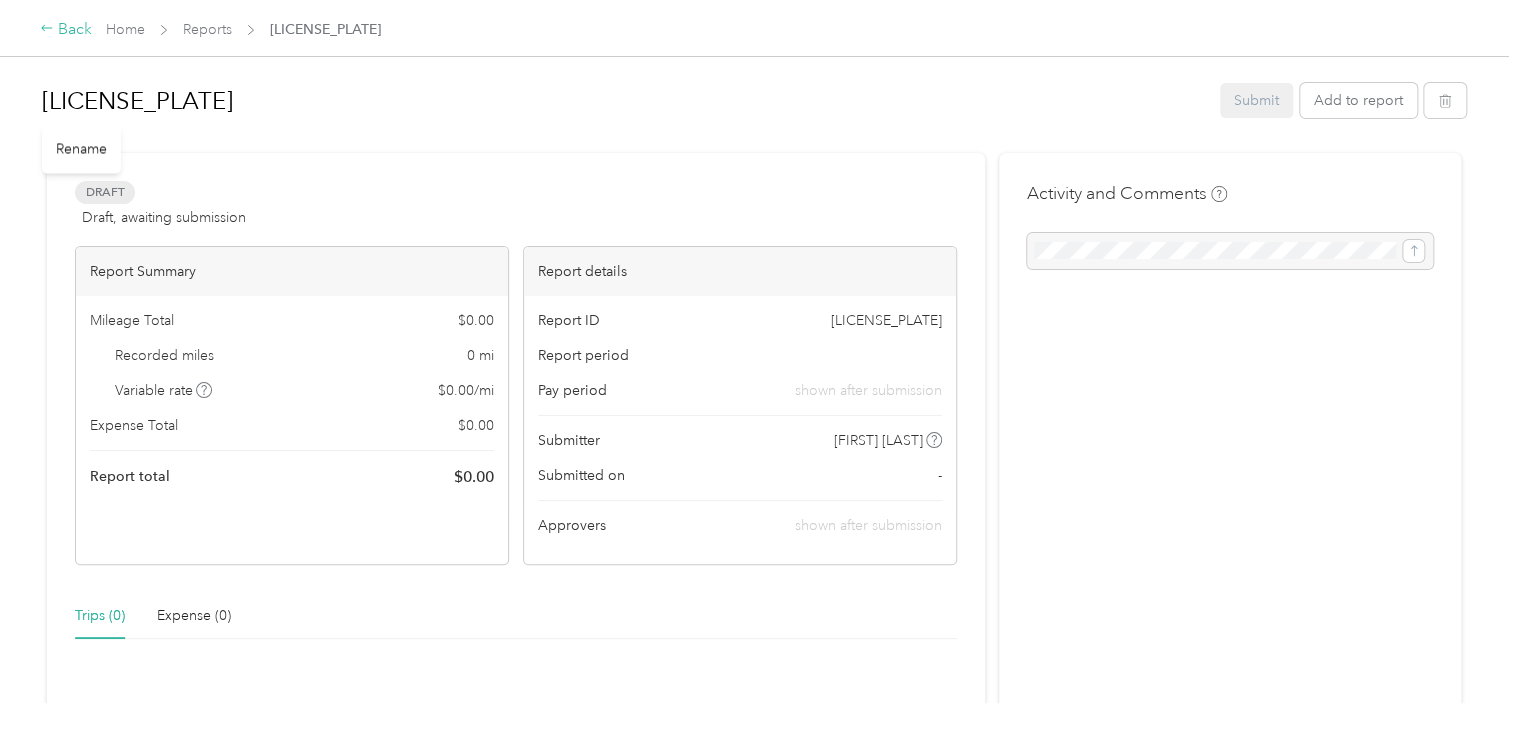 click 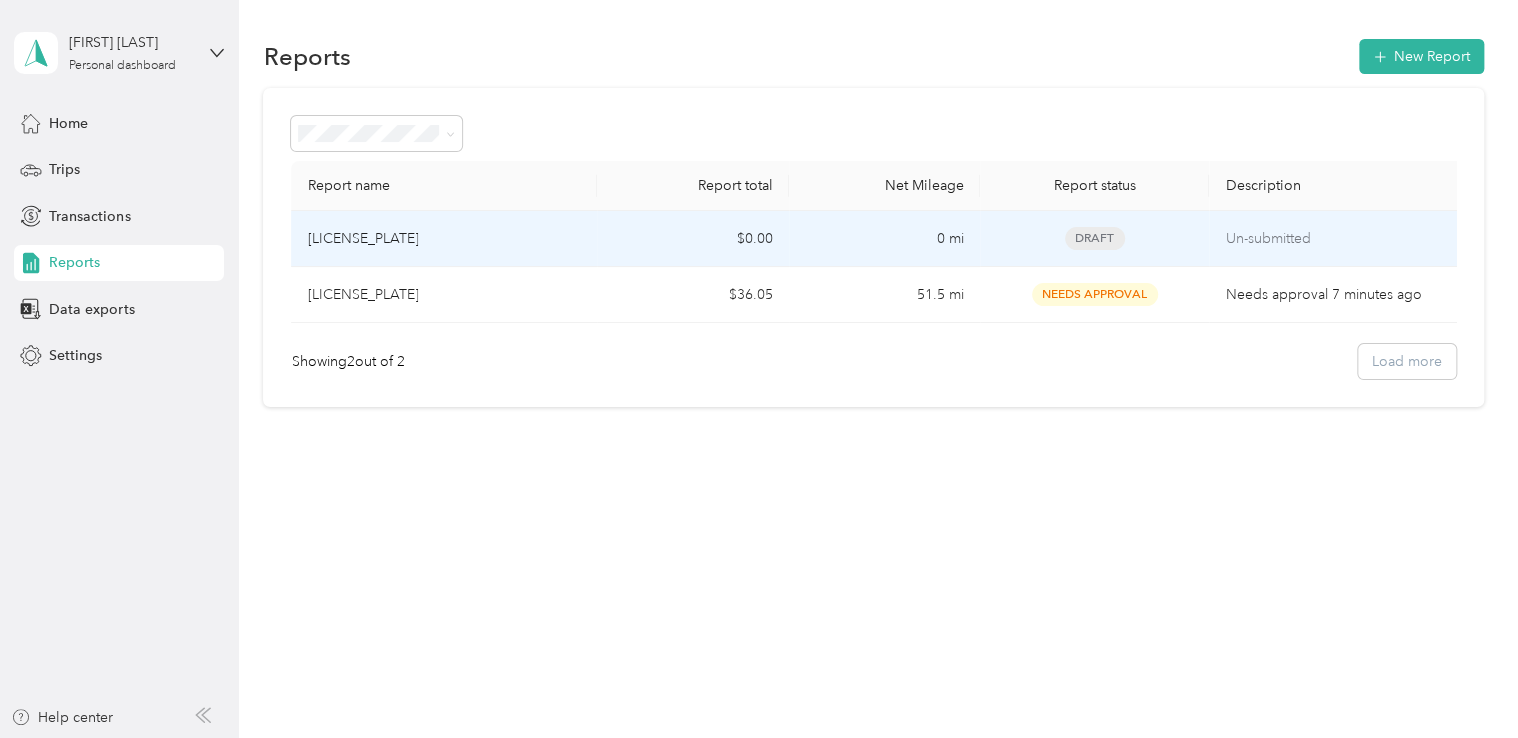 click on "0 mi" at bounding box center (884, 239) 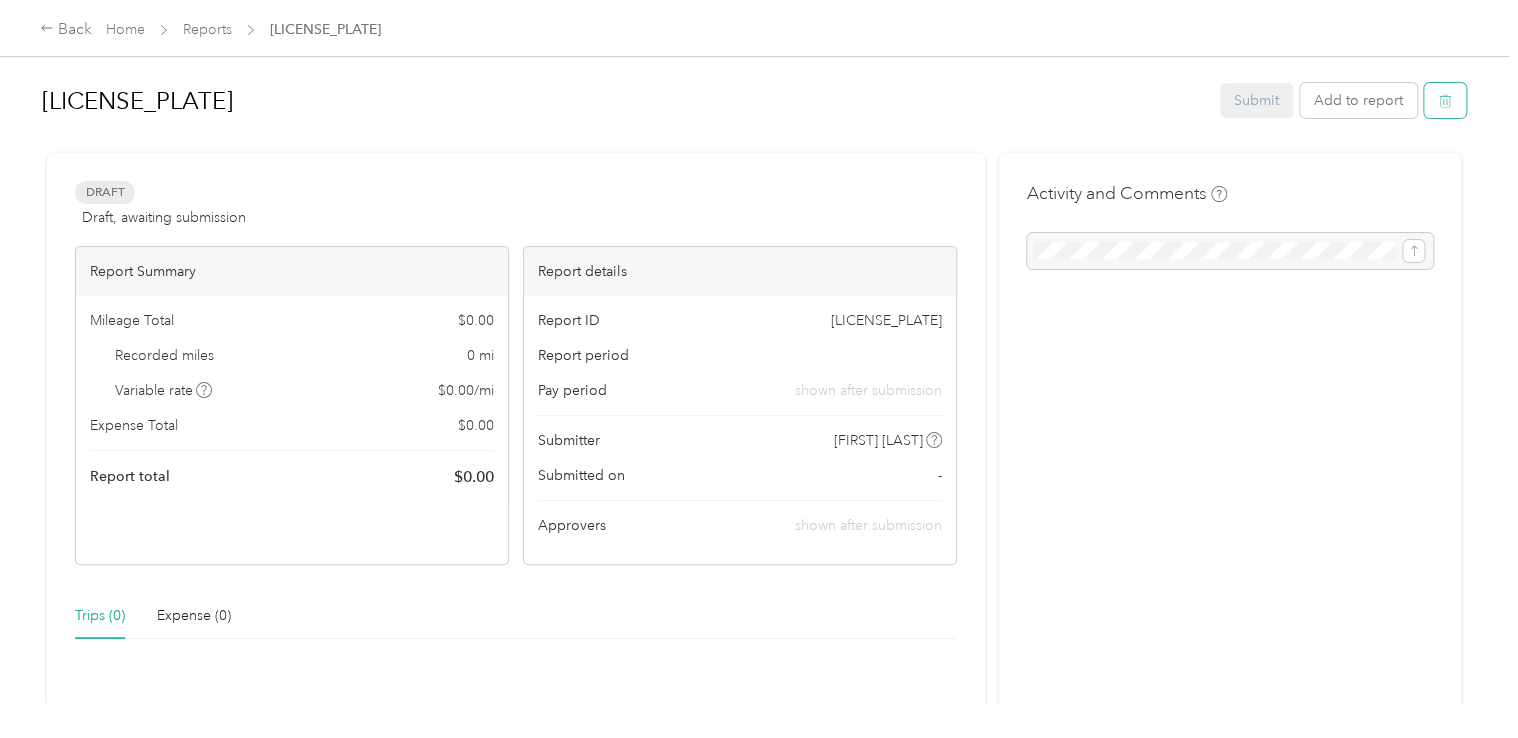 click 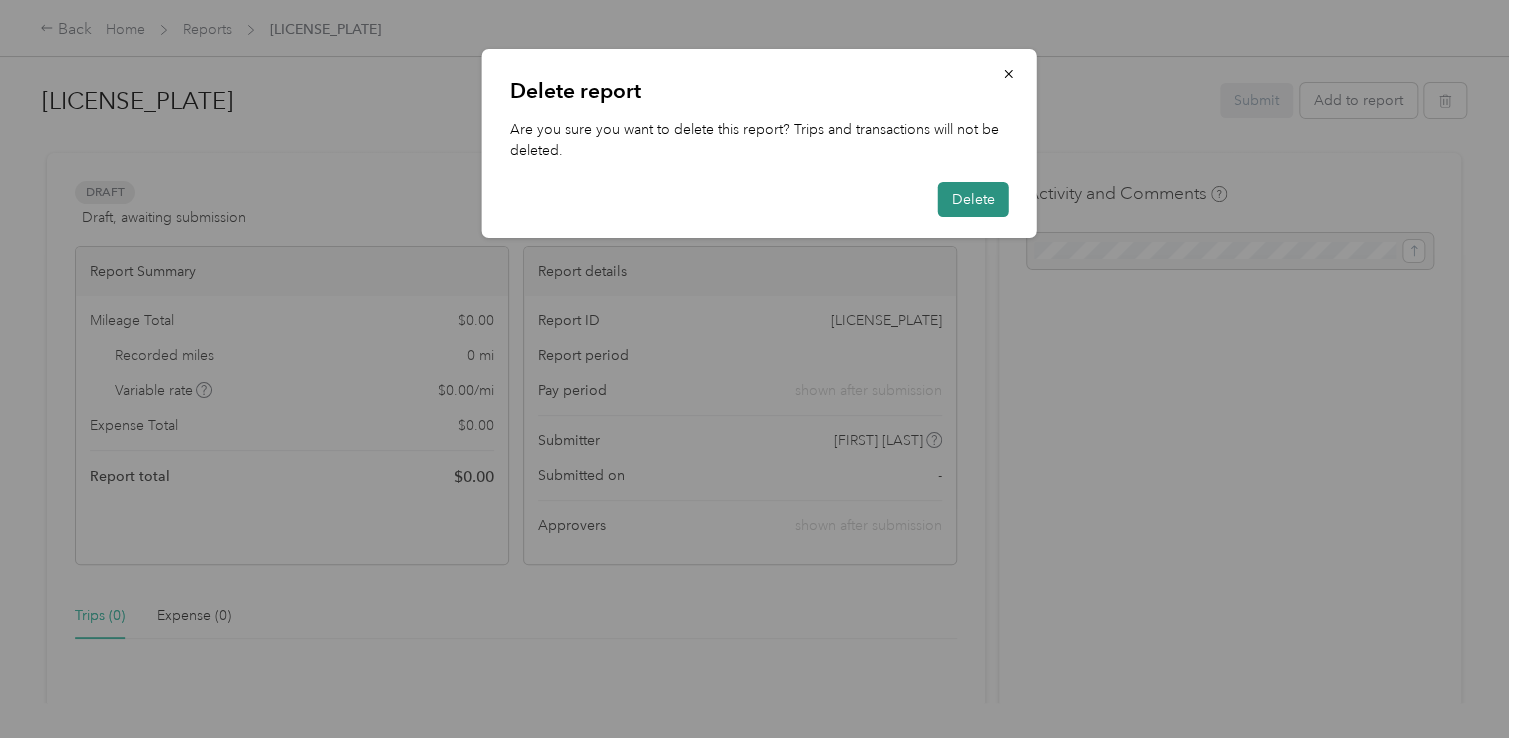 click on "Delete" at bounding box center [973, 199] 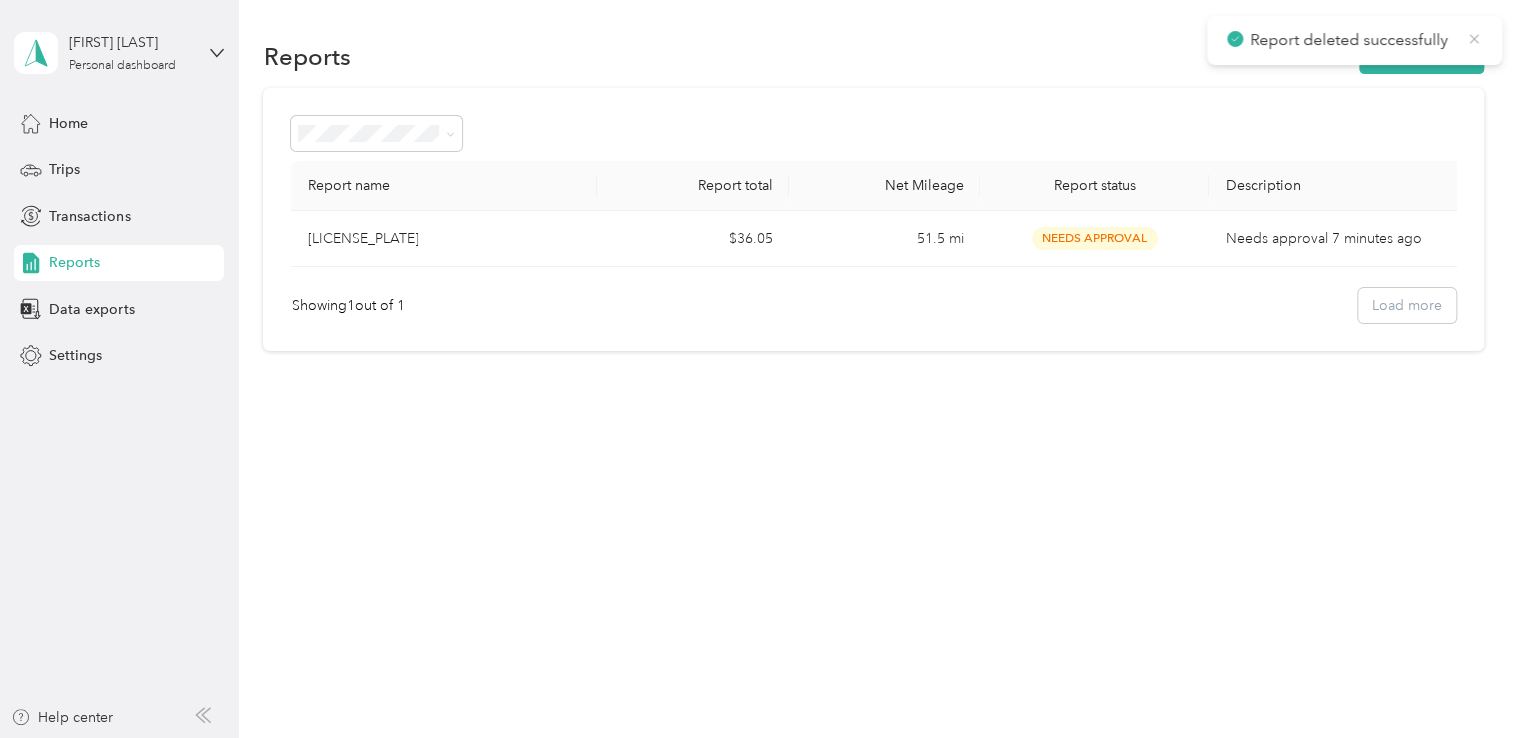 click 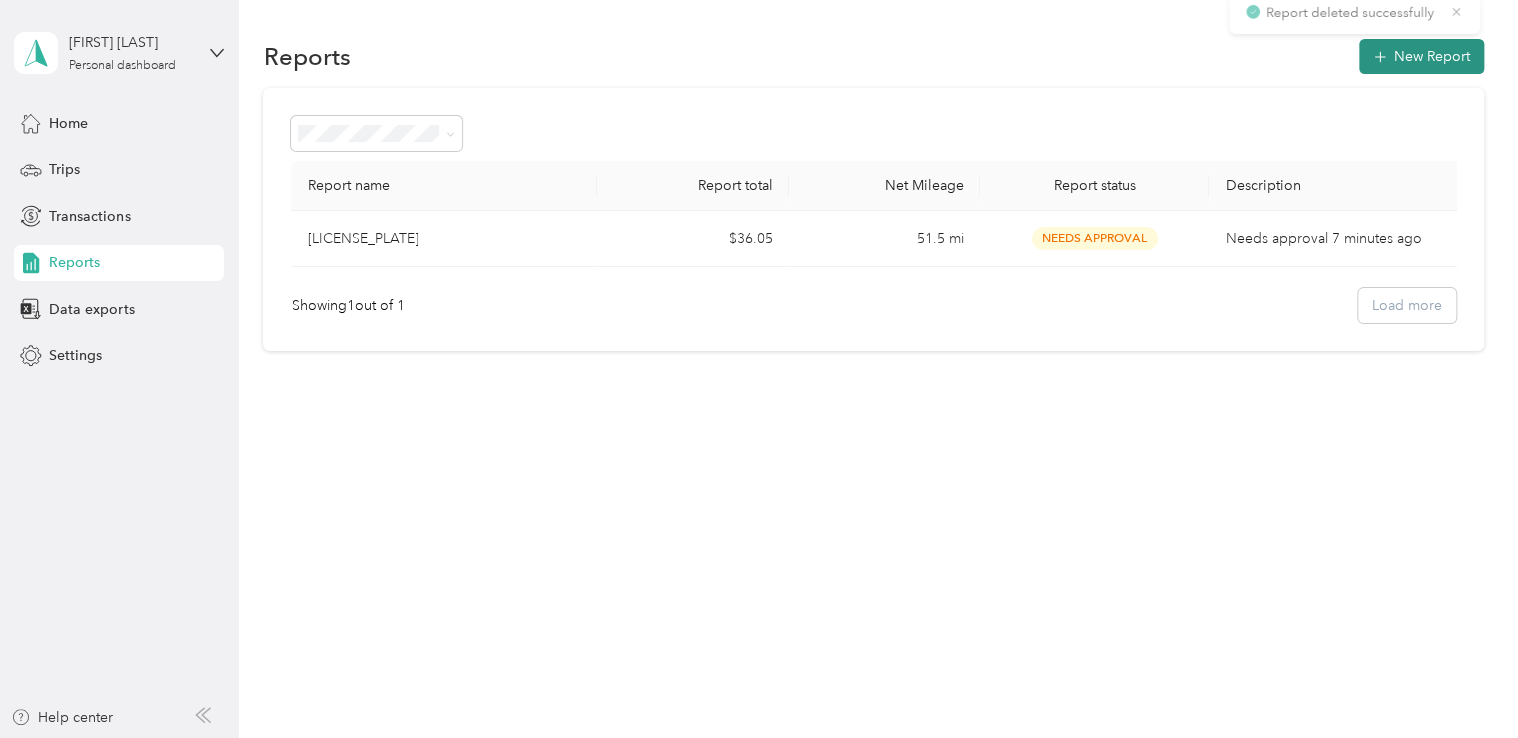 click on "New Report" at bounding box center (1421, 56) 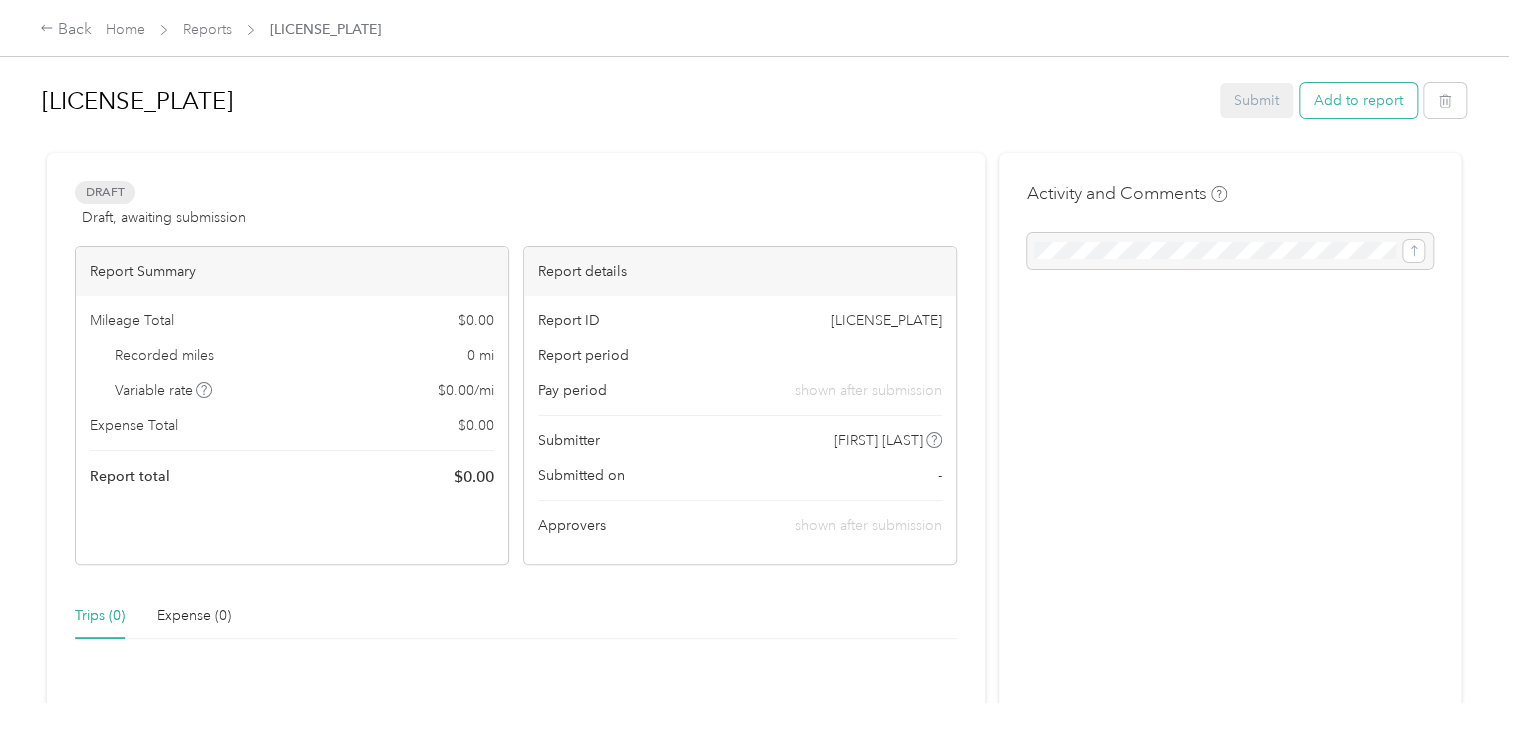 click on "Add to report" at bounding box center (1358, 100) 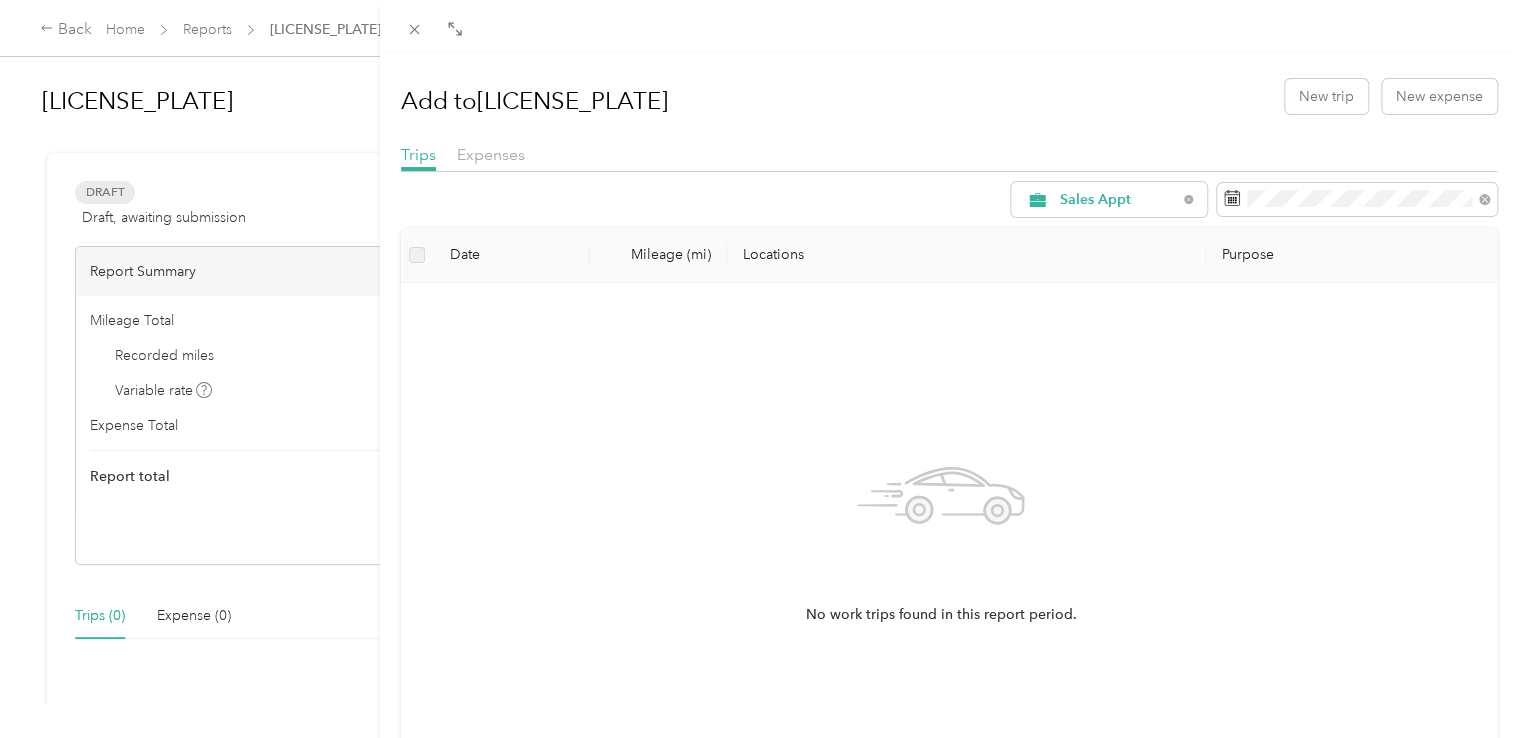 click on "Trips Expenses" at bounding box center [949, 157] 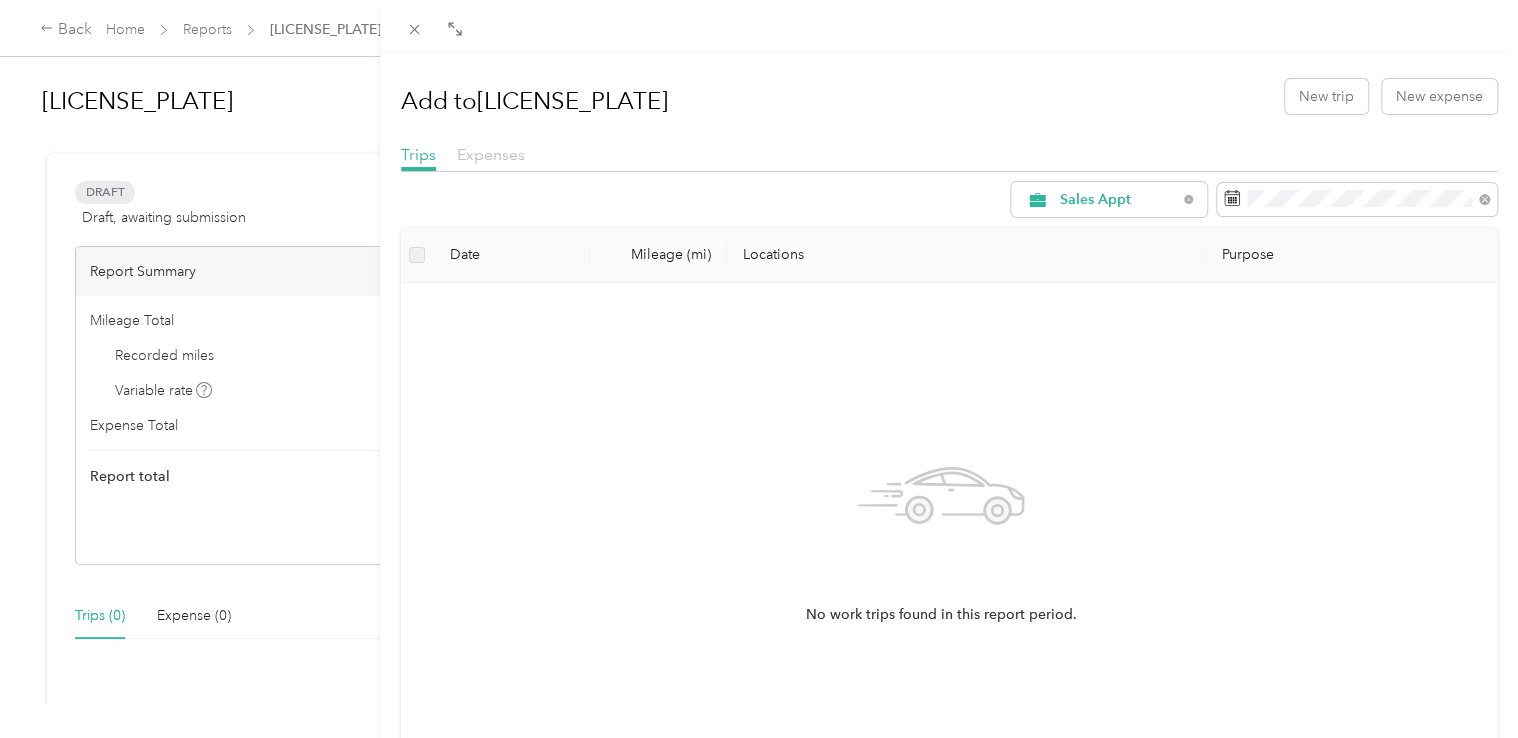 click on "Expenses" at bounding box center [491, 154] 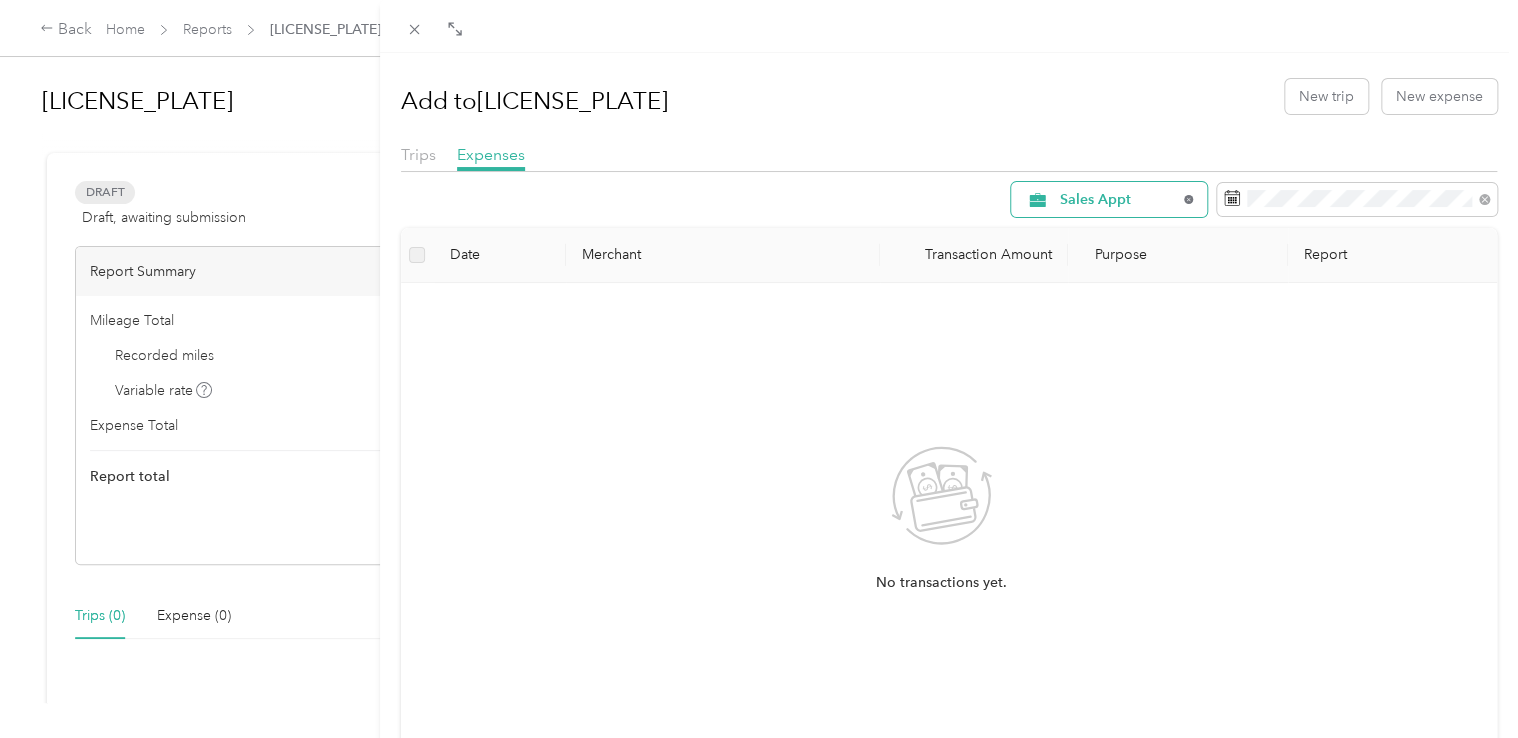click 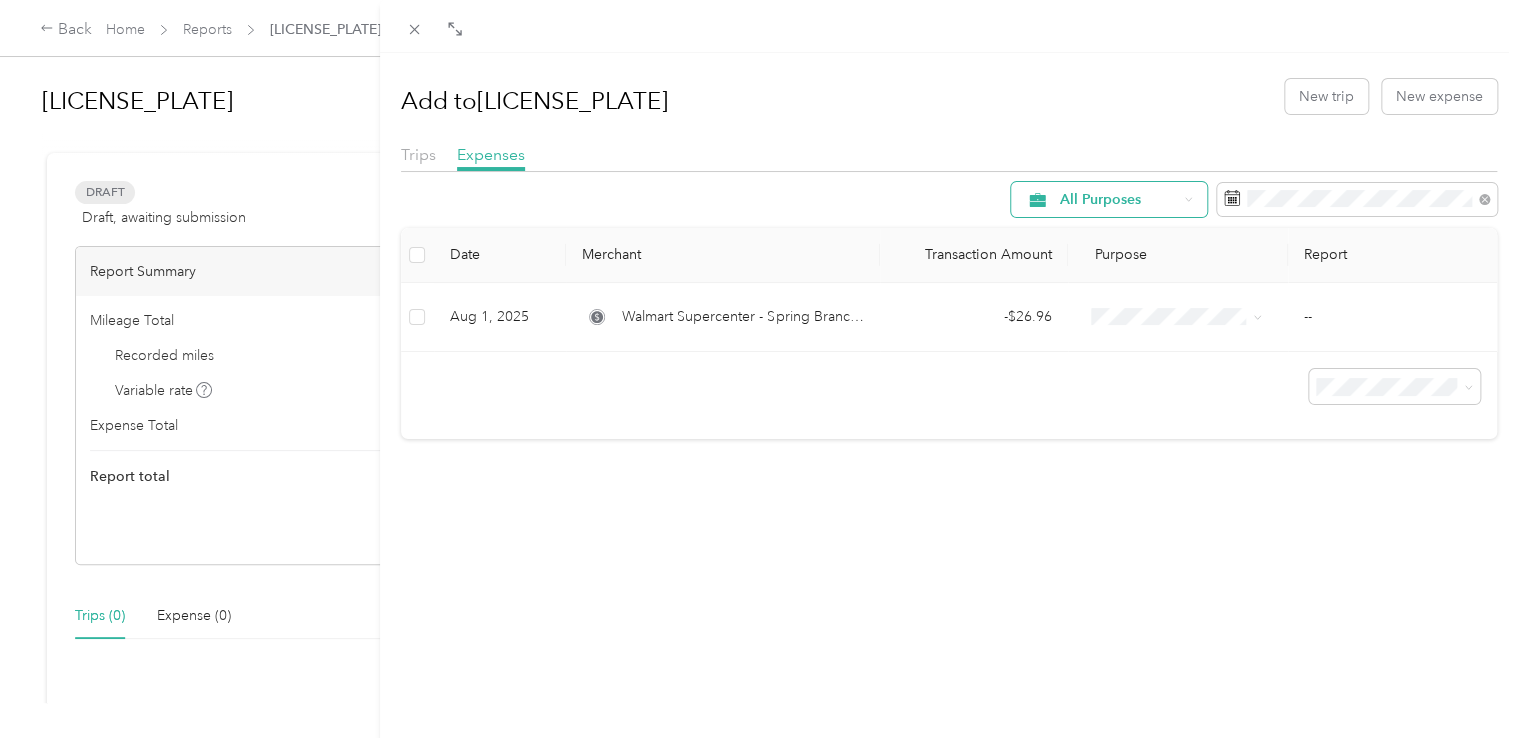 click on "All Purposes" at bounding box center [1118, 200] 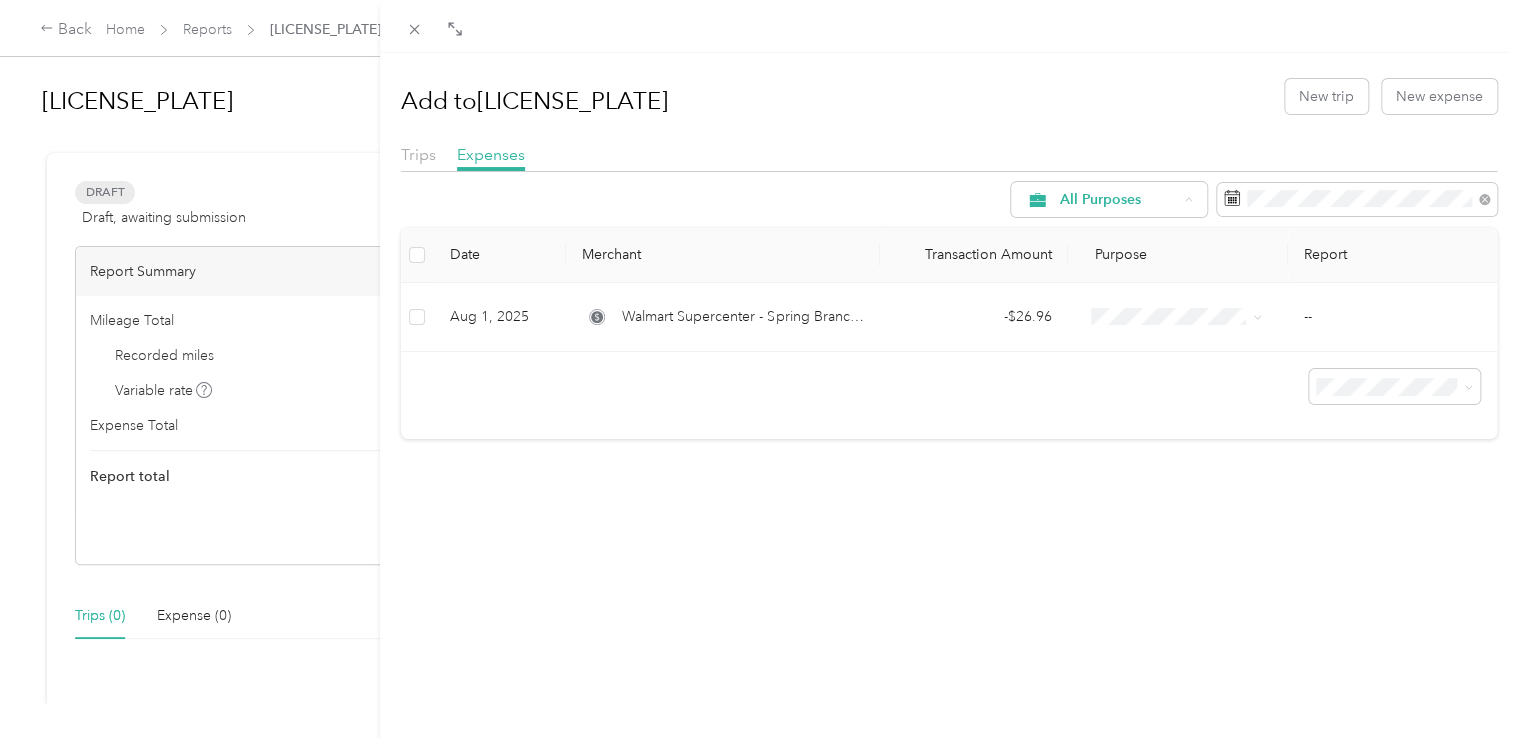 click on "All Purposes" at bounding box center (1118, 236) 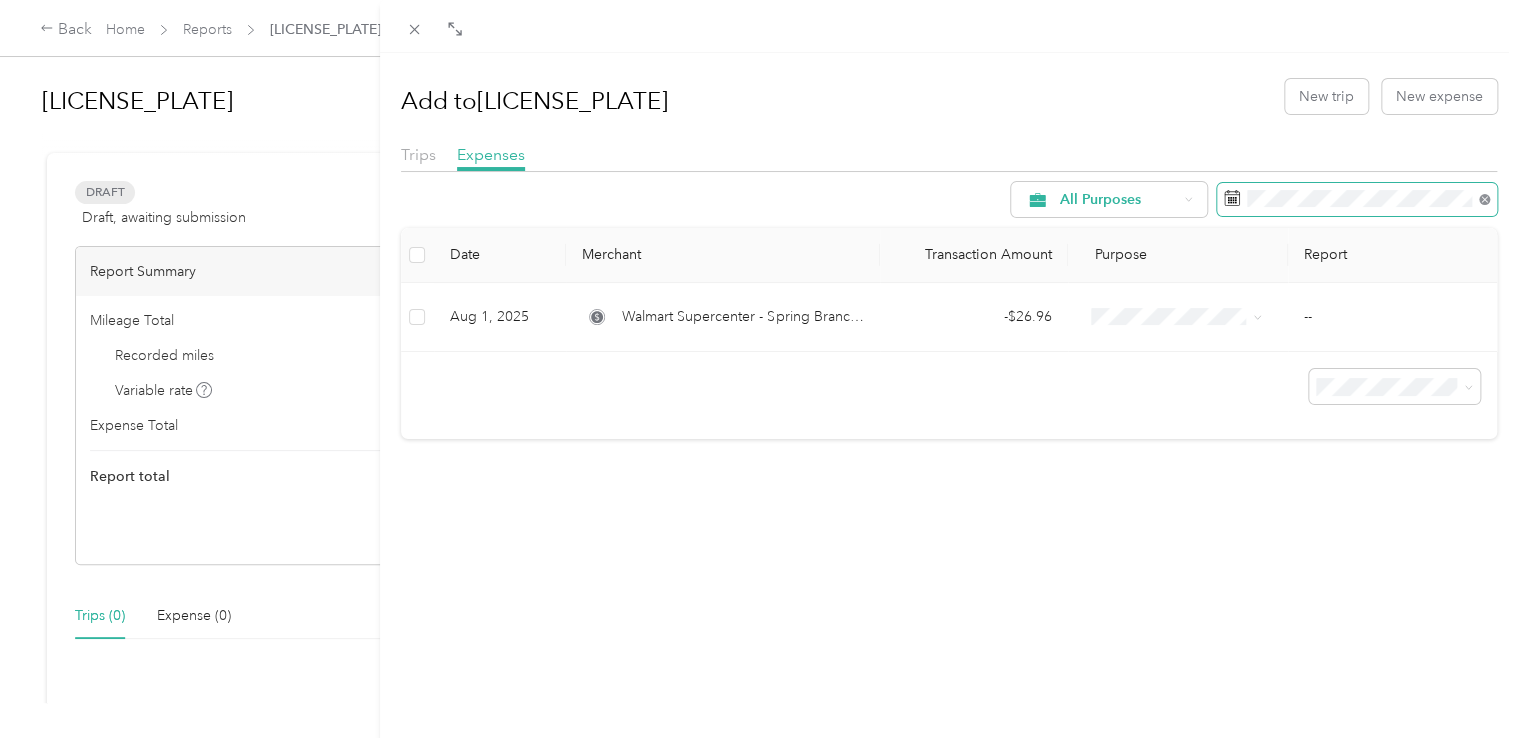 click 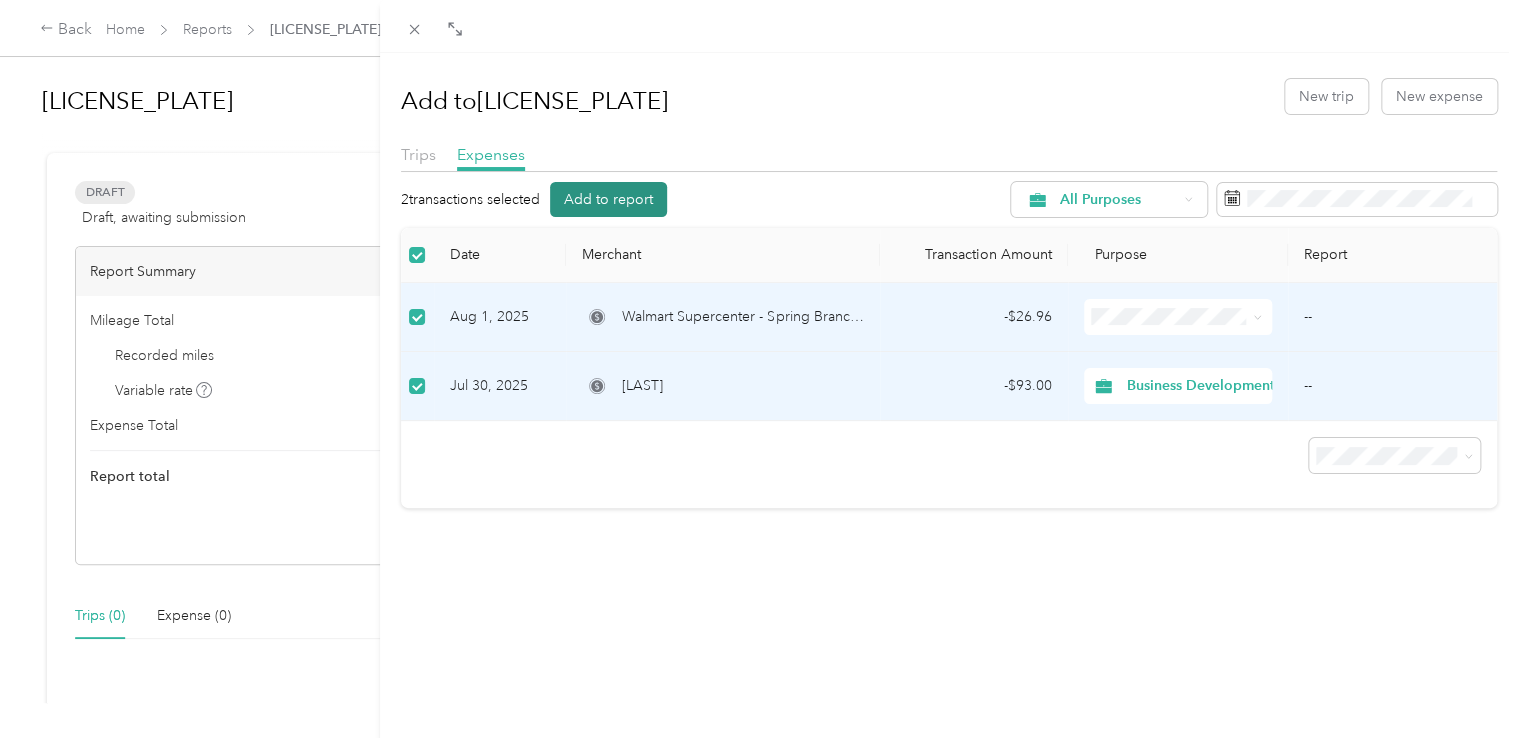 click on "Add to report" at bounding box center (608, 199) 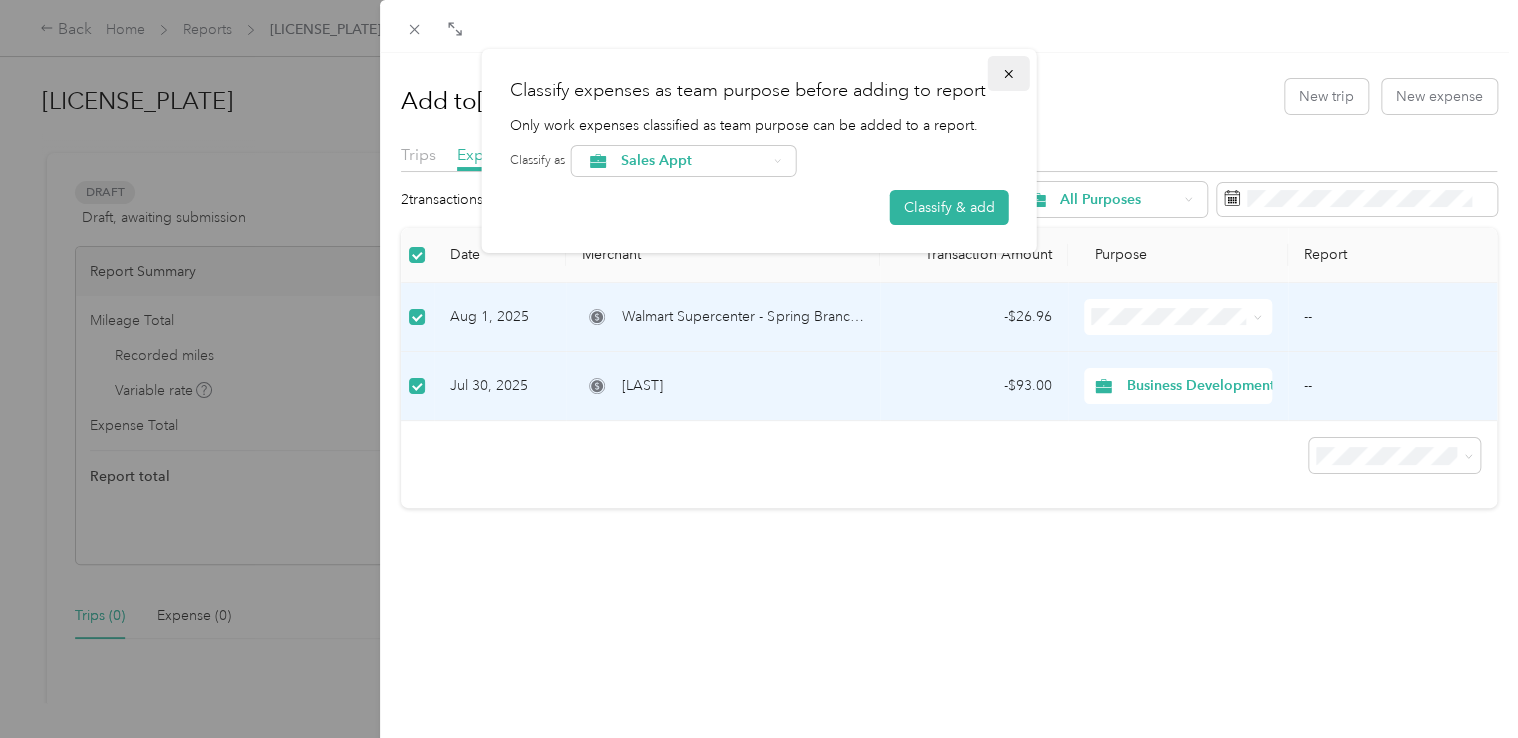 click at bounding box center (1009, 73) 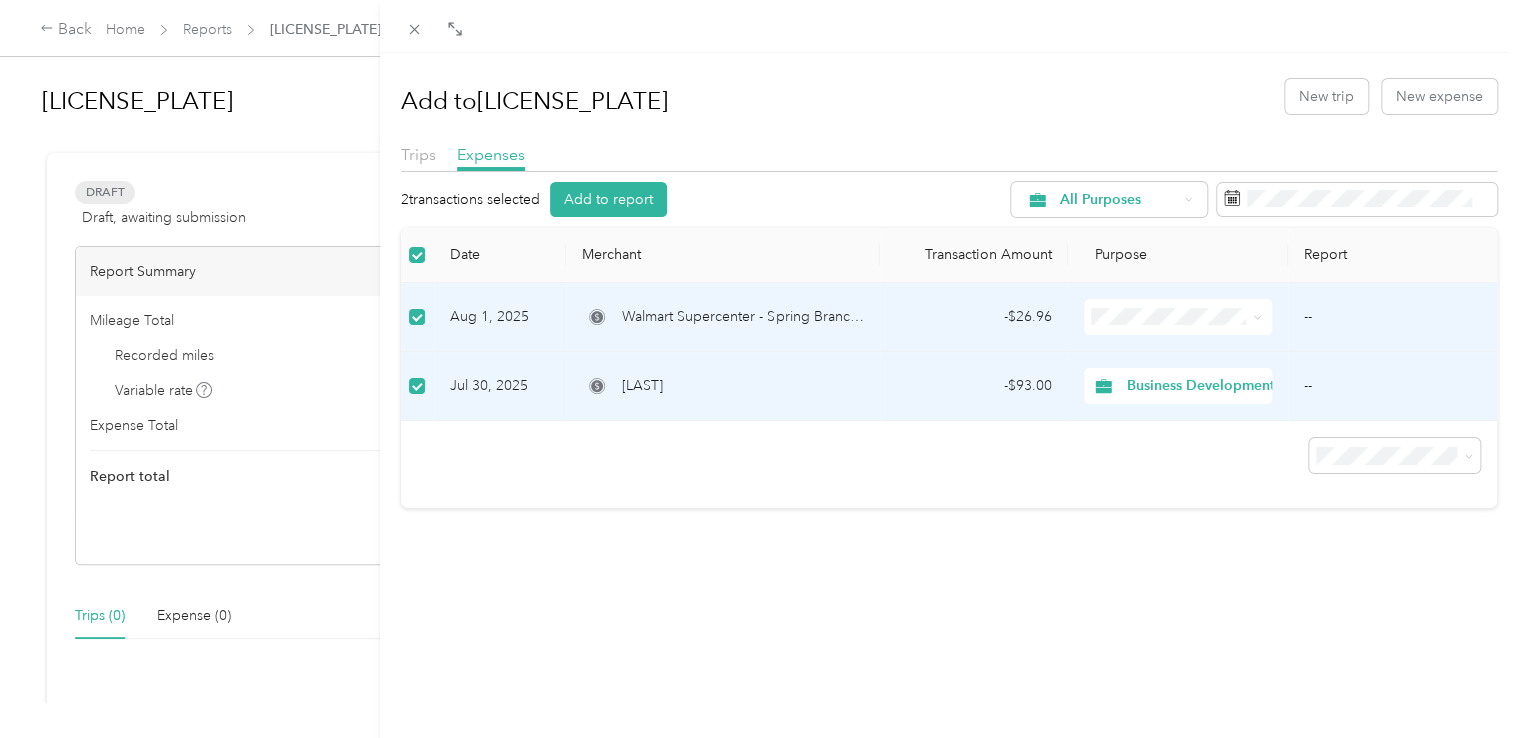 click at bounding box center (1254, 317) 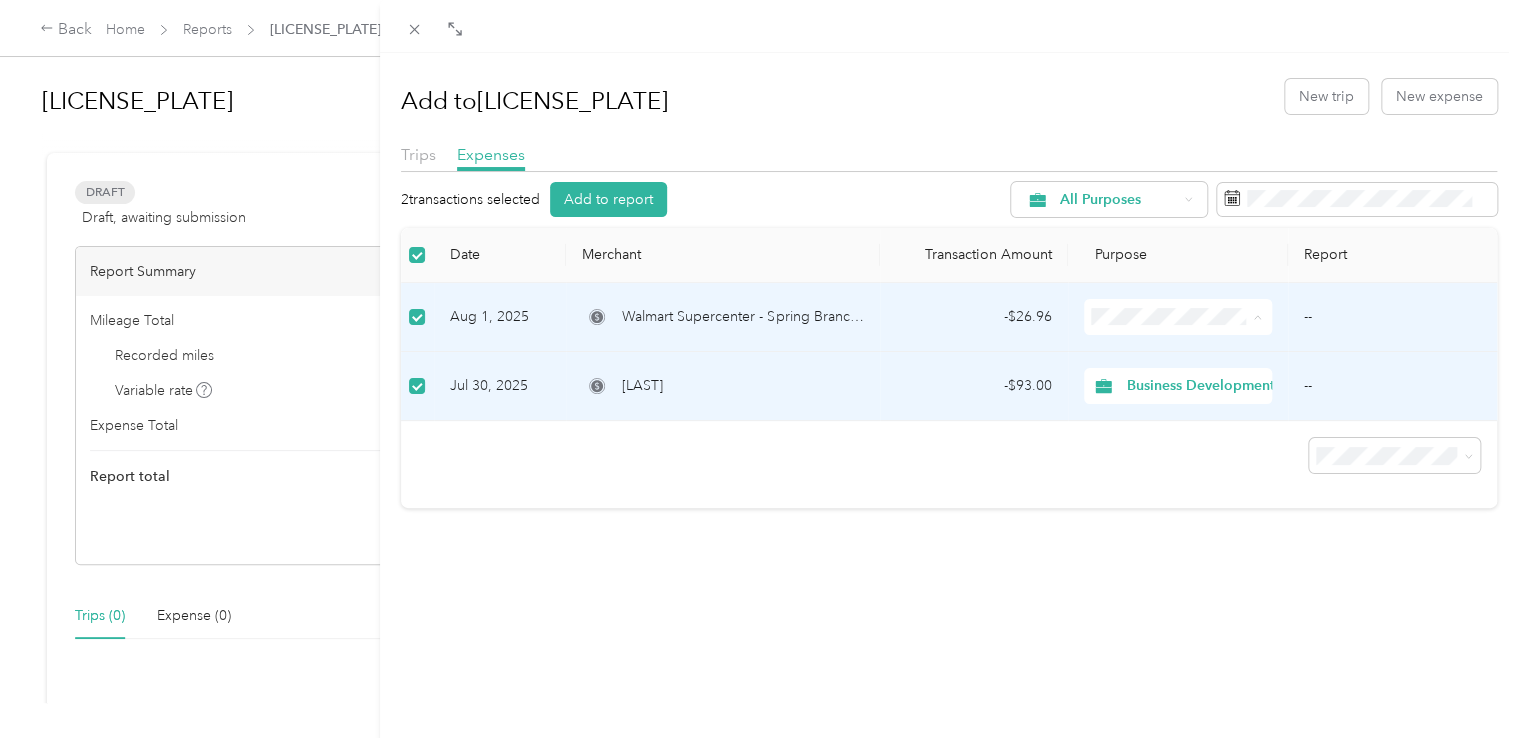 click on "Business Development" at bounding box center (1180, 388) 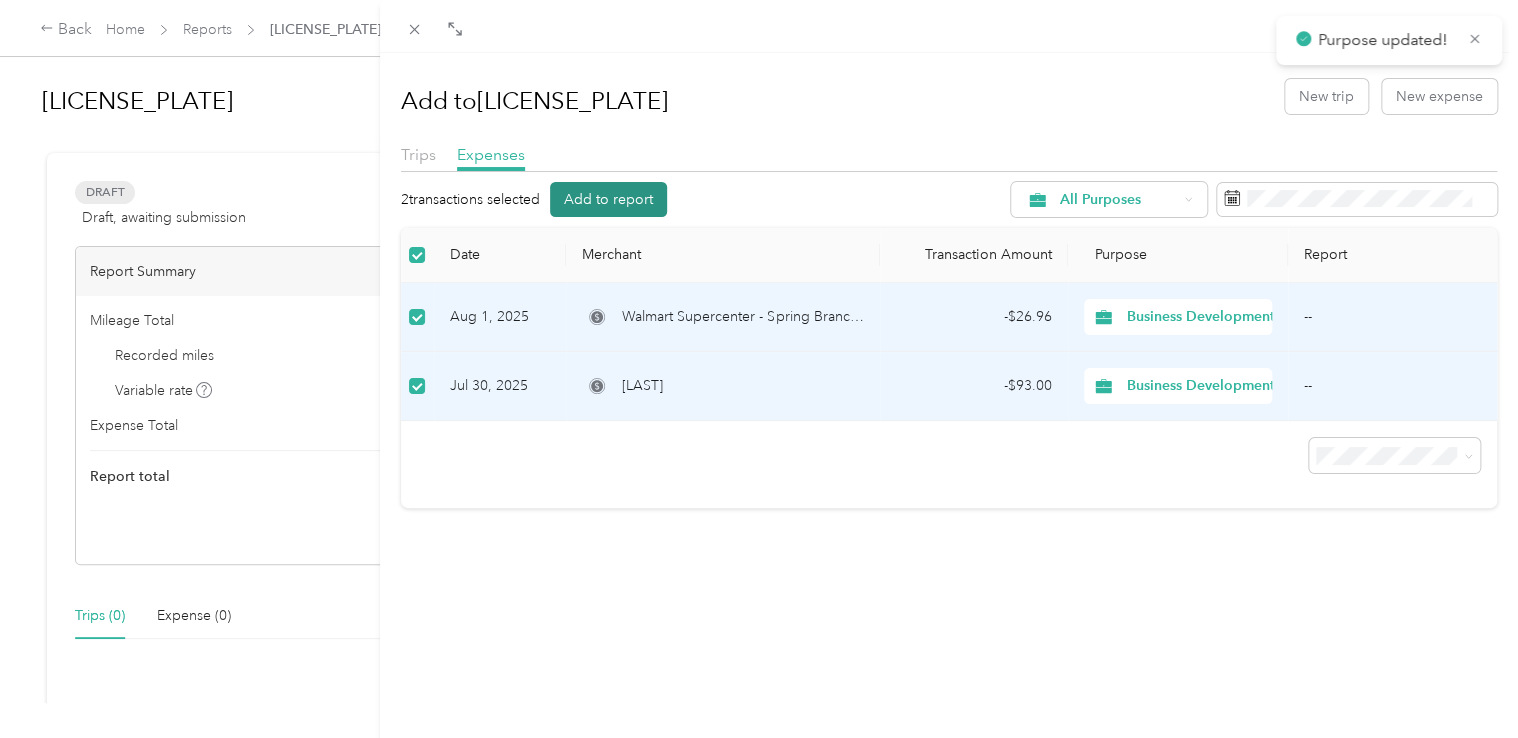 click on "Add to report" at bounding box center (608, 199) 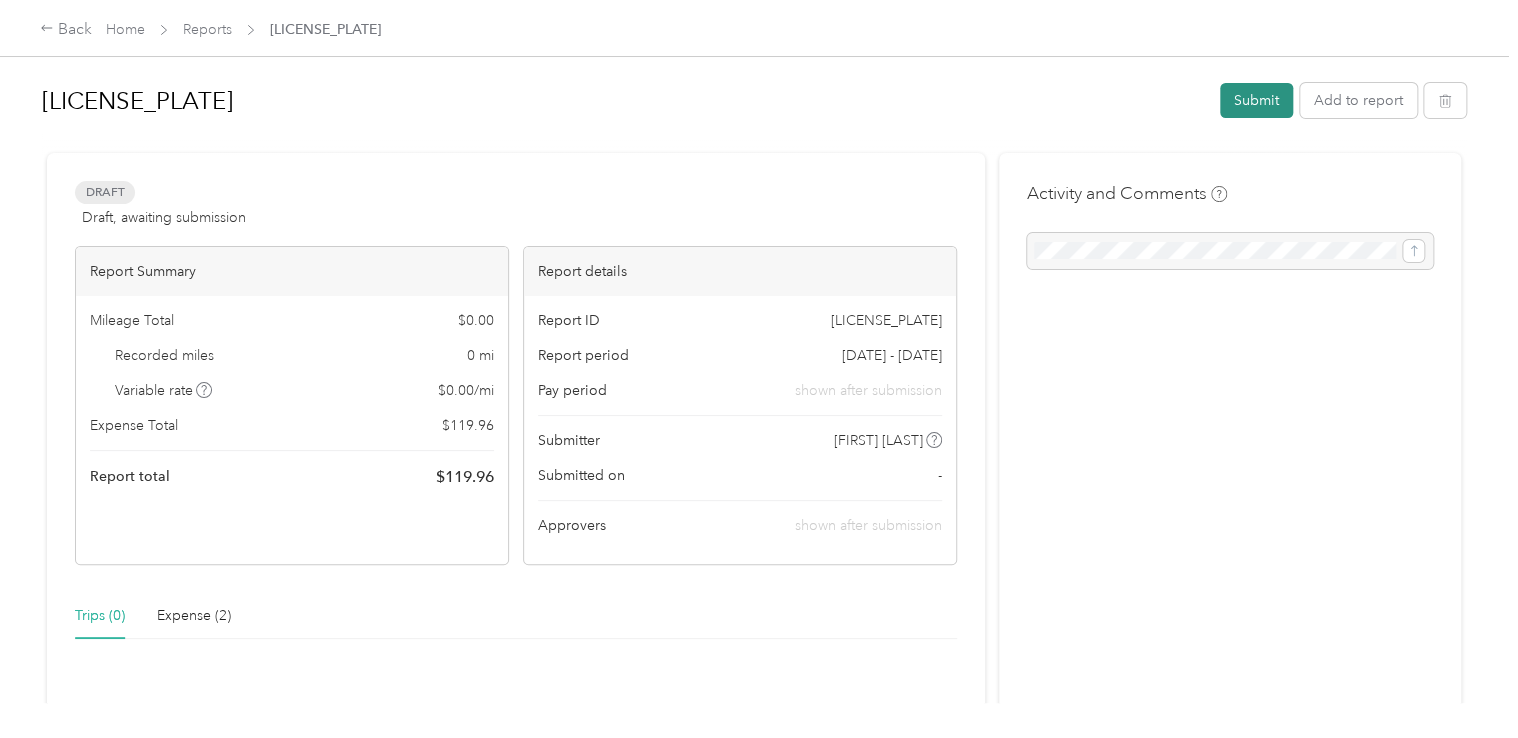 click on "Submit" at bounding box center (1256, 100) 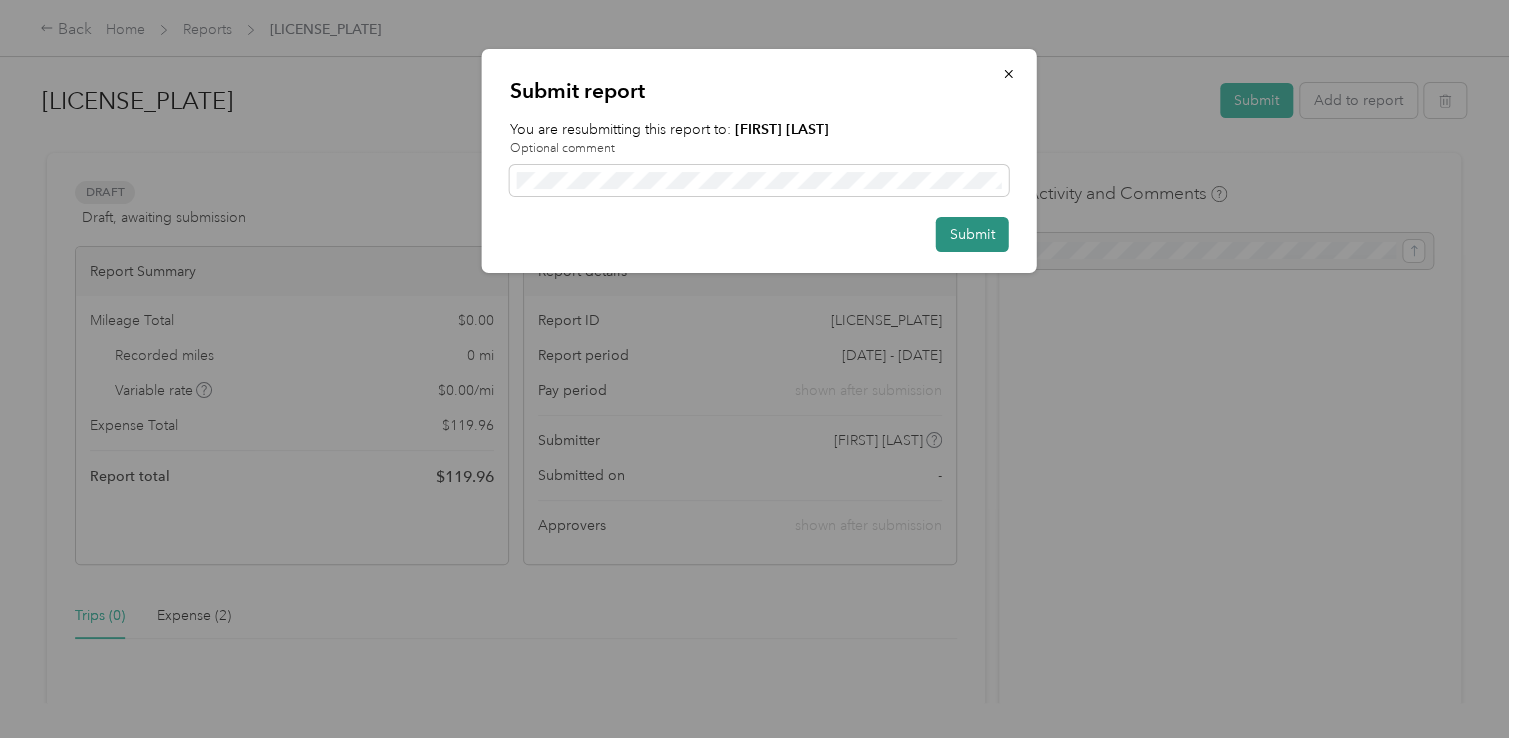 click on "Submit" at bounding box center (972, 234) 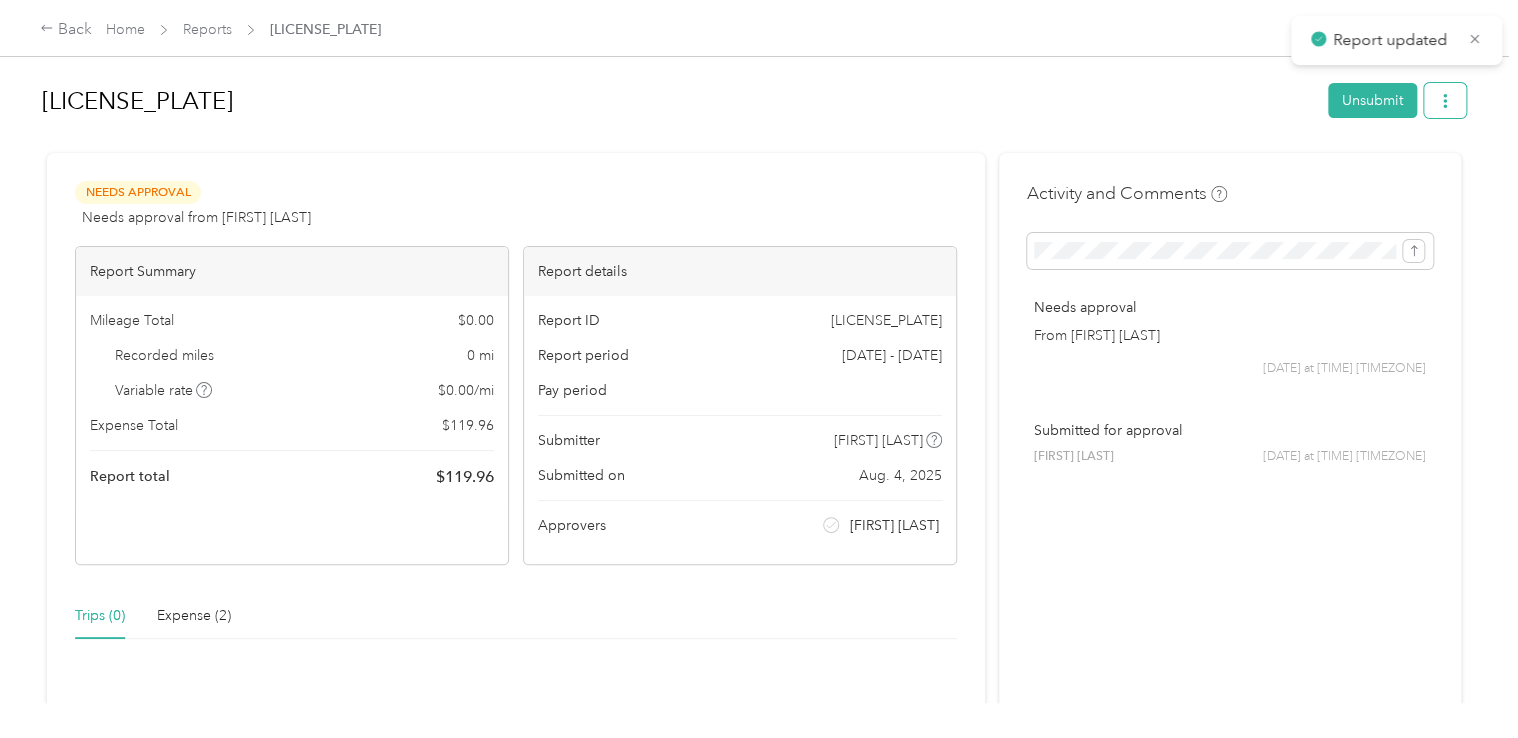 click 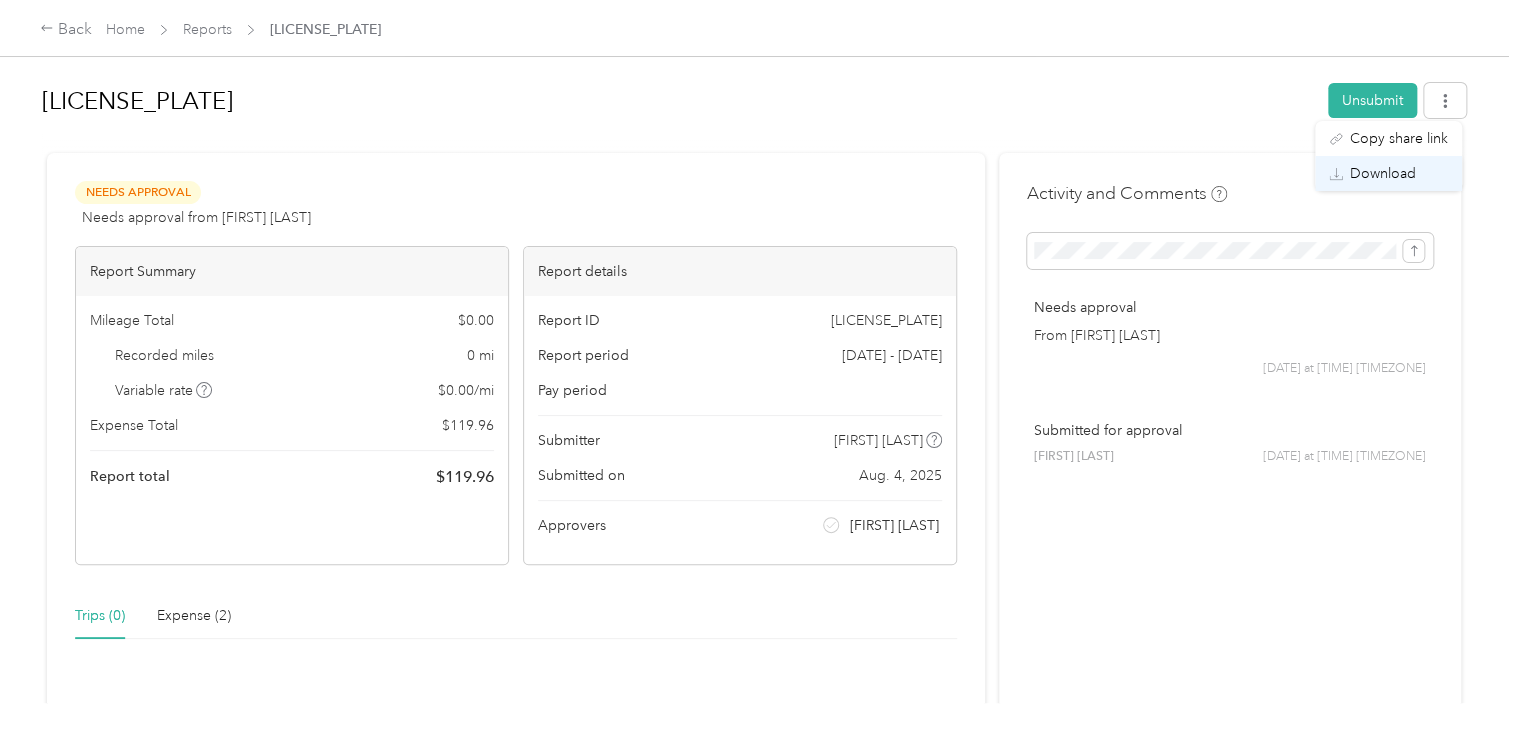click on "Download" at bounding box center [1383, 173] 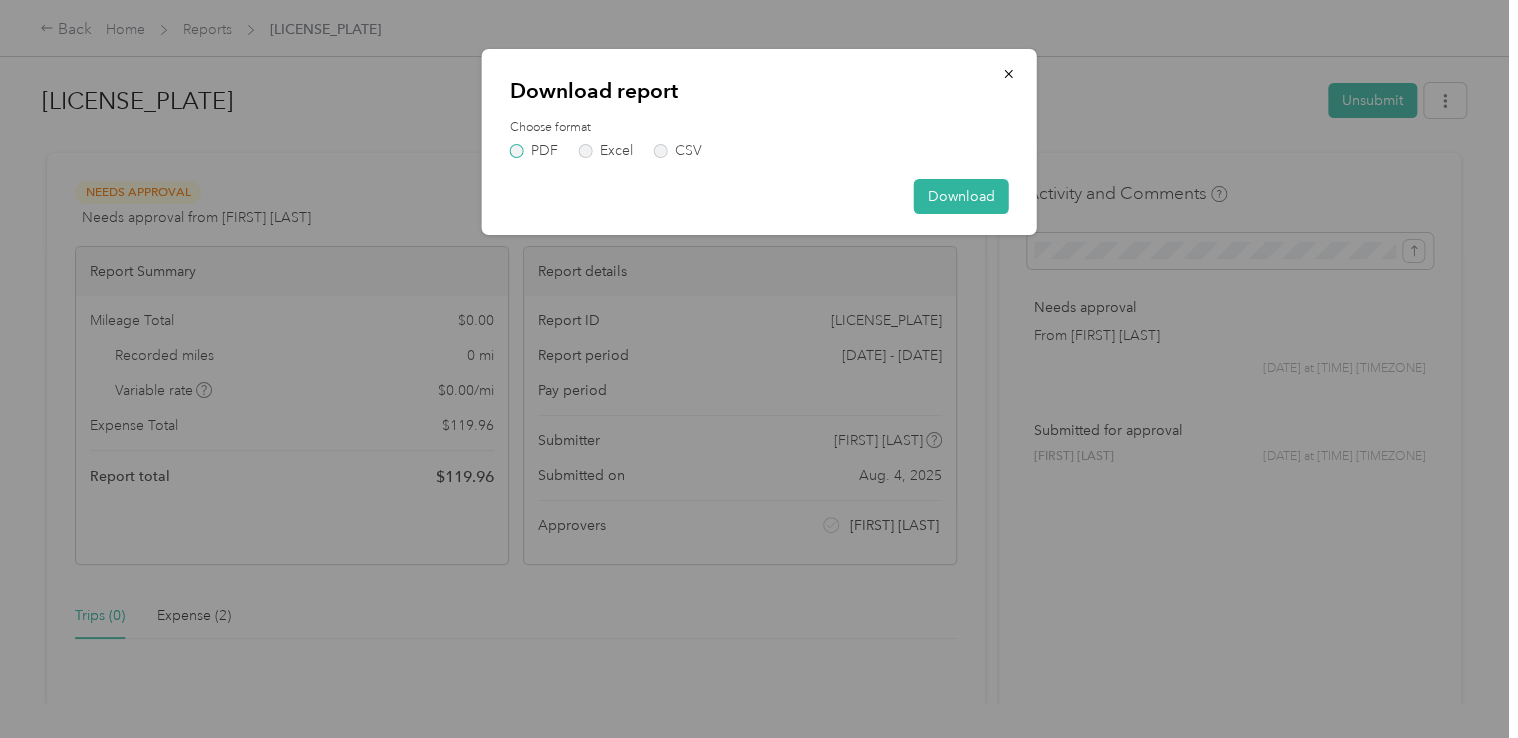 click on "PDF" at bounding box center (534, 151) 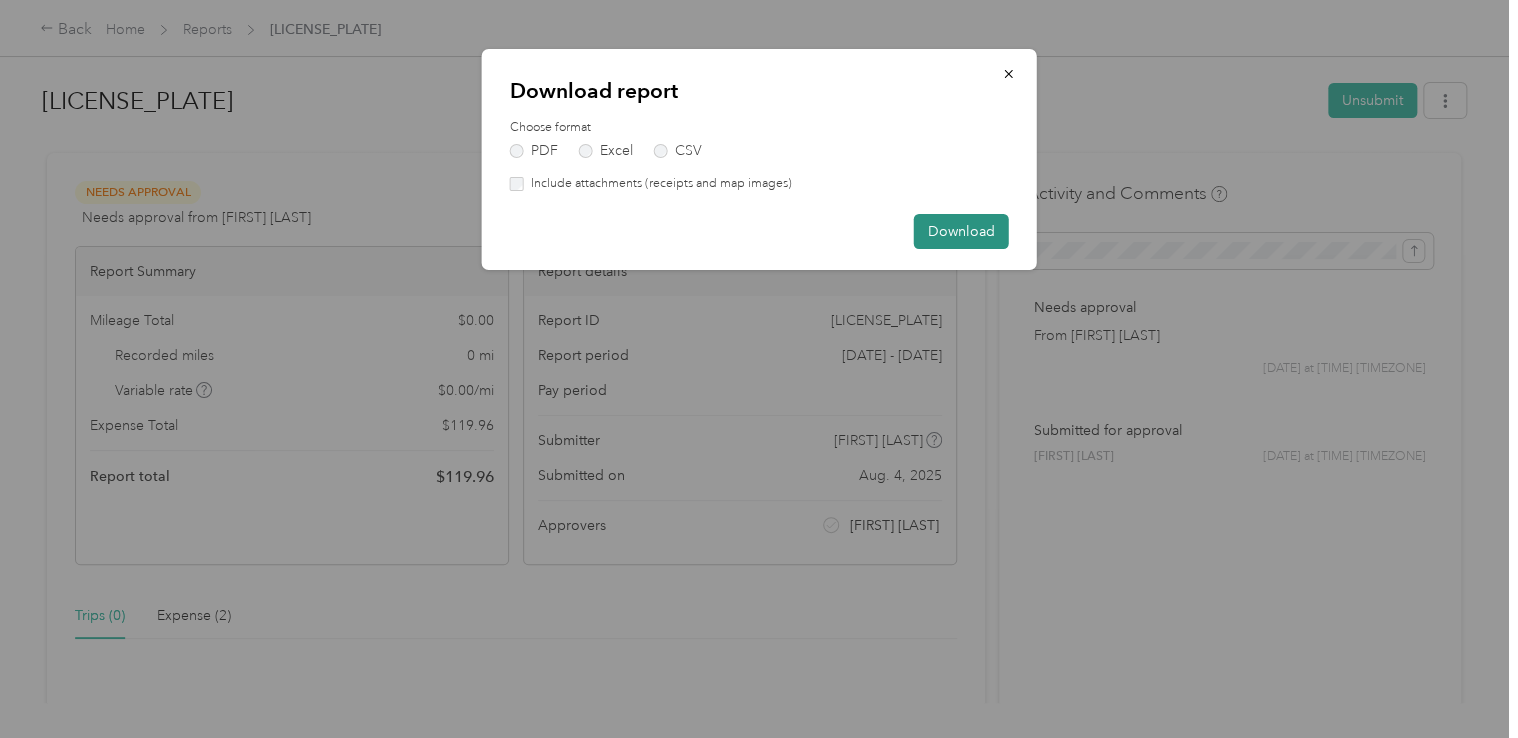 click on "Download" at bounding box center (961, 231) 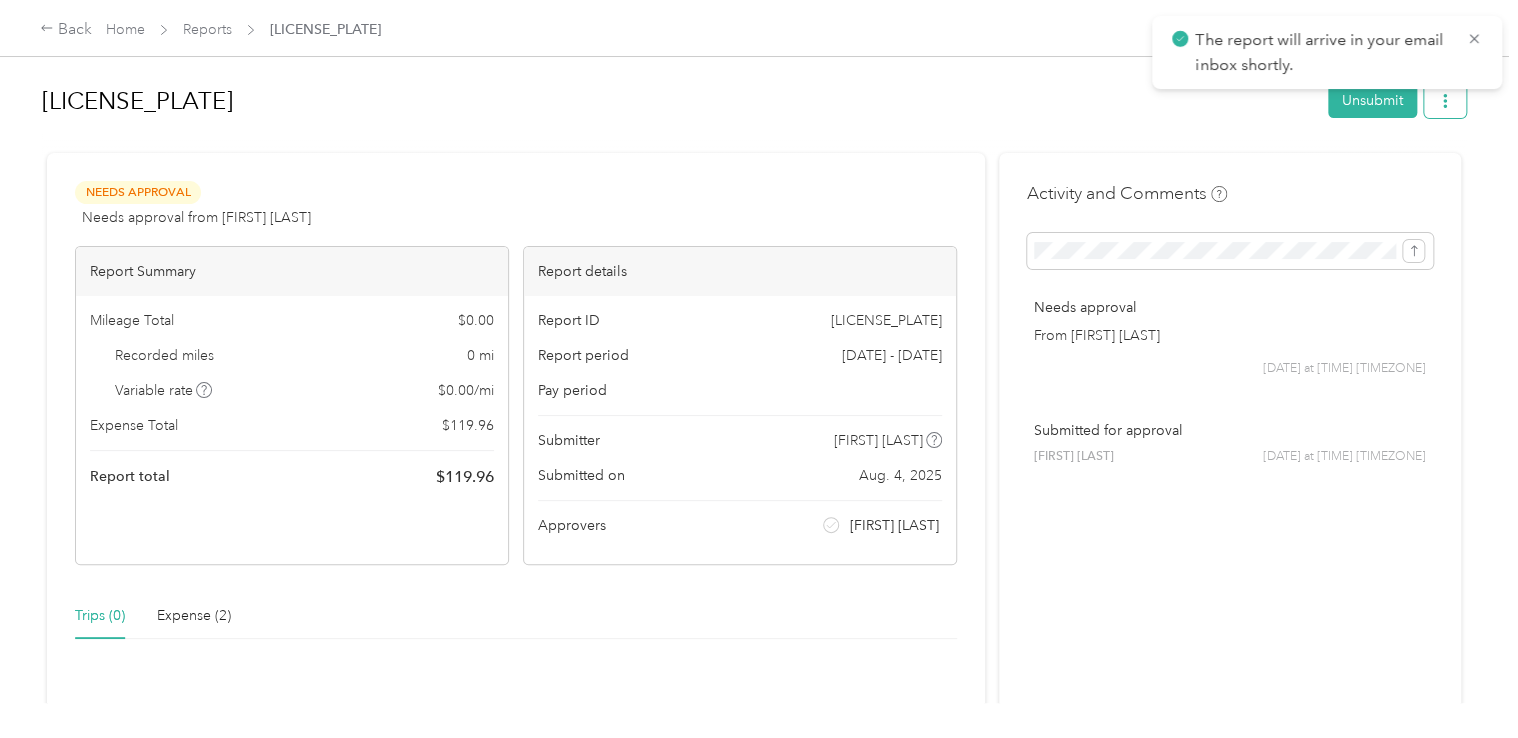 click 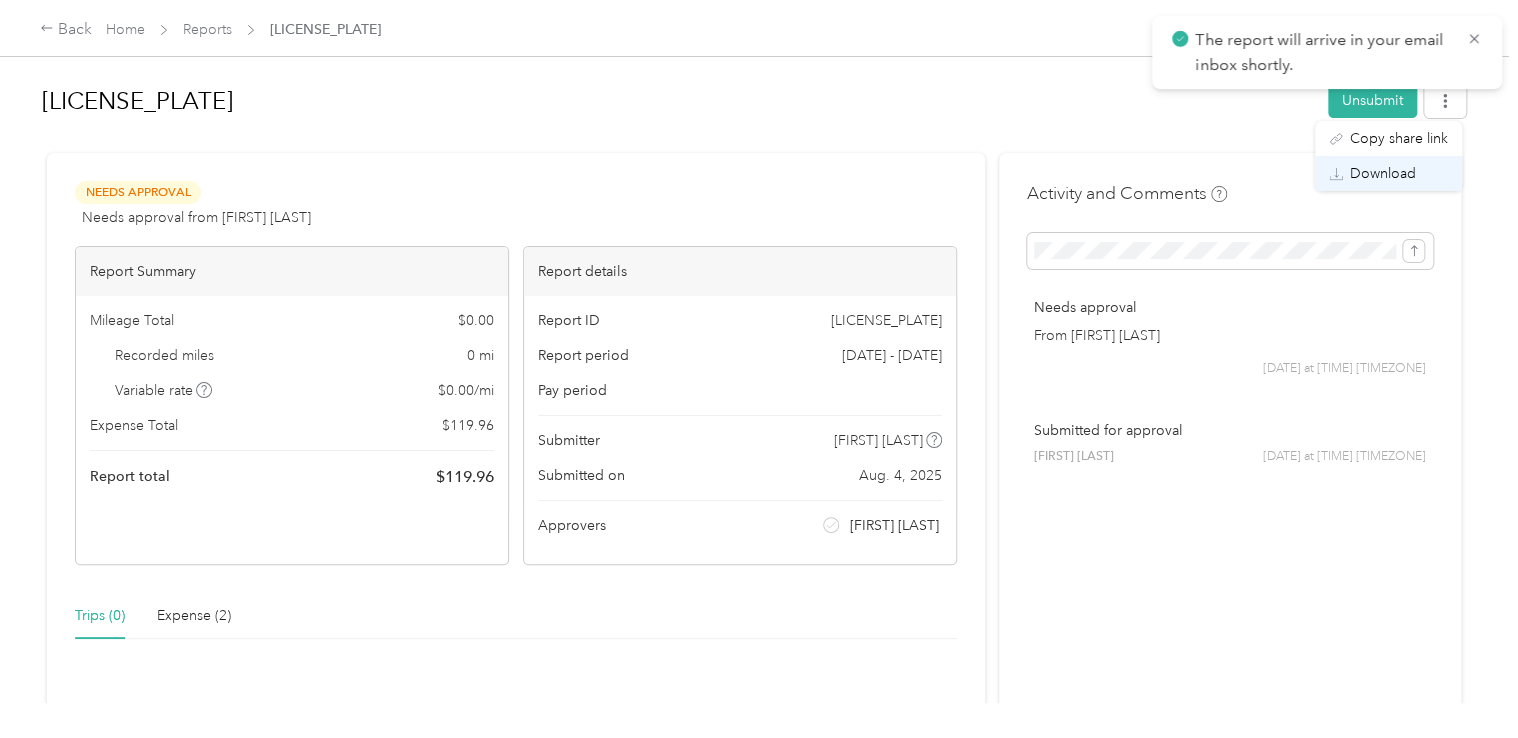 click on "Download" at bounding box center [1388, 173] 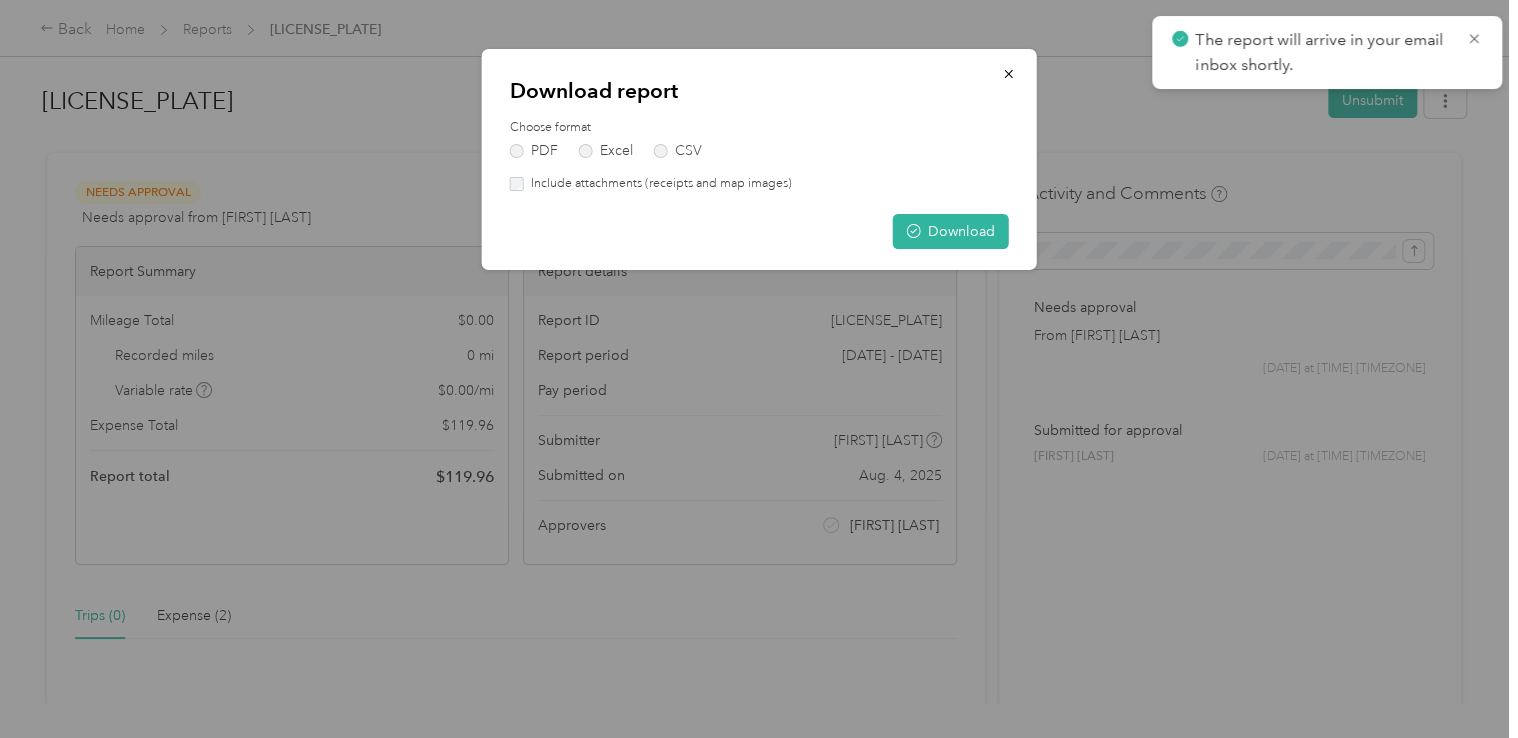 click on "Include attachments (receipts and map images)" at bounding box center [658, 184] 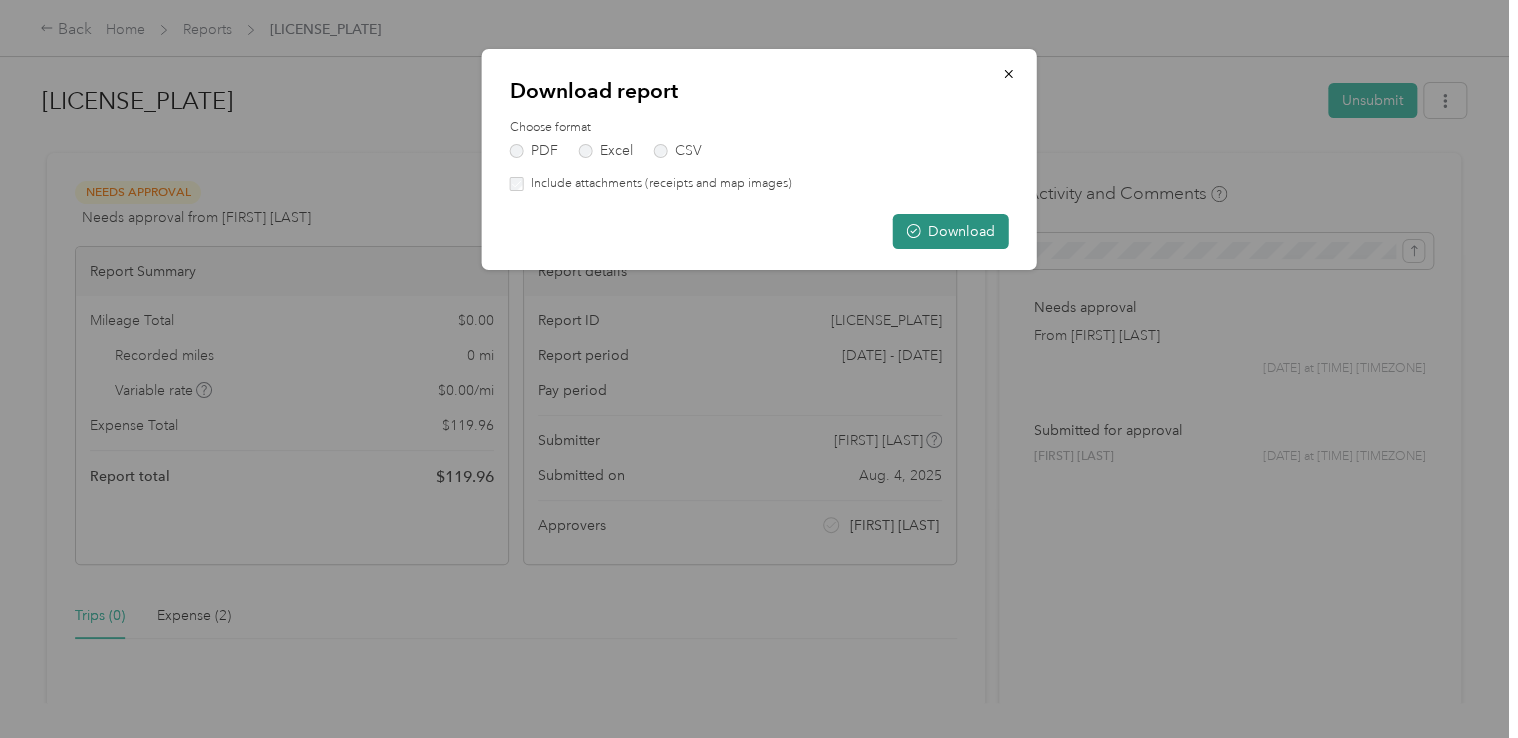 click on "Download" at bounding box center (951, 231) 